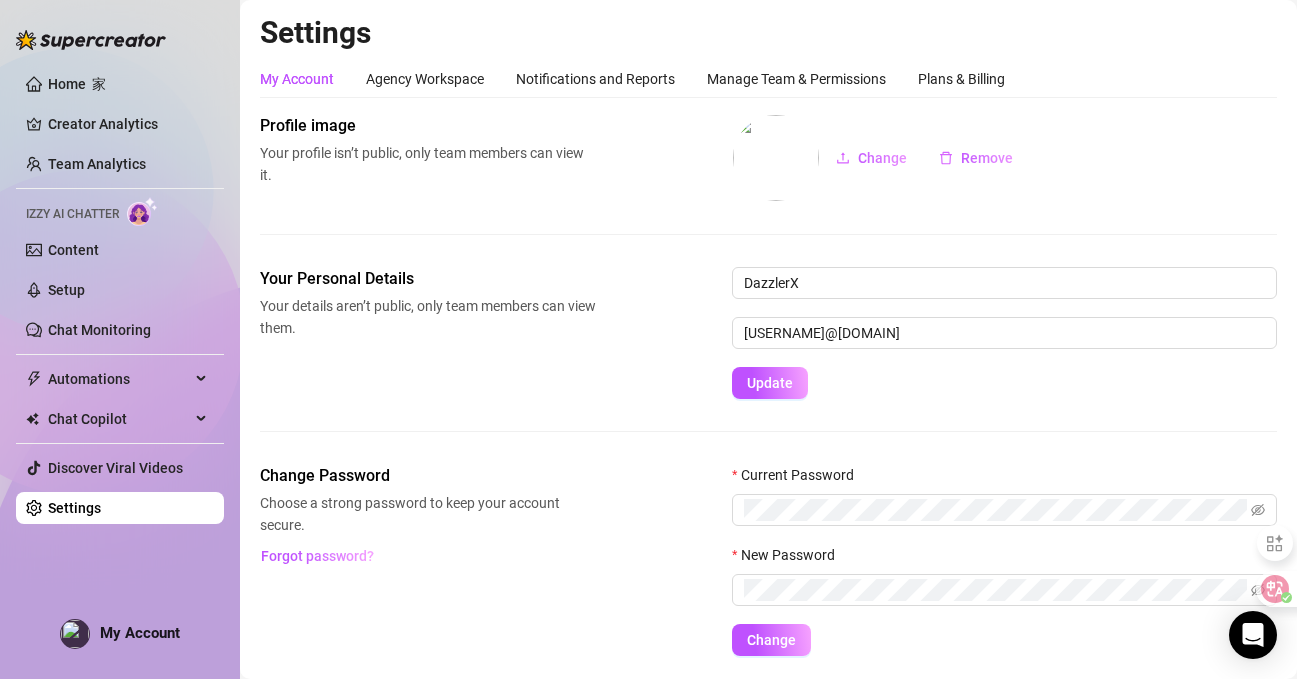 scroll, scrollTop: 0, scrollLeft: 0, axis: both 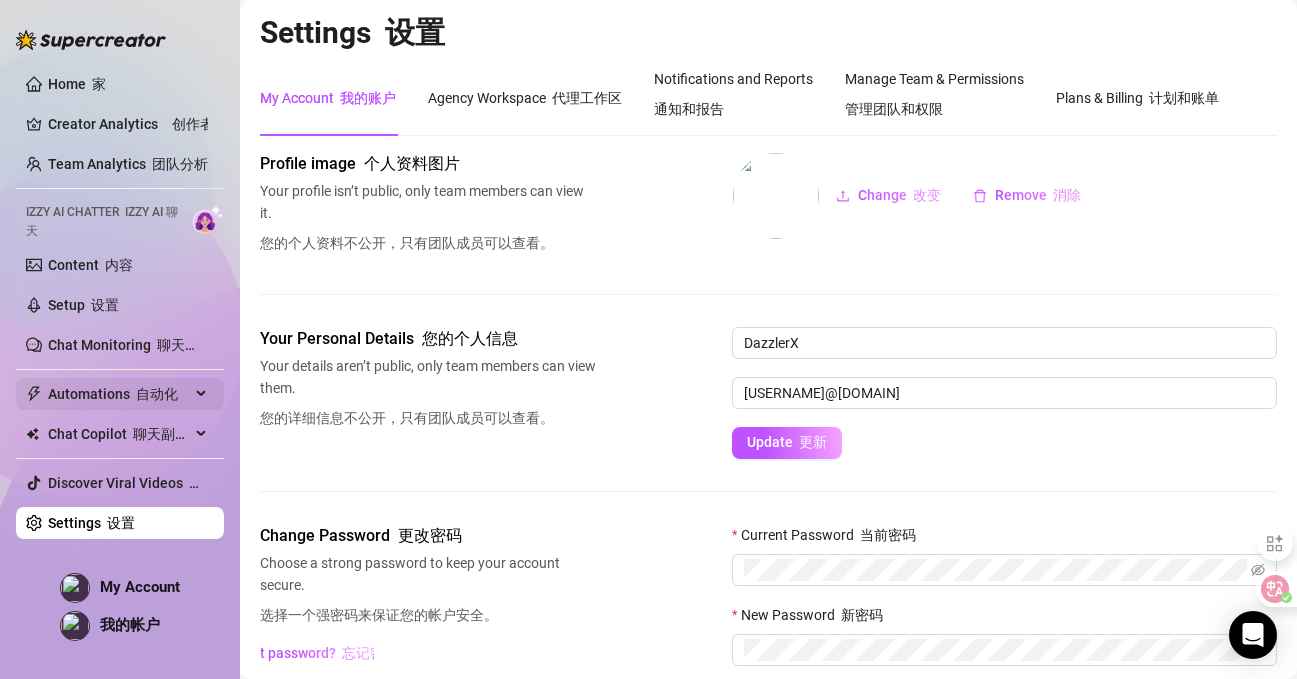 click on "Automations    自动化" at bounding box center [119, 394] 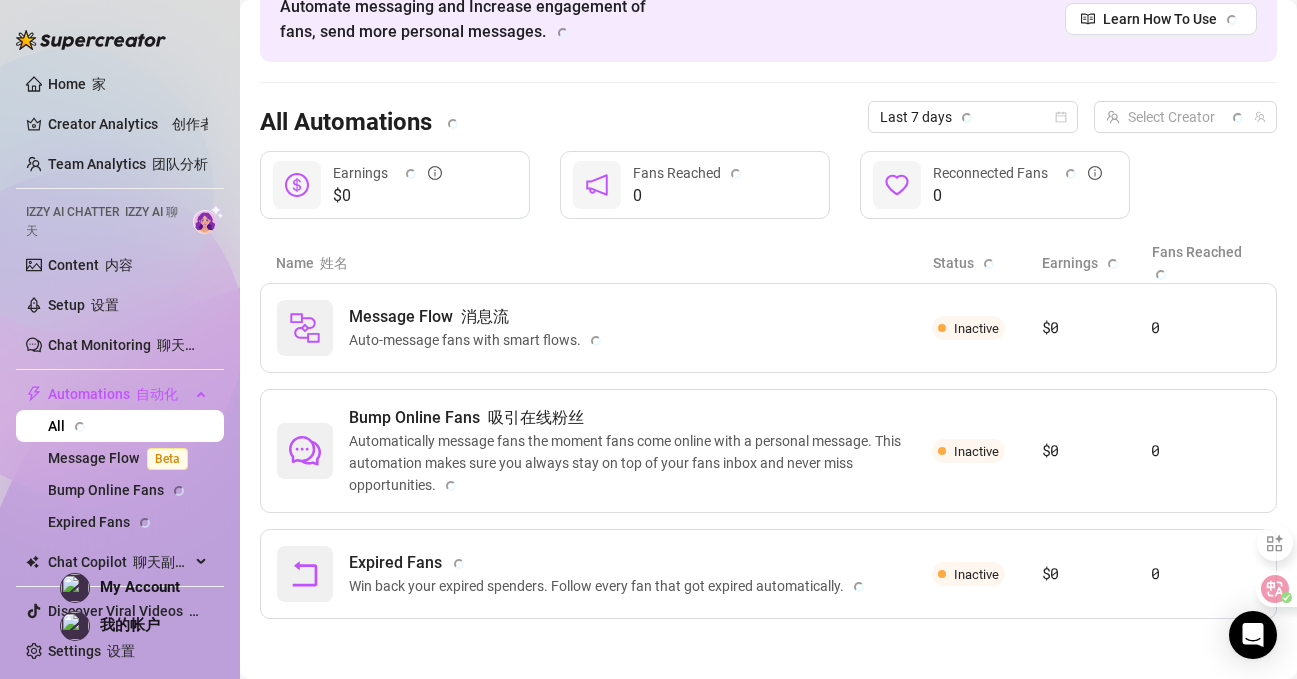 scroll, scrollTop: 74, scrollLeft: 0, axis: vertical 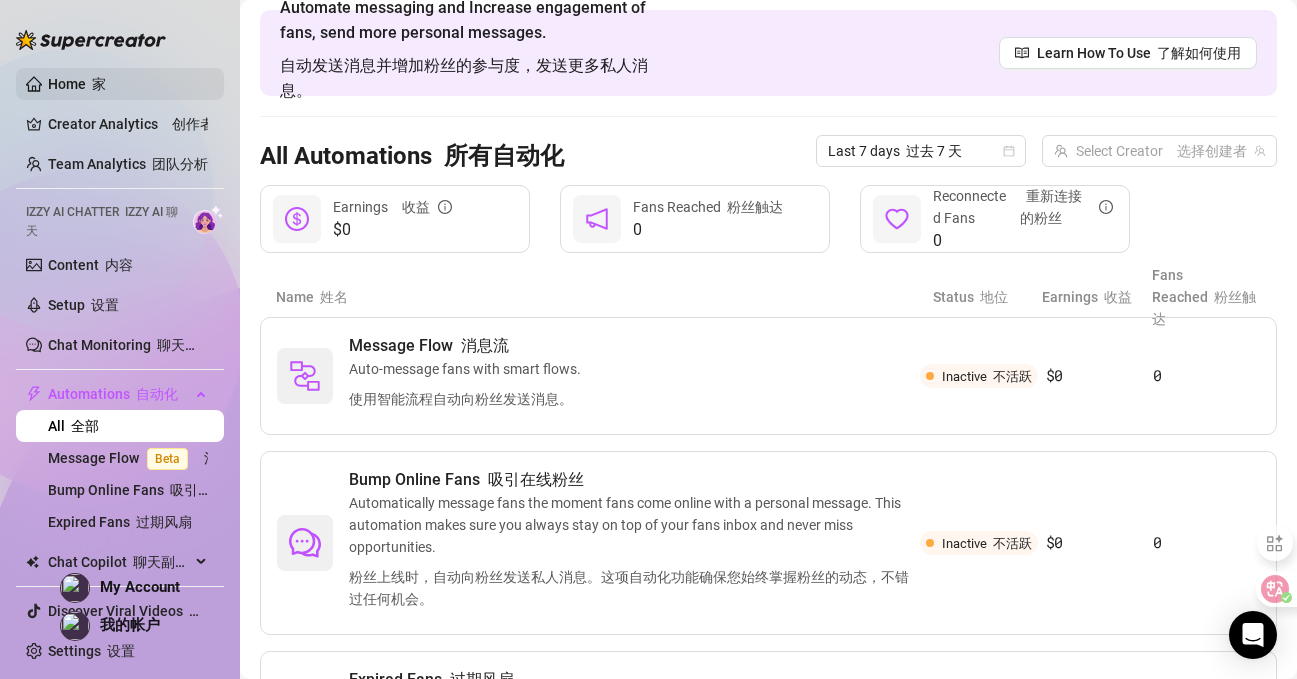 click on "Home    家" at bounding box center [77, 84] 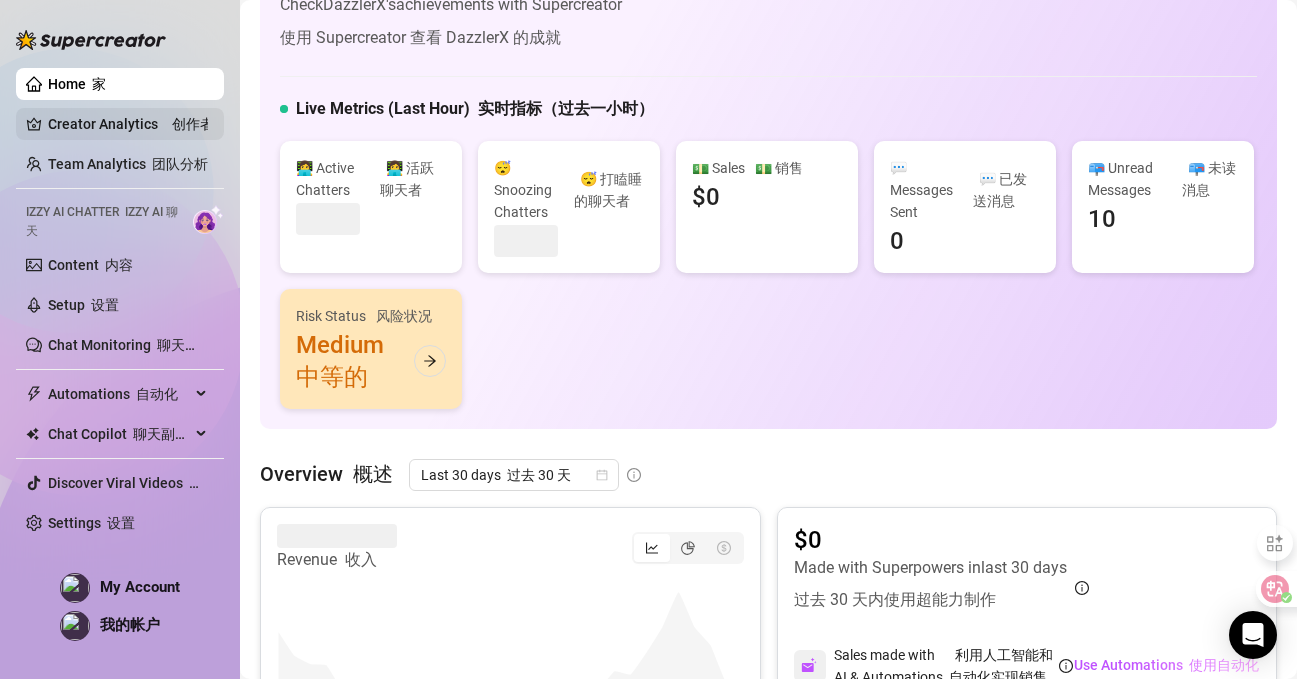 click on "Creator Analytics    创作者分析" at bounding box center (128, 124) 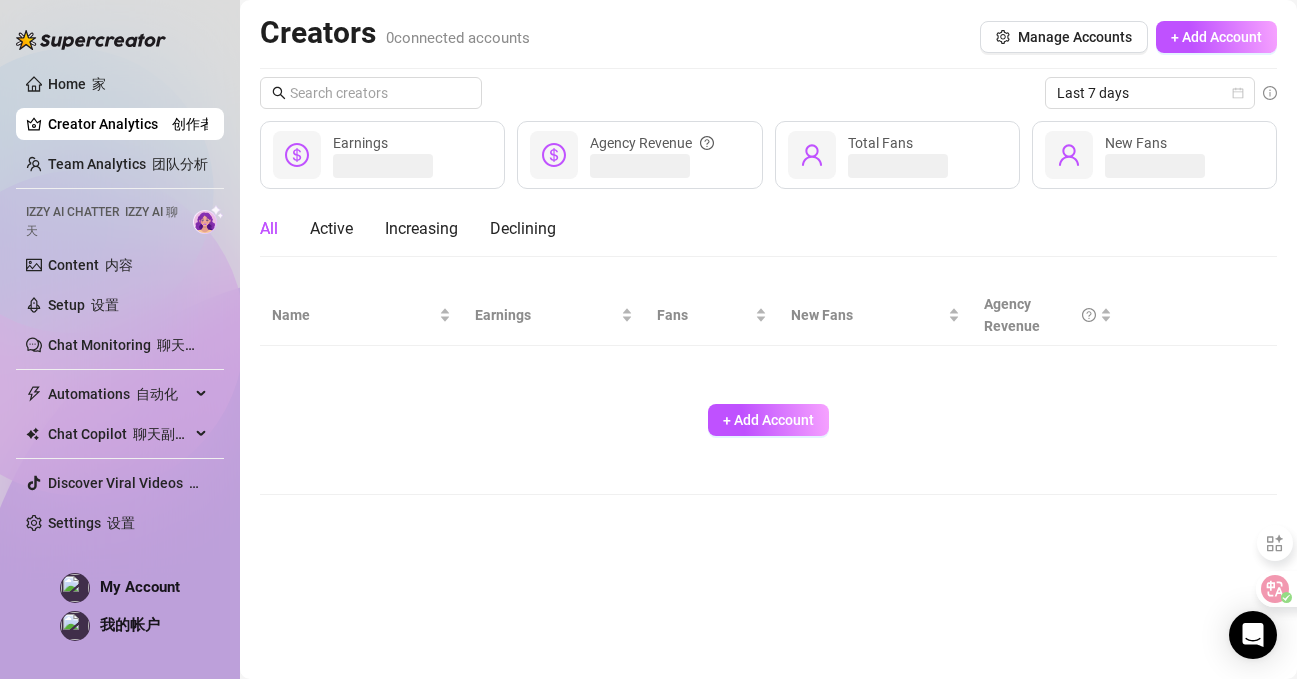 scroll, scrollTop: 0, scrollLeft: 0, axis: both 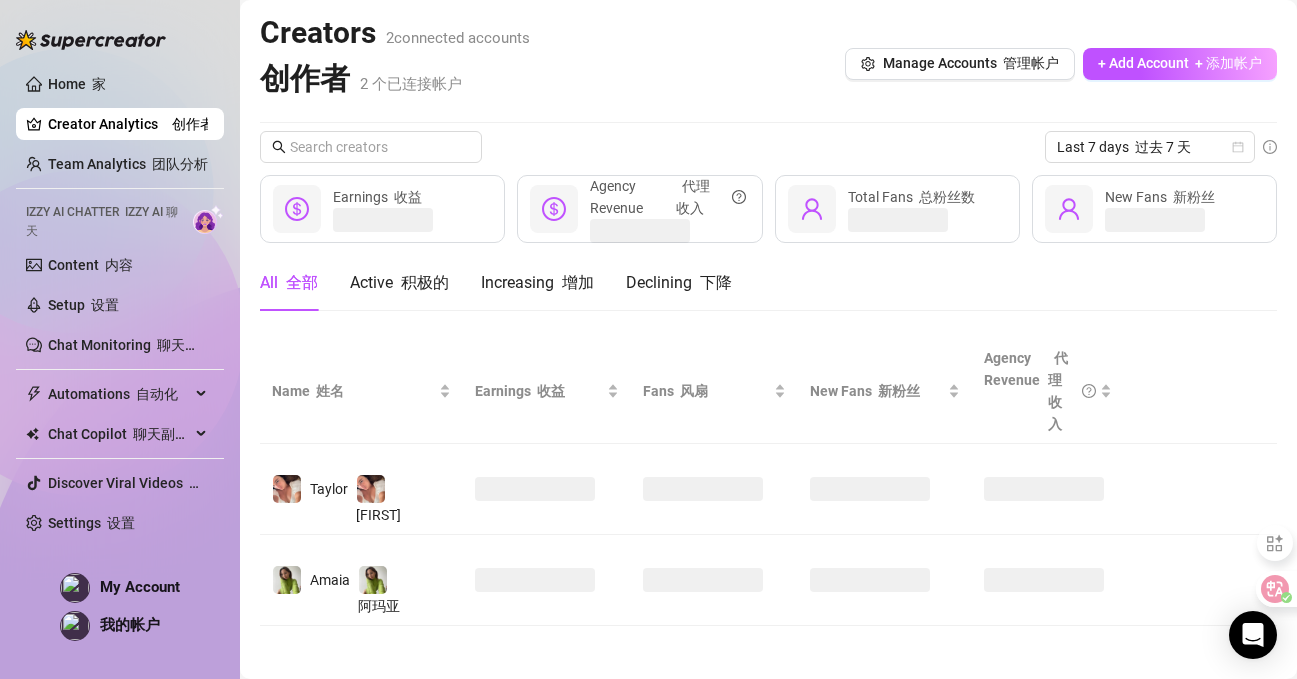 click at bounding box center (122, 212) 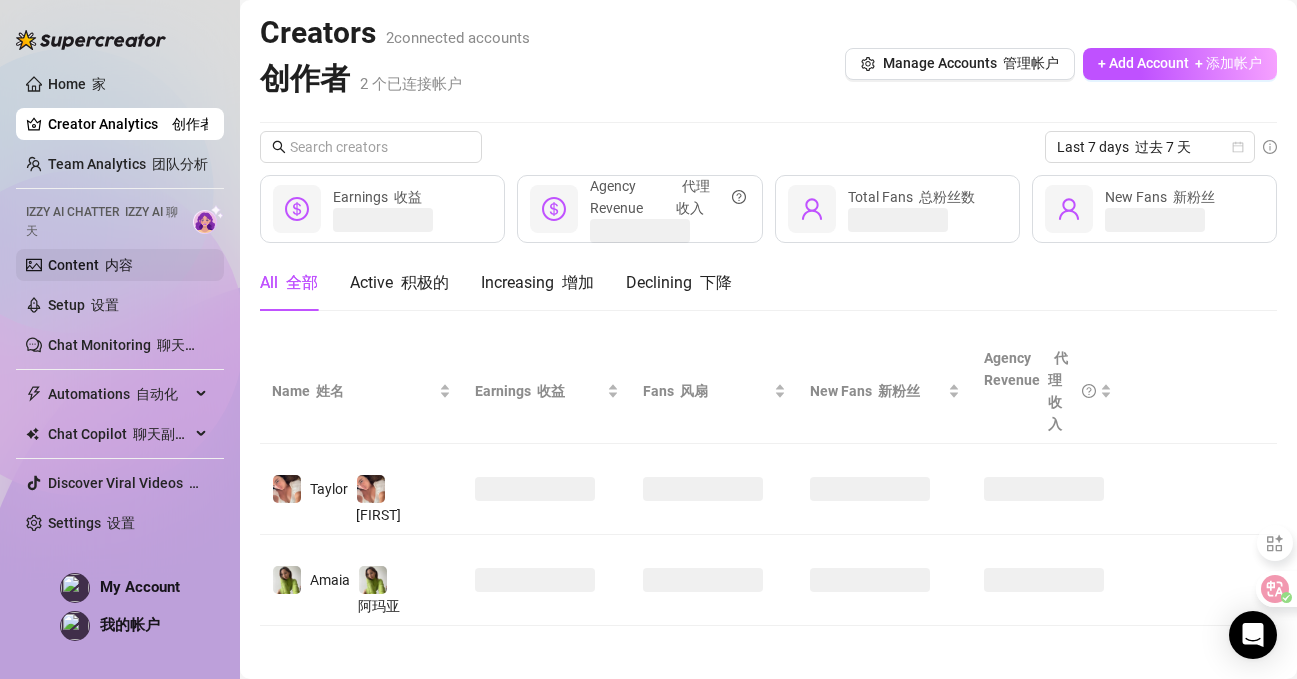 click on "Content    内容" at bounding box center (90, 265) 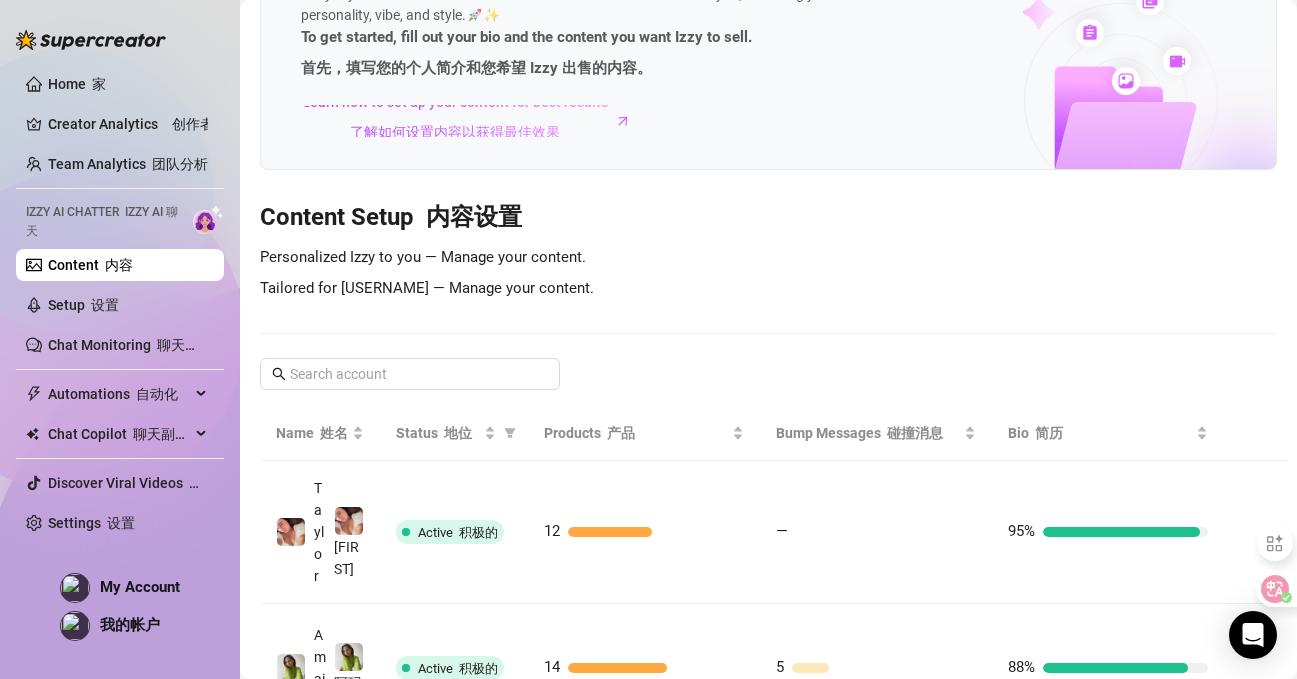 scroll, scrollTop: 292, scrollLeft: 0, axis: vertical 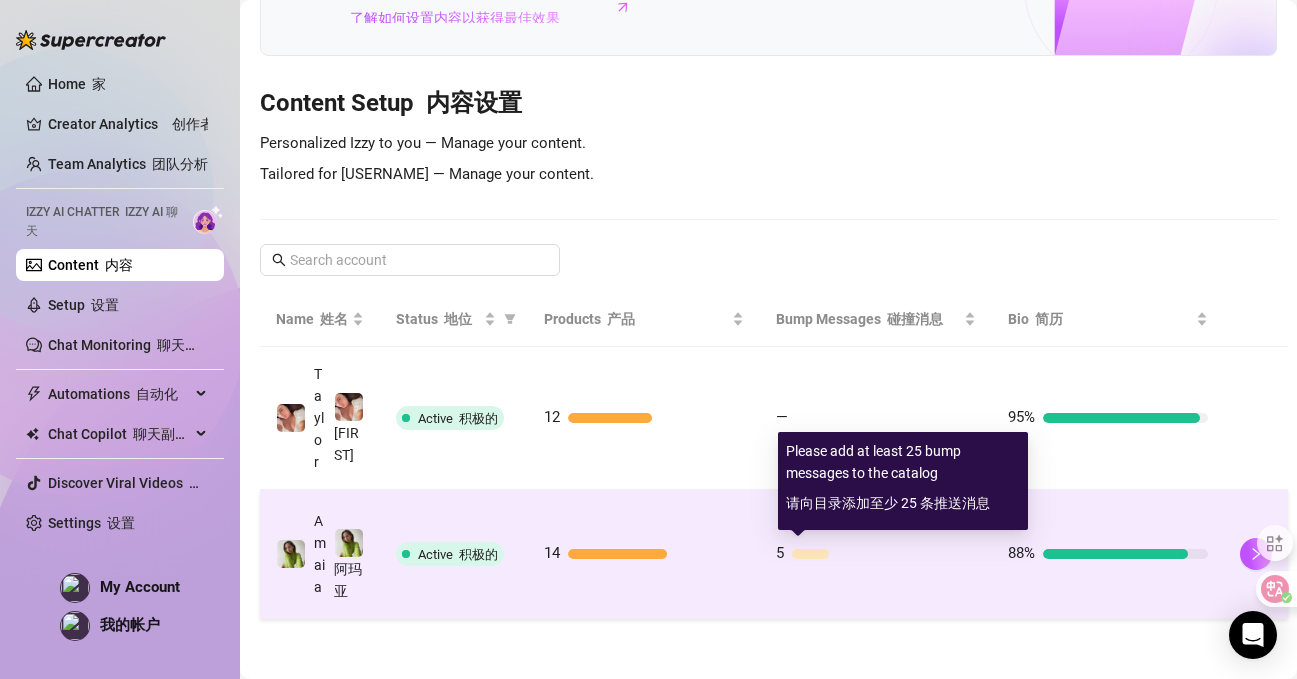 click at bounding box center (884, 554) 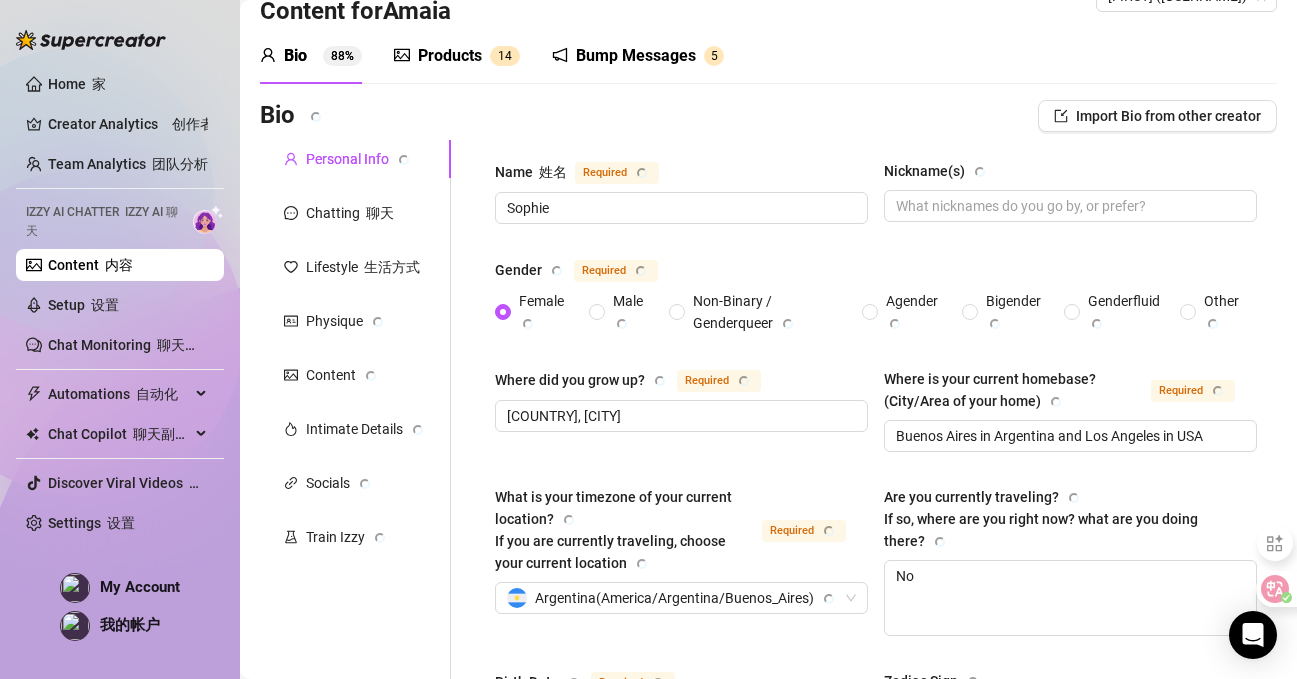 scroll, scrollTop: 0, scrollLeft: 0, axis: both 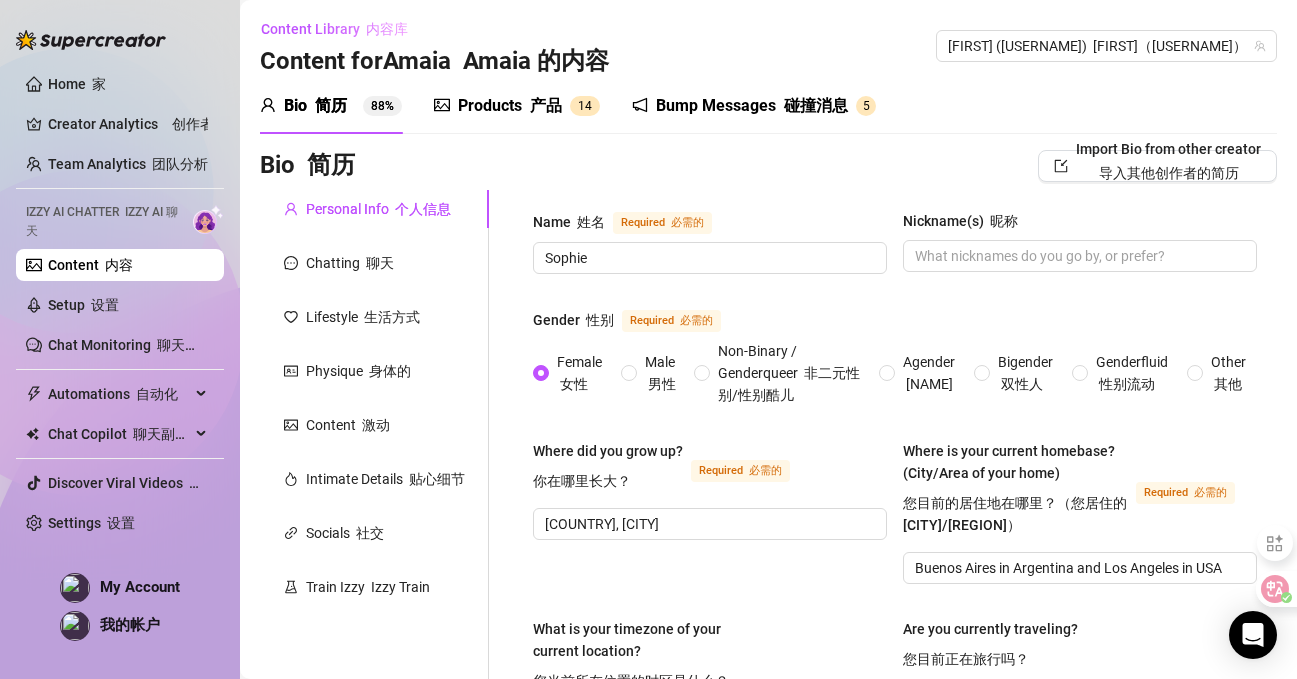 click on "Bump Messages    碰撞消息" at bounding box center (752, 106) 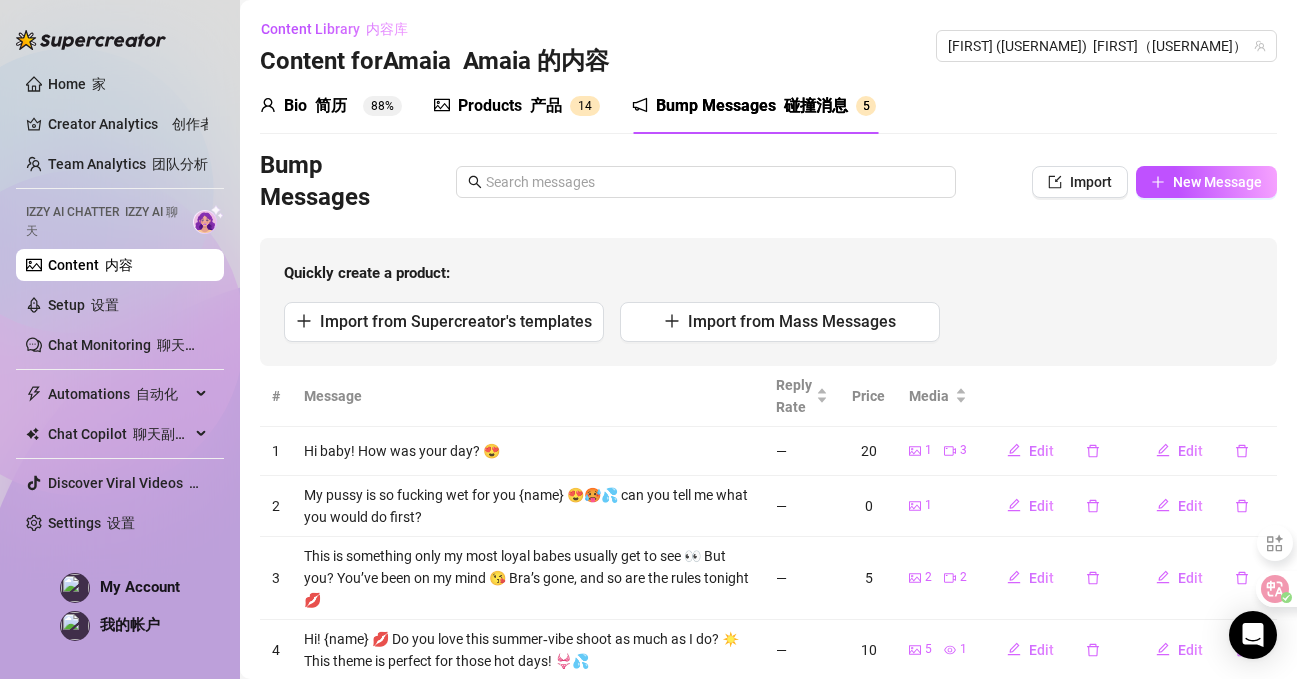 type 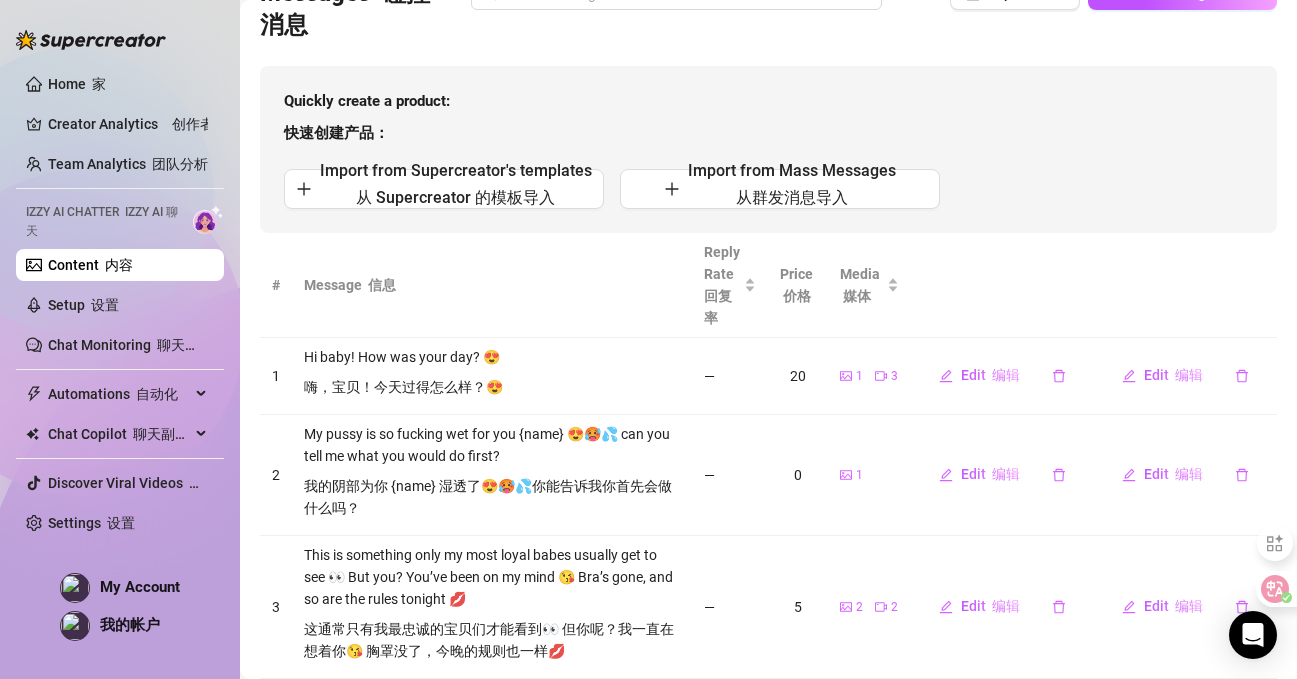 scroll, scrollTop: 0, scrollLeft: 0, axis: both 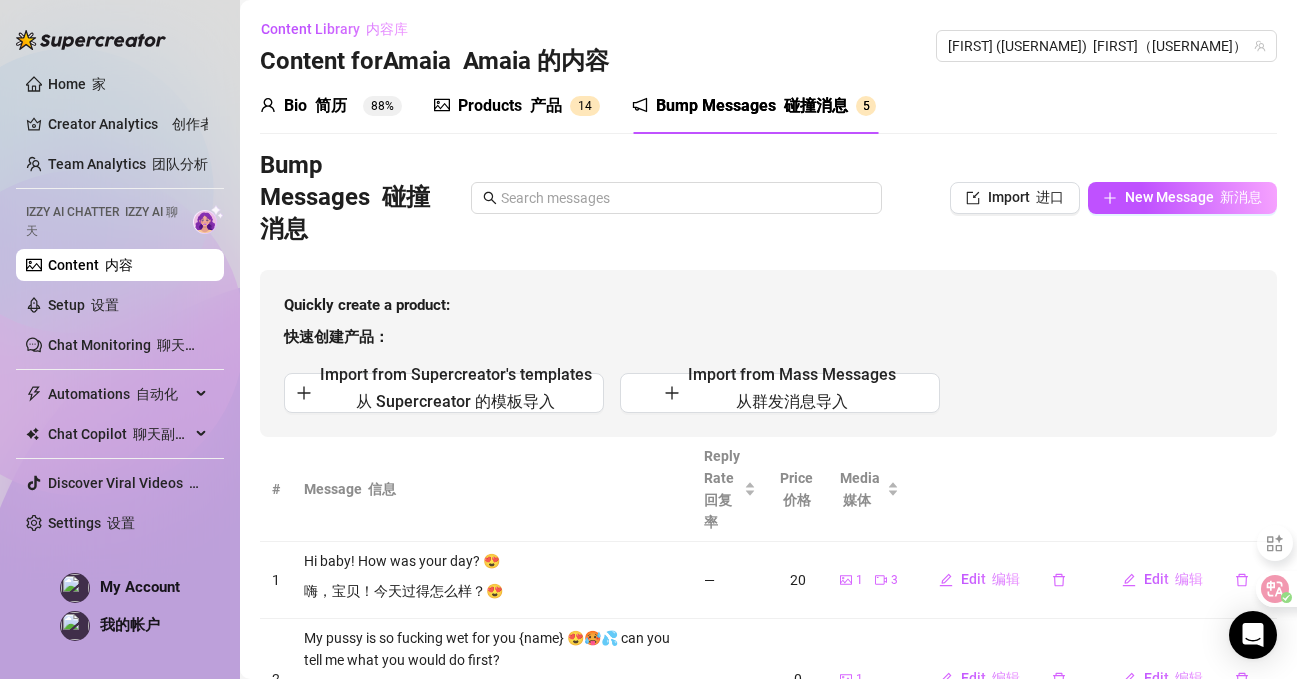 click on "产品" at bounding box center (546, 105) 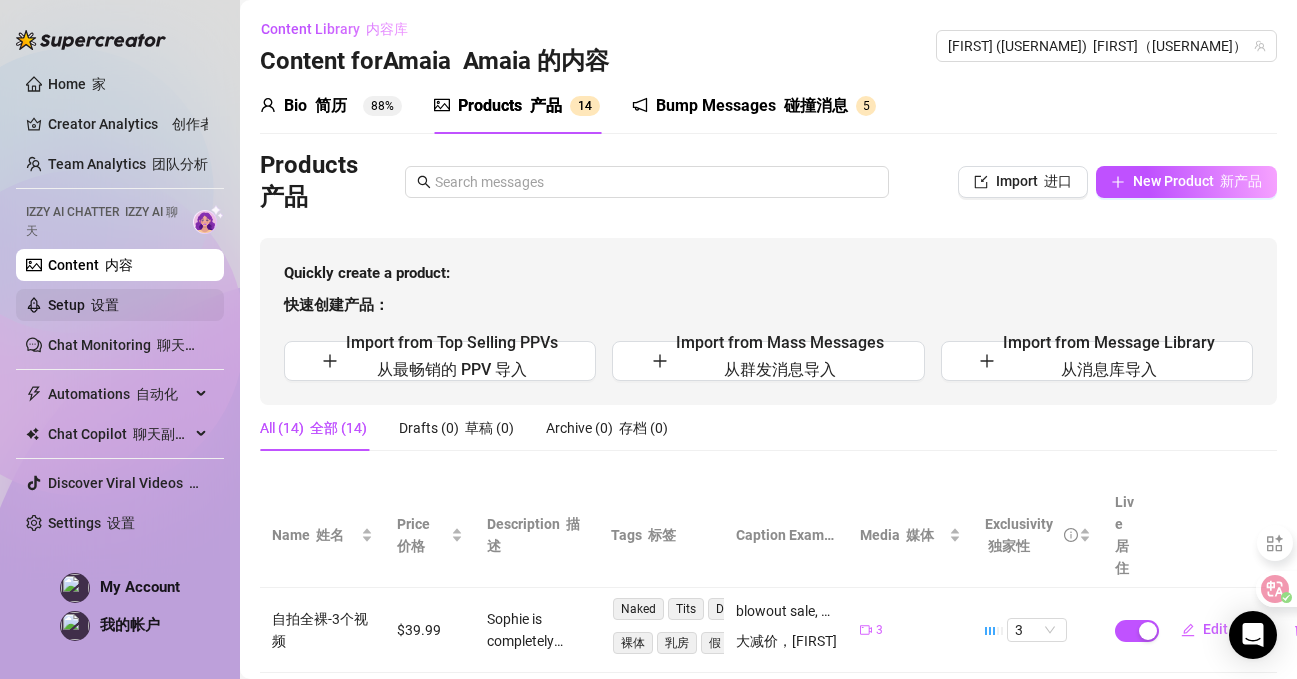 click on "Setup    设置" at bounding box center (83, 305) 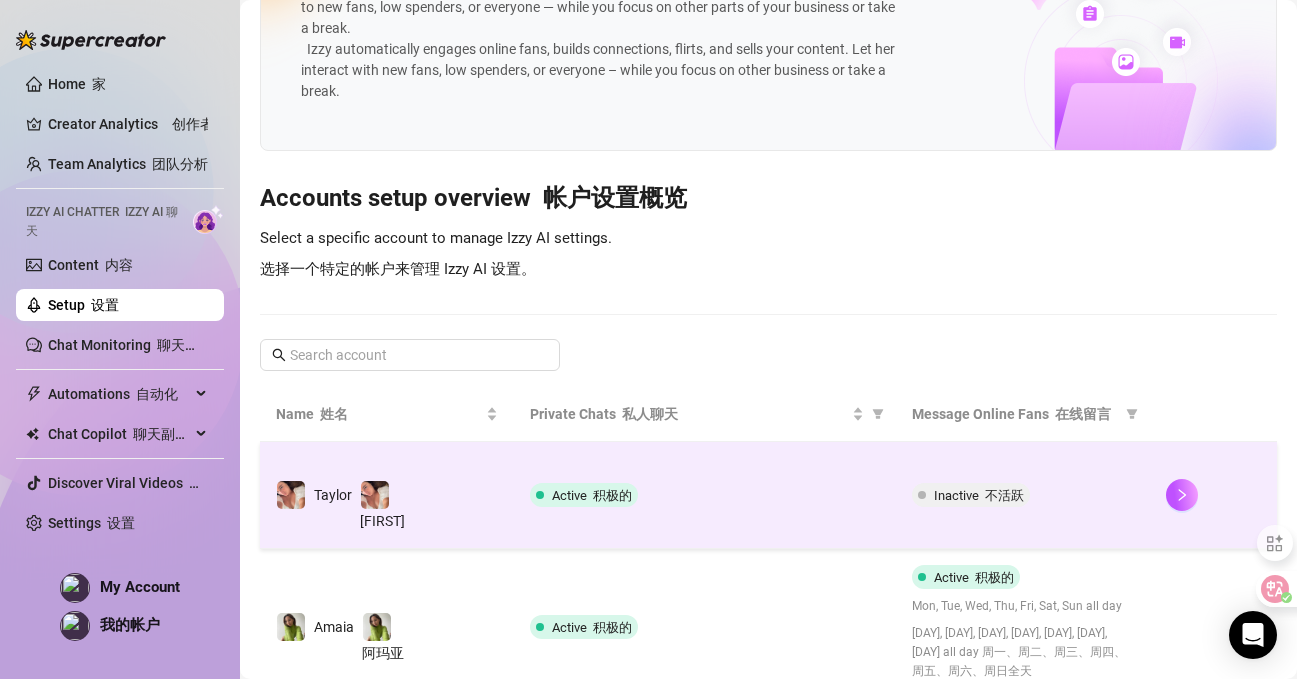 scroll, scrollTop: 133, scrollLeft: 0, axis: vertical 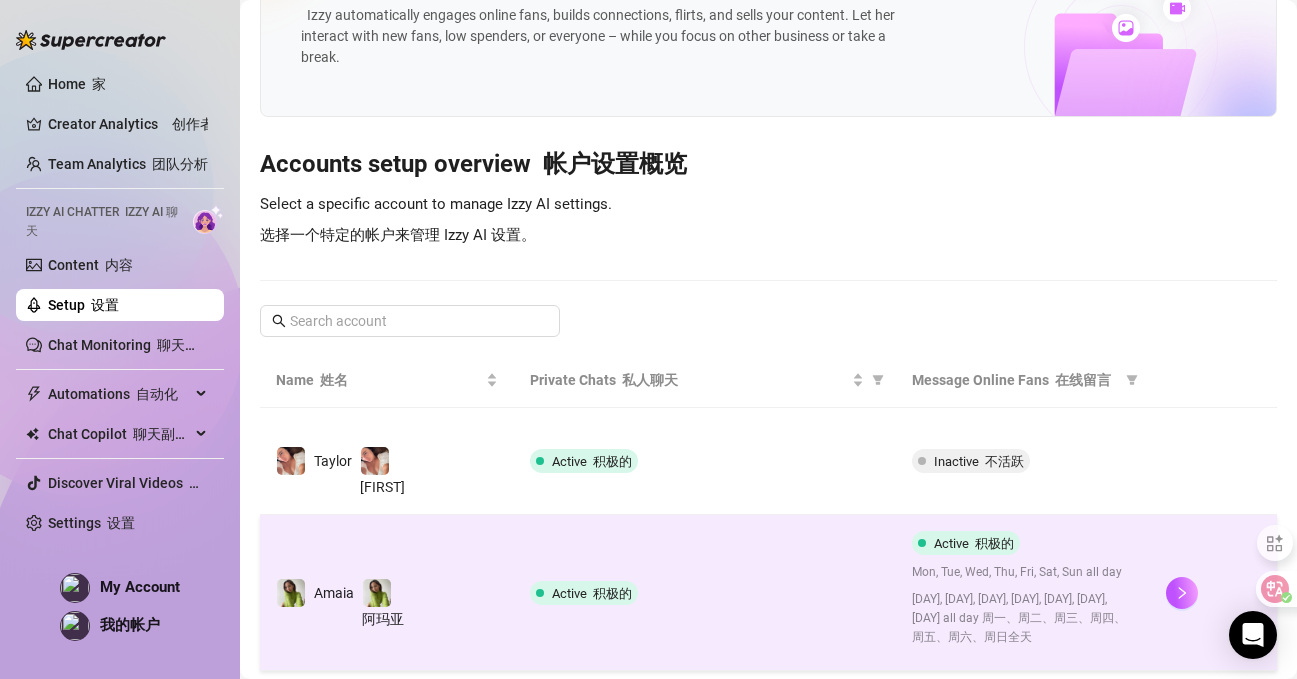 click on "Mon, Tue, Wed, Thu, Fri, Sat, Sun all day 周一、周二、周三、周四、周五、周六、周日全天" at bounding box center [1023, 608] 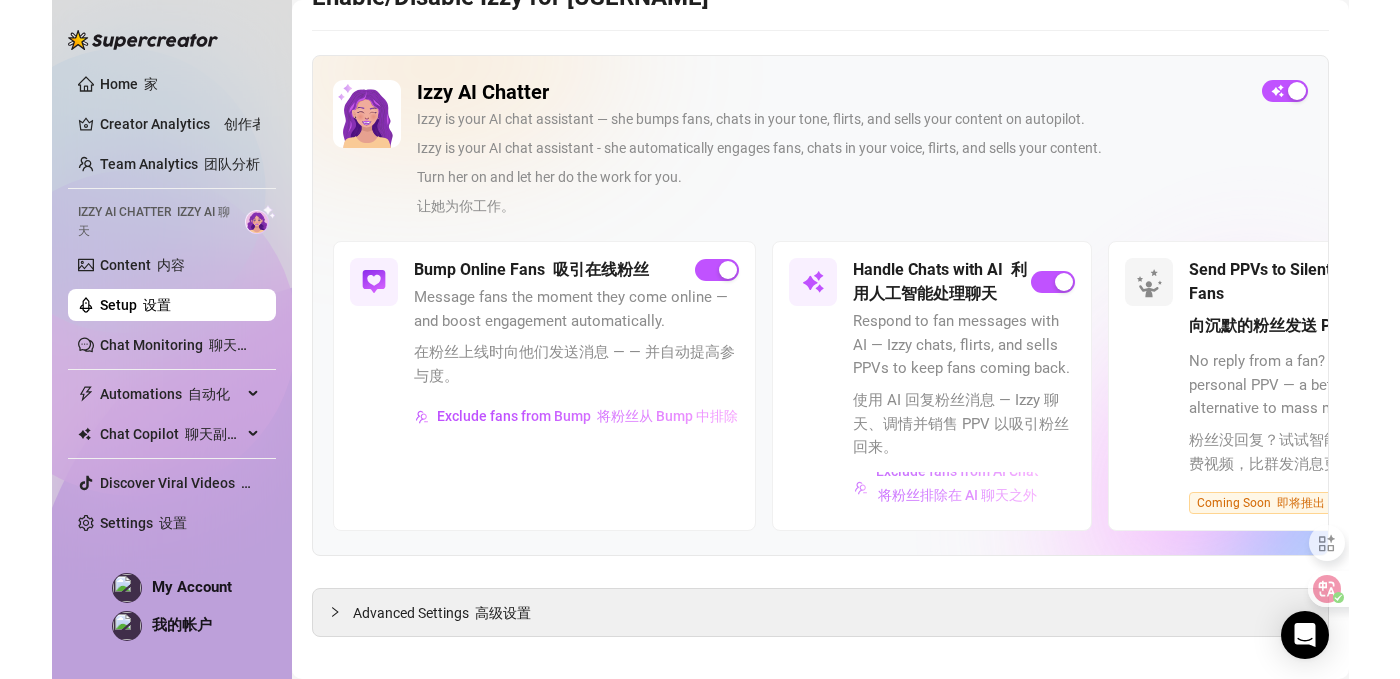 scroll, scrollTop: 122, scrollLeft: 0, axis: vertical 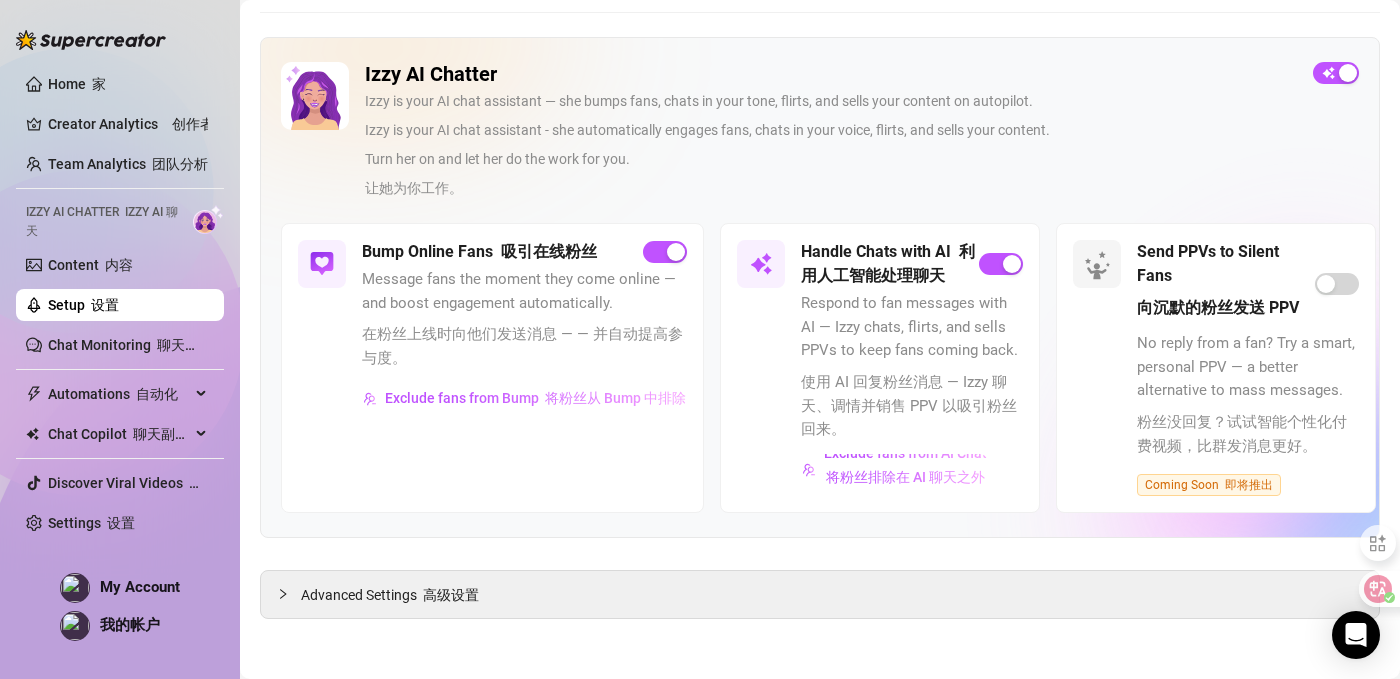 click at bounding box center [1222, 485] 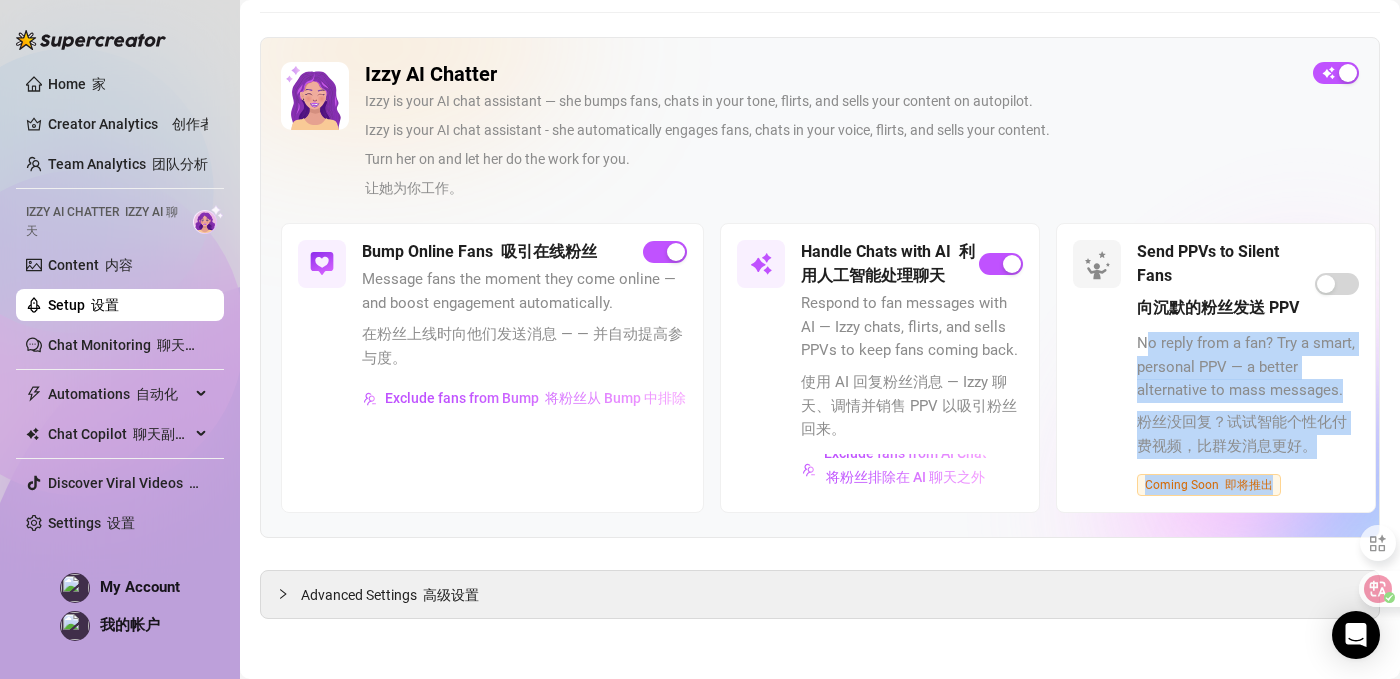 drag, startPoint x: 1145, startPoint y: 336, endPoint x: 1289, endPoint y: 496, distance: 215.25798 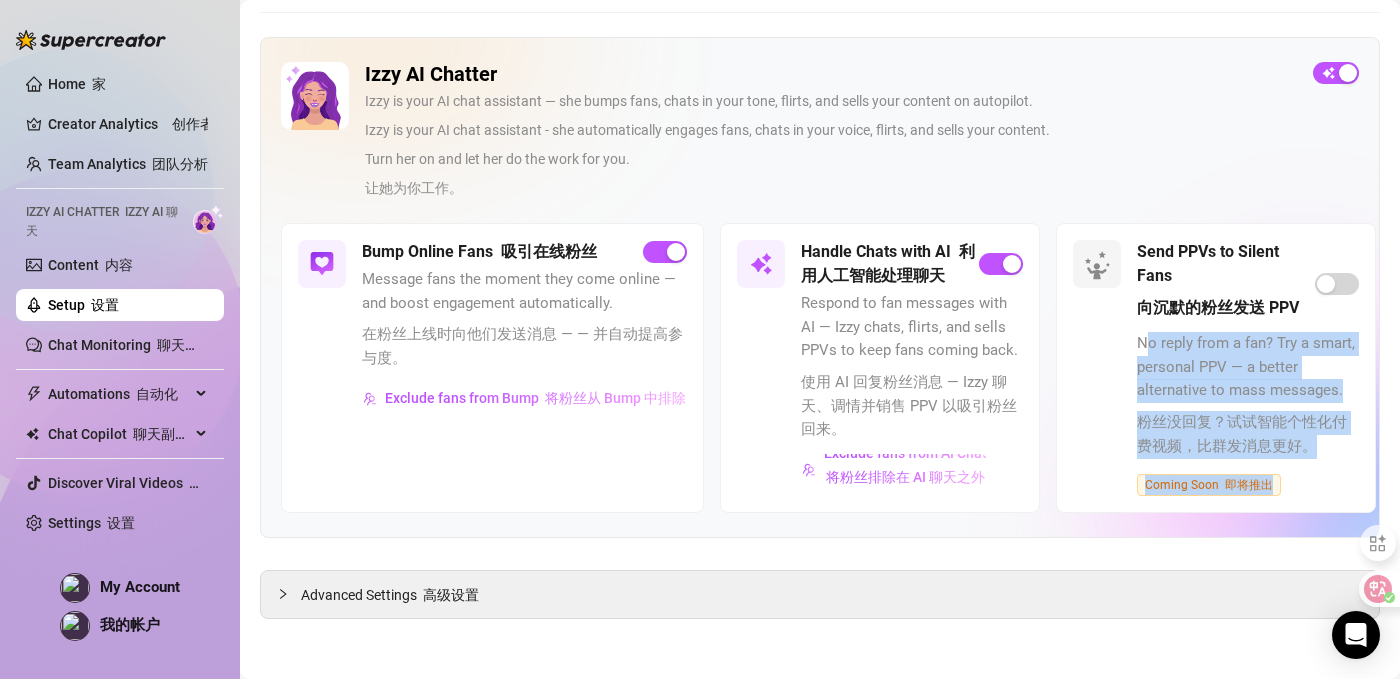click on "粉丝没回复？试试智能个性化付费视频，比群发消息更好。" at bounding box center [1242, 434] 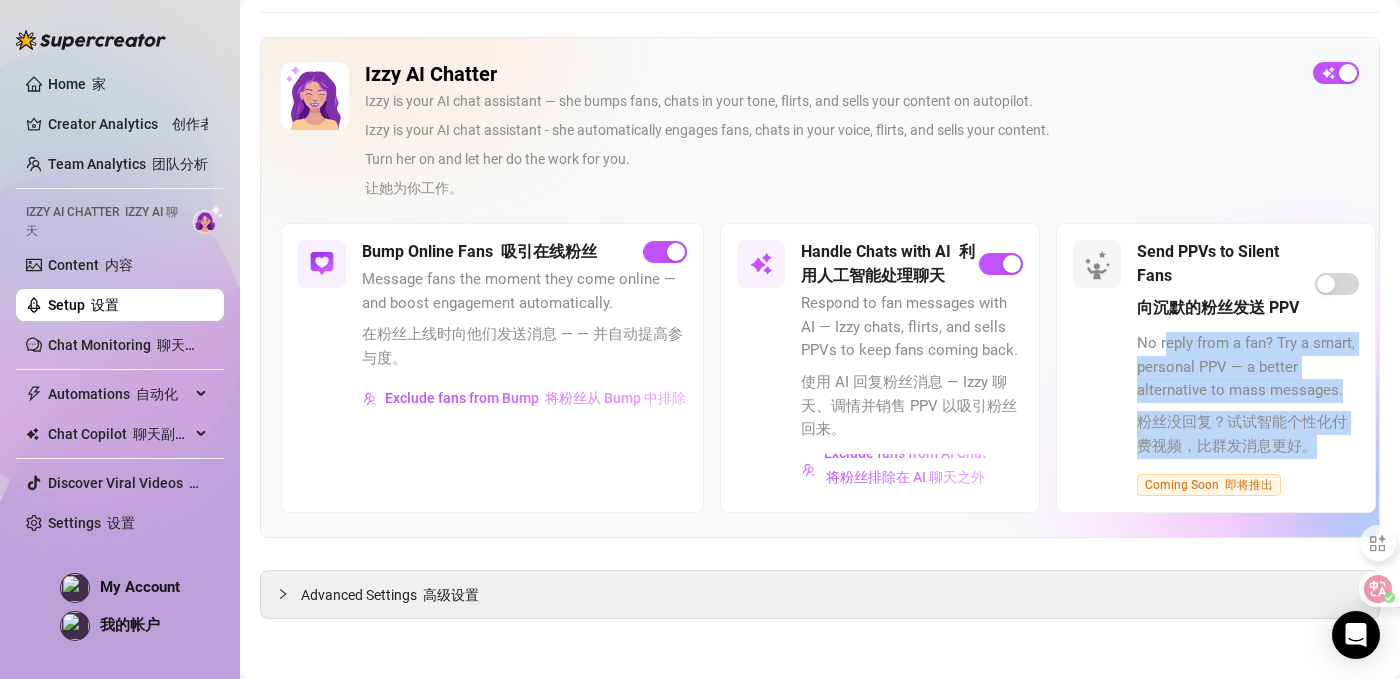 drag, startPoint x: 1320, startPoint y: 456, endPoint x: 1169, endPoint y: 339, distance: 191.02356 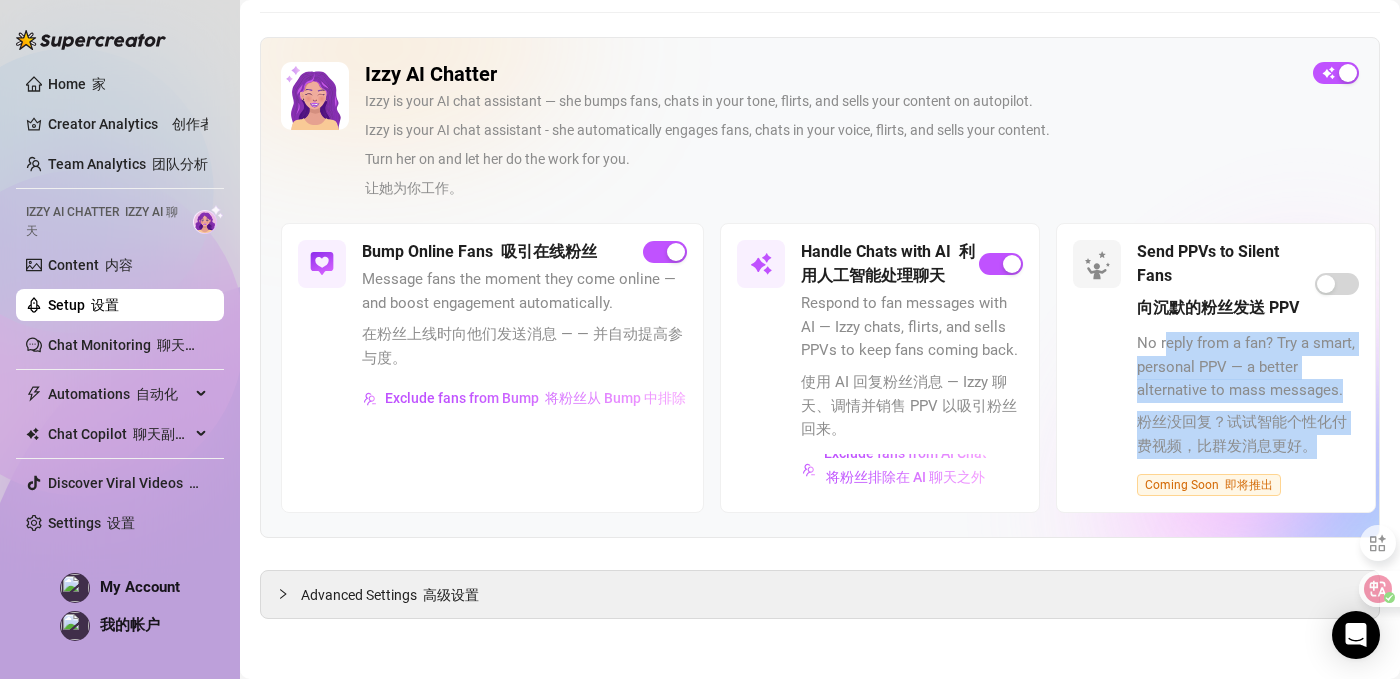 drag, startPoint x: 1168, startPoint y: 354, endPoint x: 1163, endPoint y: 472, distance: 118.10589 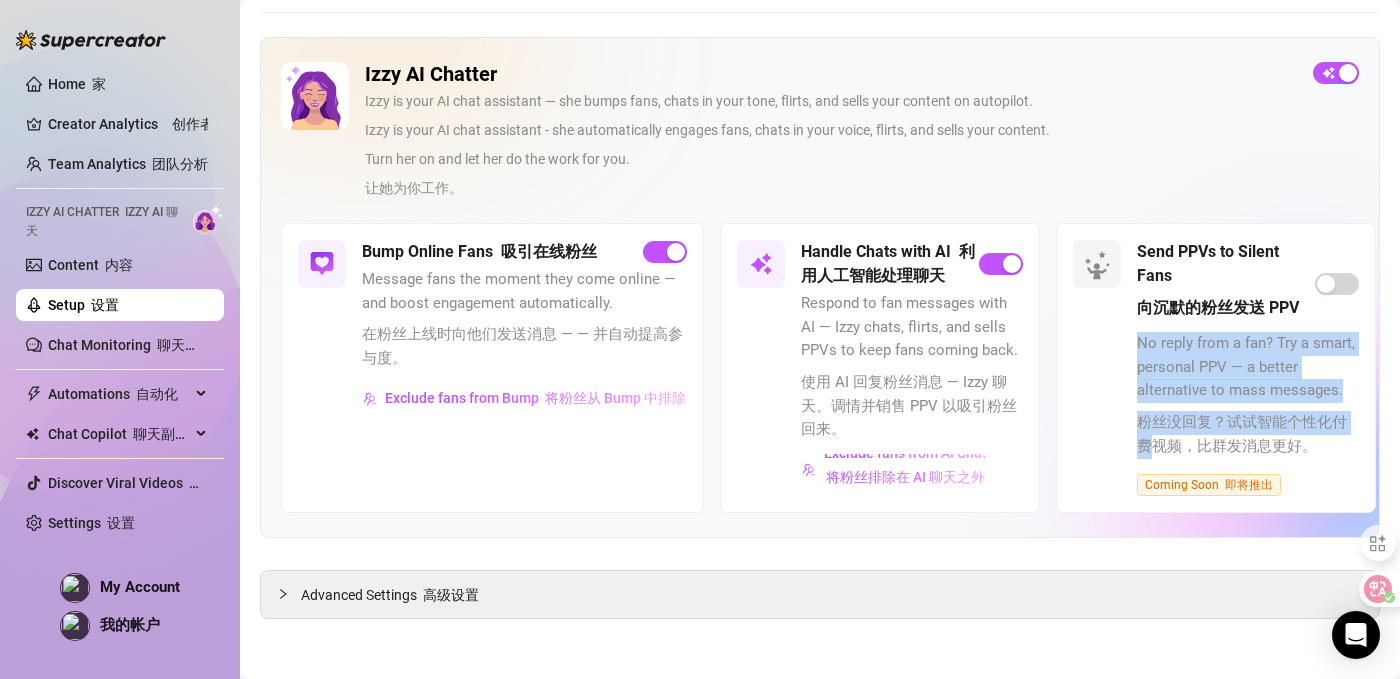 drag, startPoint x: 1186, startPoint y: 327, endPoint x: 1150, endPoint y: 453, distance: 131.04198 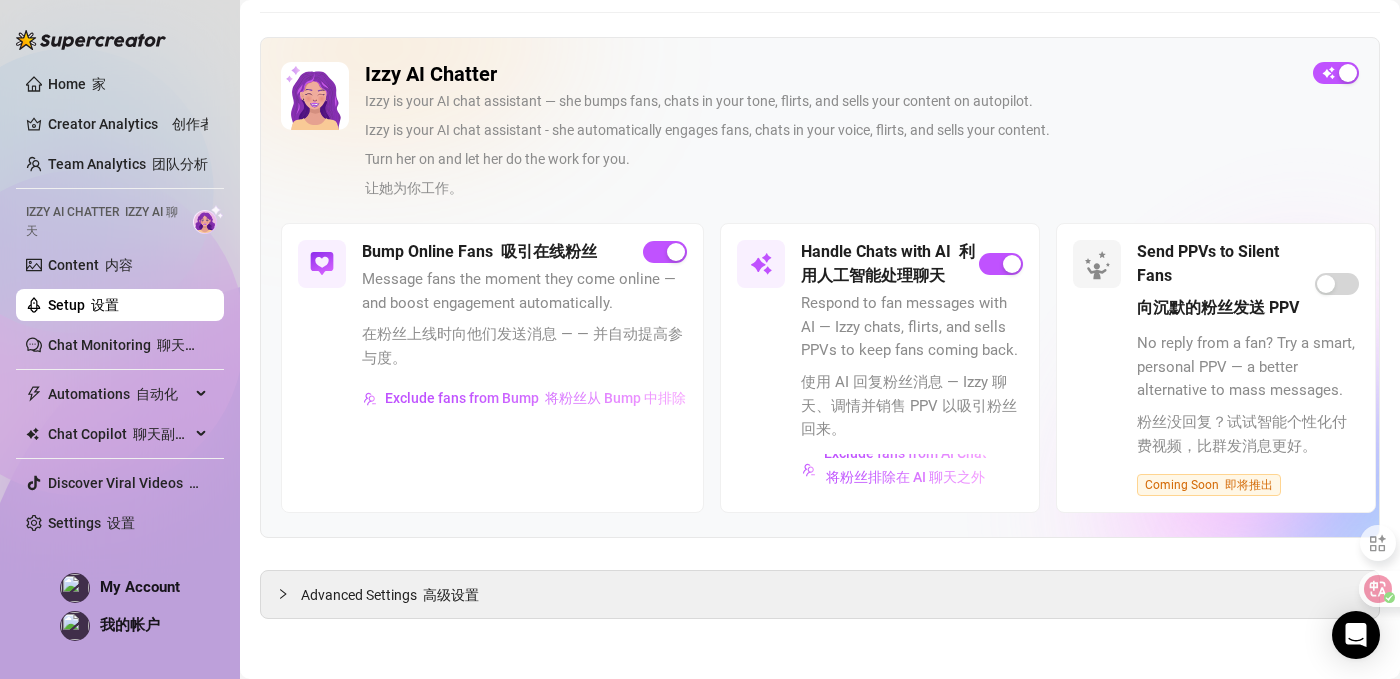 click on "使用 AI 回复粉丝消息 — Izzy 聊天、调情并销售 PPV 以吸引粉丝回来。" at bounding box center [912, 406] 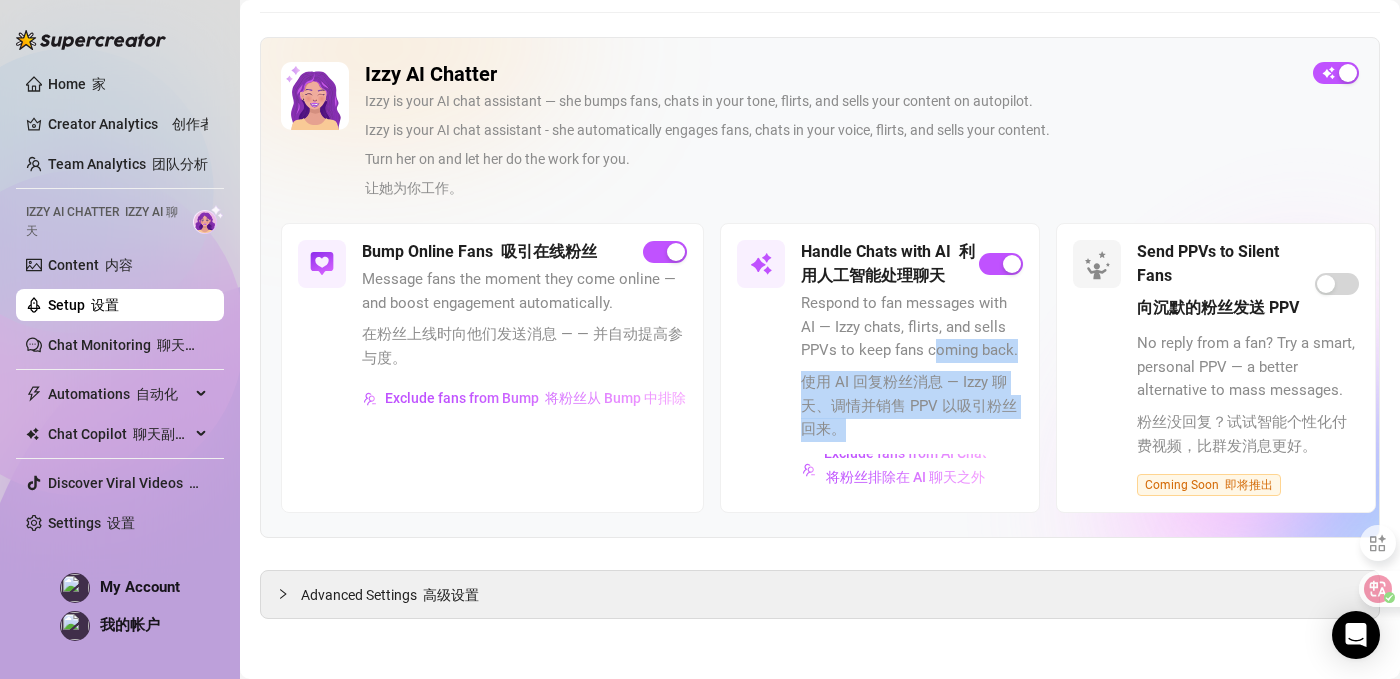 drag, startPoint x: 943, startPoint y: 423, endPoint x: 940, endPoint y: 358, distance: 65.06919 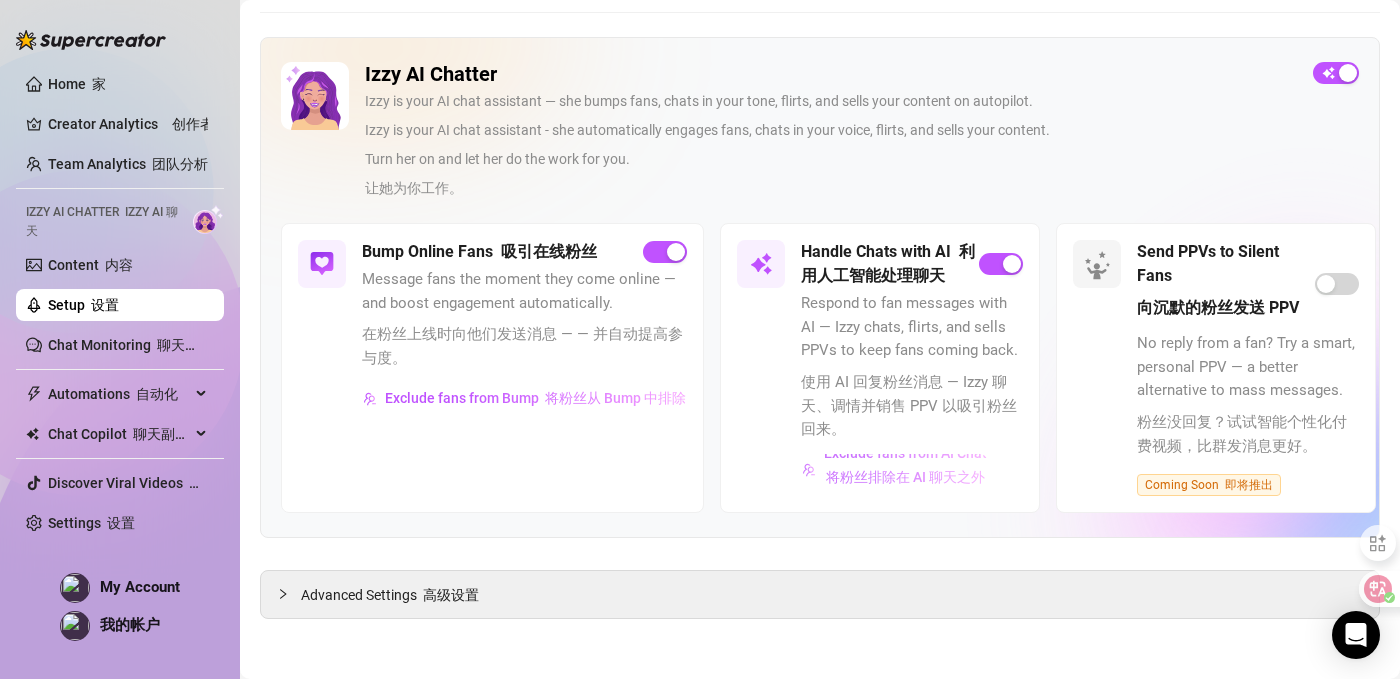 drag, startPoint x: 940, startPoint y: 378, endPoint x: 937, endPoint y: 450, distance: 72.06247 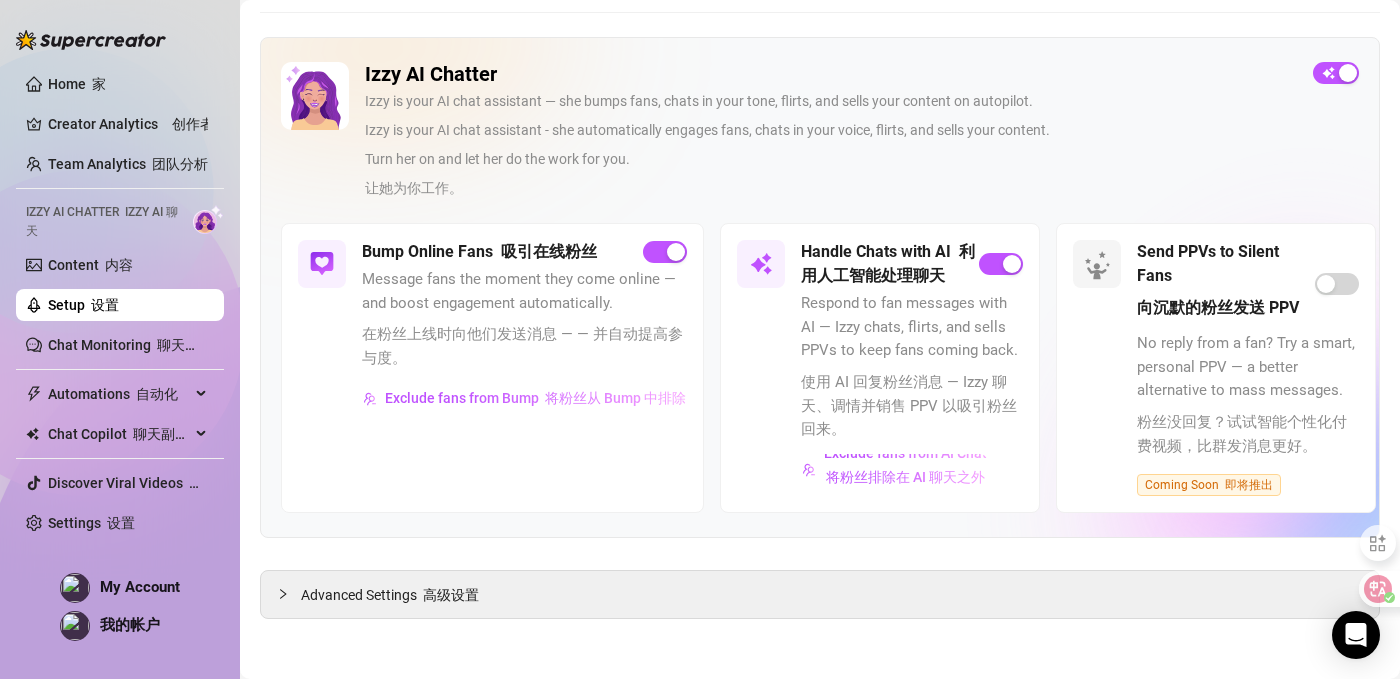 click on "使用 AI 回复粉丝消息 — Izzy 聊天、调情并销售 PPV 以吸引粉丝回来。" at bounding box center (909, 405) 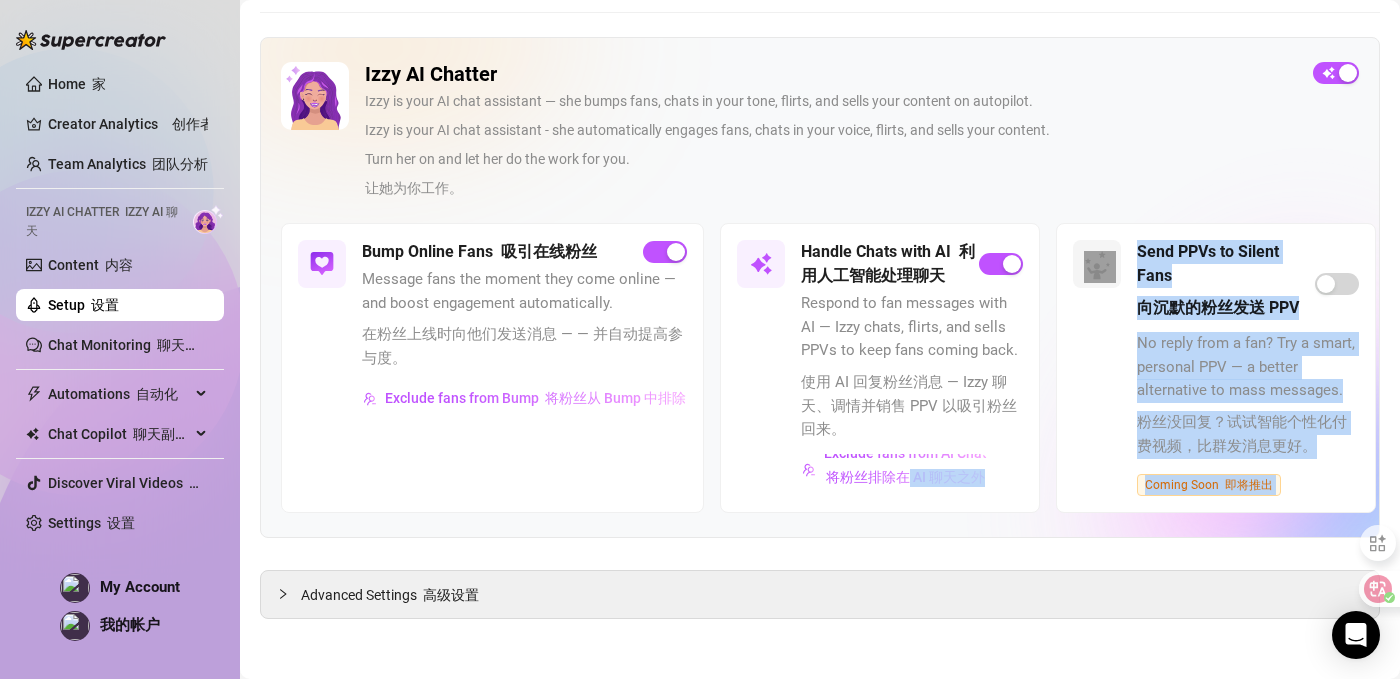 drag, startPoint x: 911, startPoint y: 469, endPoint x: 900, endPoint y: 546, distance: 77.781746 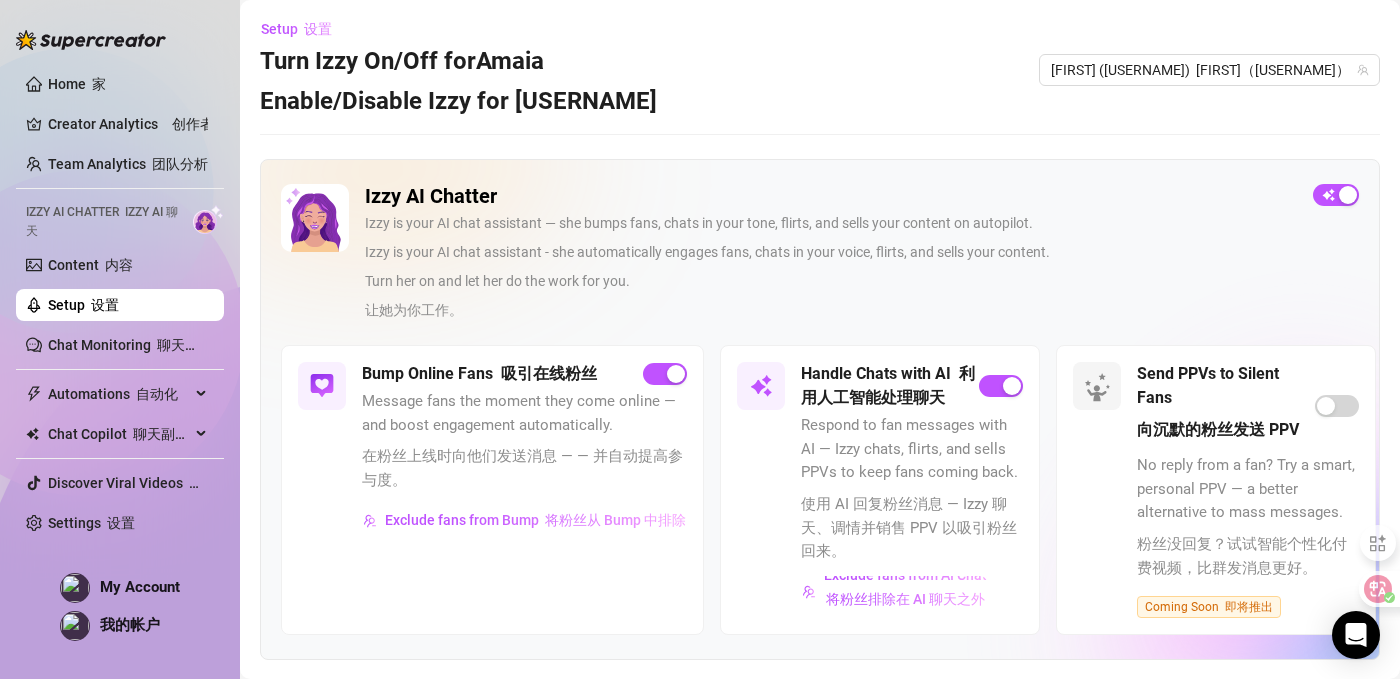 scroll, scrollTop: 122, scrollLeft: 0, axis: vertical 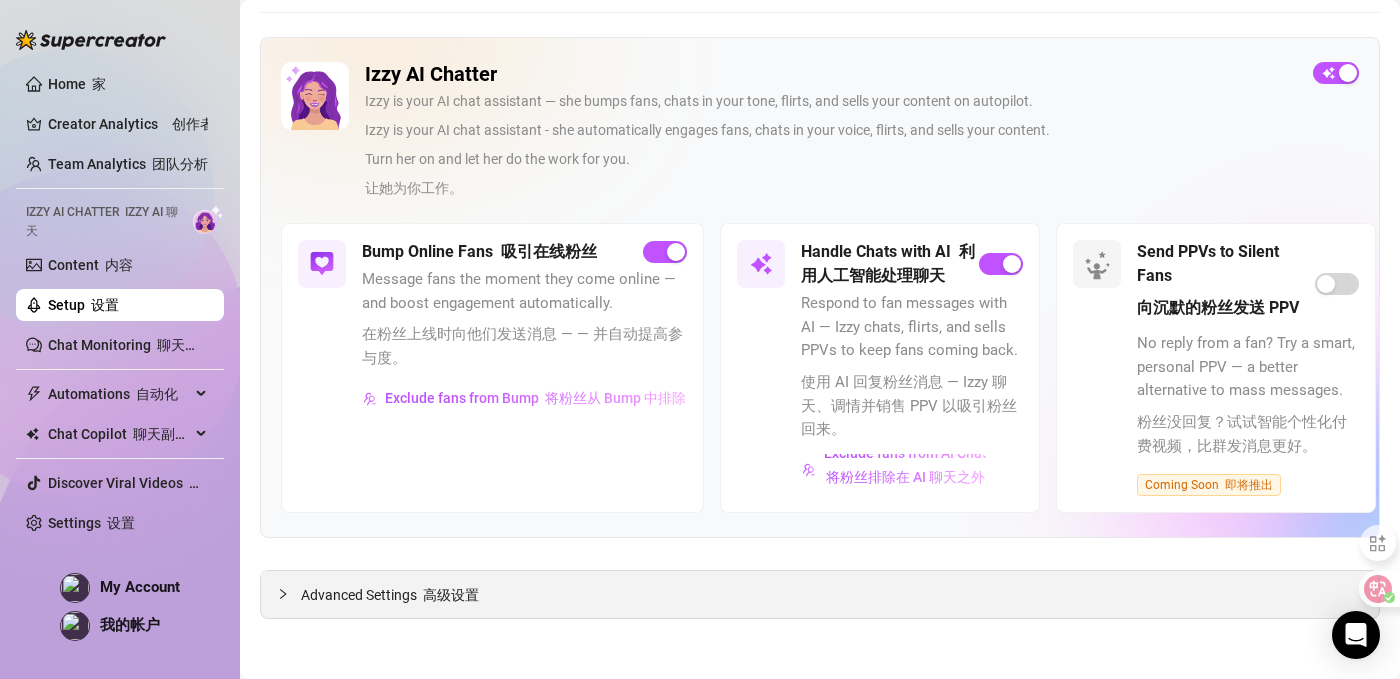 click at bounding box center [420, 595] 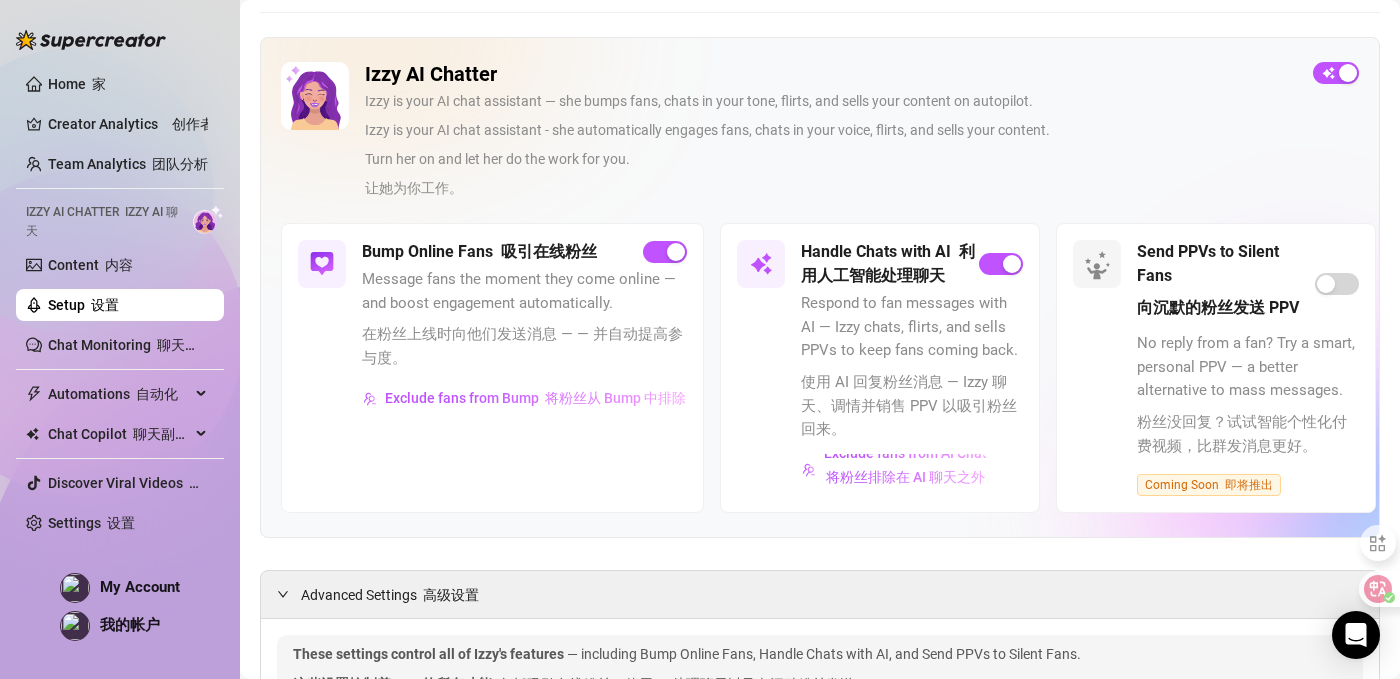 click on "Send PPVs to Silent Fans 向沉默的粉丝发送 PPV" at bounding box center (1248, 284) 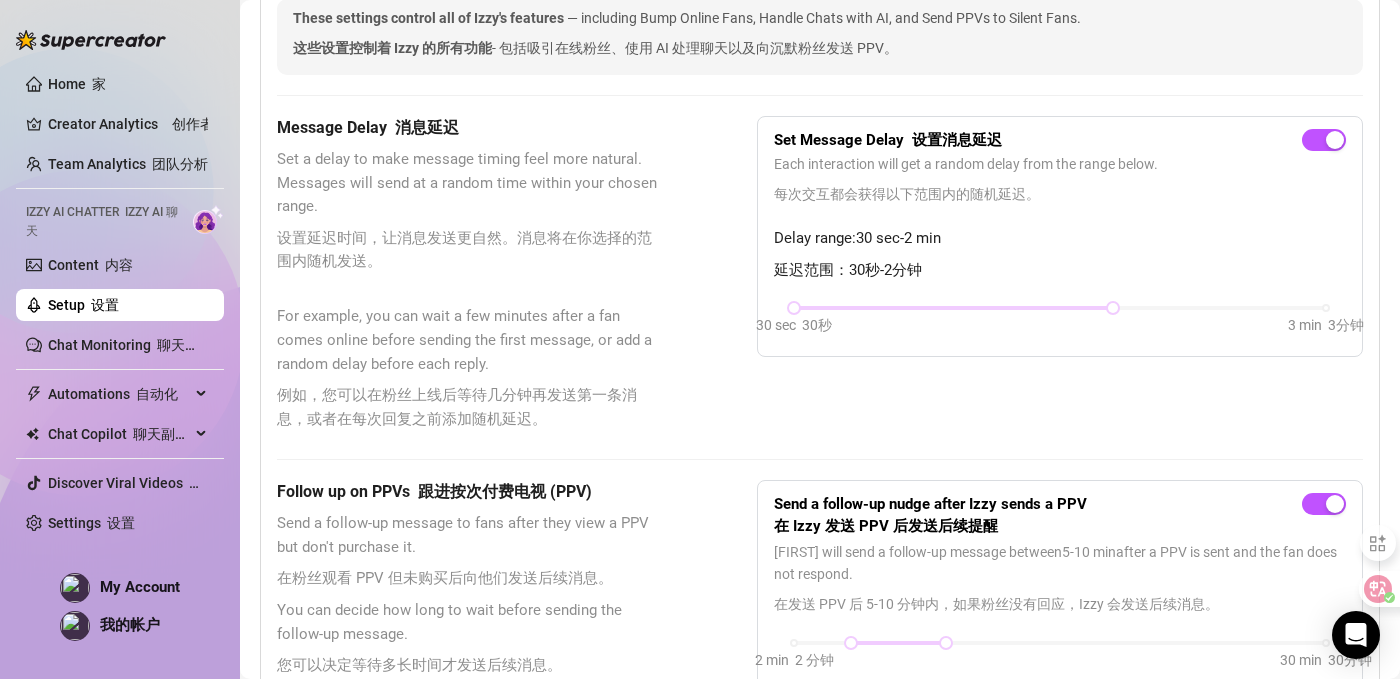 scroll, scrollTop: 759, scrollLeft: 0, axis: vertical 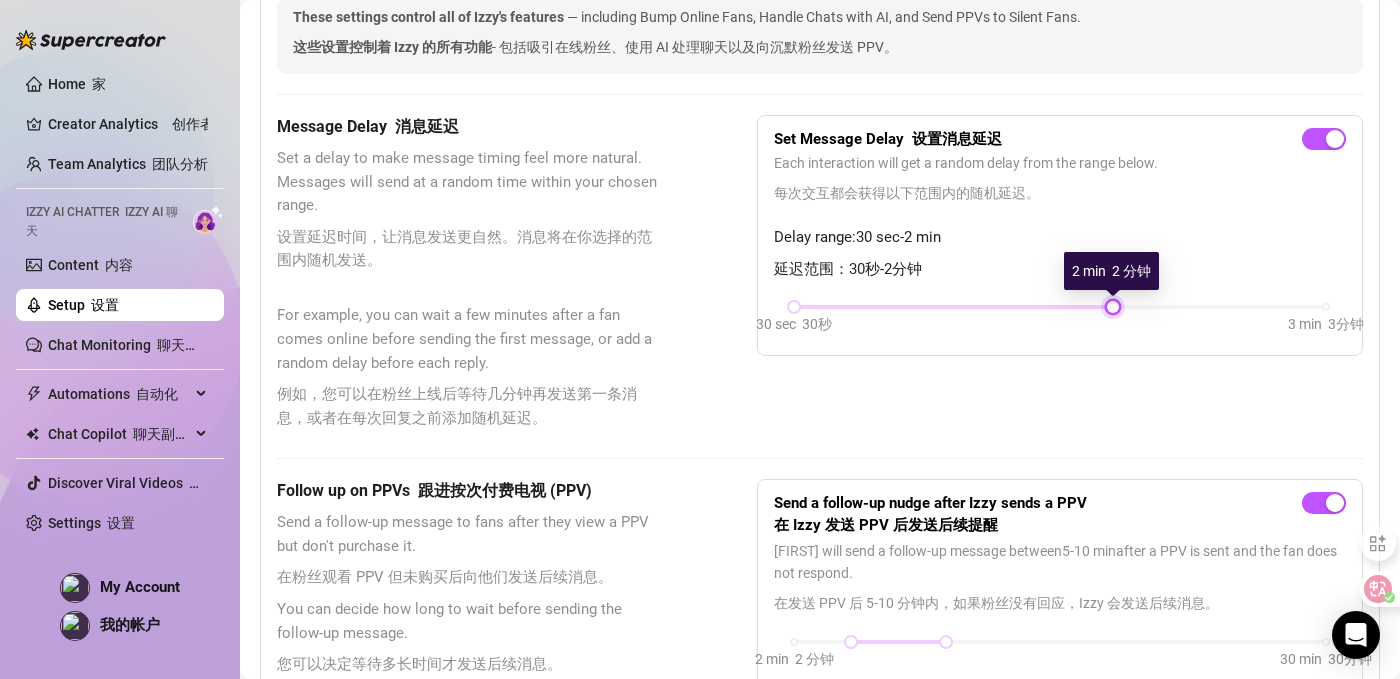 drag, startPoint x: 1115, startPoint y: 306, endPoint x: 1162, endPoint y: 311, distance: 47.26521 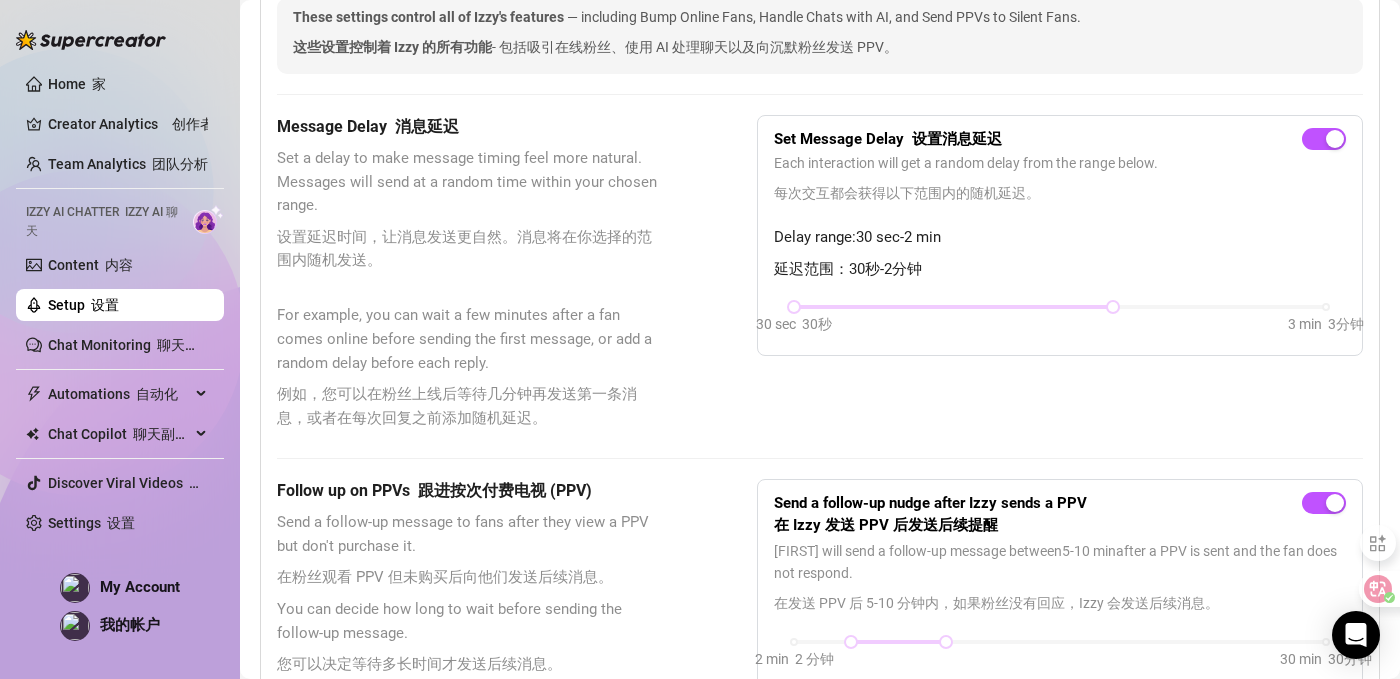 click on "Message Delay    消息延迟 Set a delay to make message timing feel more natural. Messages will send at a random time within your chosen range. 设置延迟时间，让消息发送更自然。消息将在你选择的范围内随机发送。 For example, you can wait a few minutes after a fan comes online before sending the first message, or add a random delay before each reply. 例如，您可以在粉丝上线后等待几分钟再发送第一条消息，或者在每次回复之前添加随机延迟。 Set Message Delay    设置消息延迟 Each interaction will get a random delay from the range below. 每次交互都会获得以下范围内的随机延迟。 Delay range:  30 sec  -  2 min 延迟范围：30秒-2分钟 30 sec    30秒 3 min    3分钟" at bounding box center (820, 276) 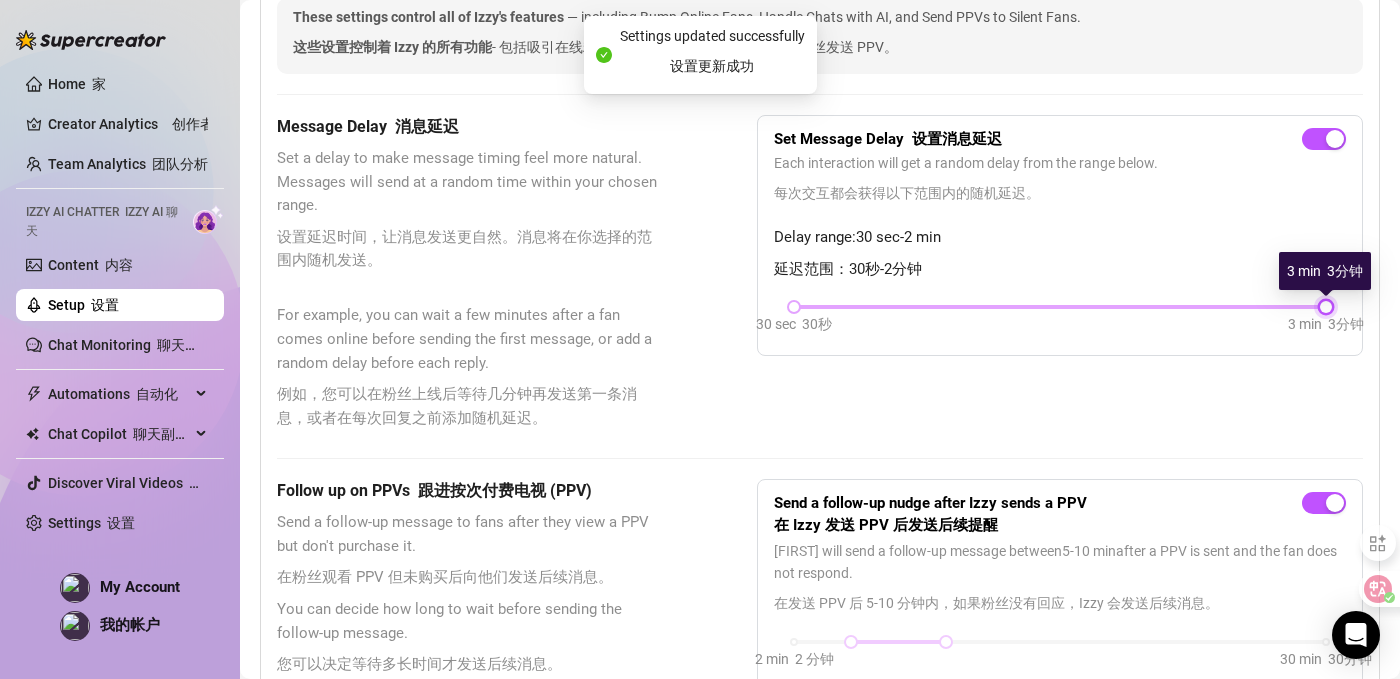 drag, startPoint x: 1109, startPoint y: 306, endPoint x: 1325, endPoint y: 300, distance: 216.08331 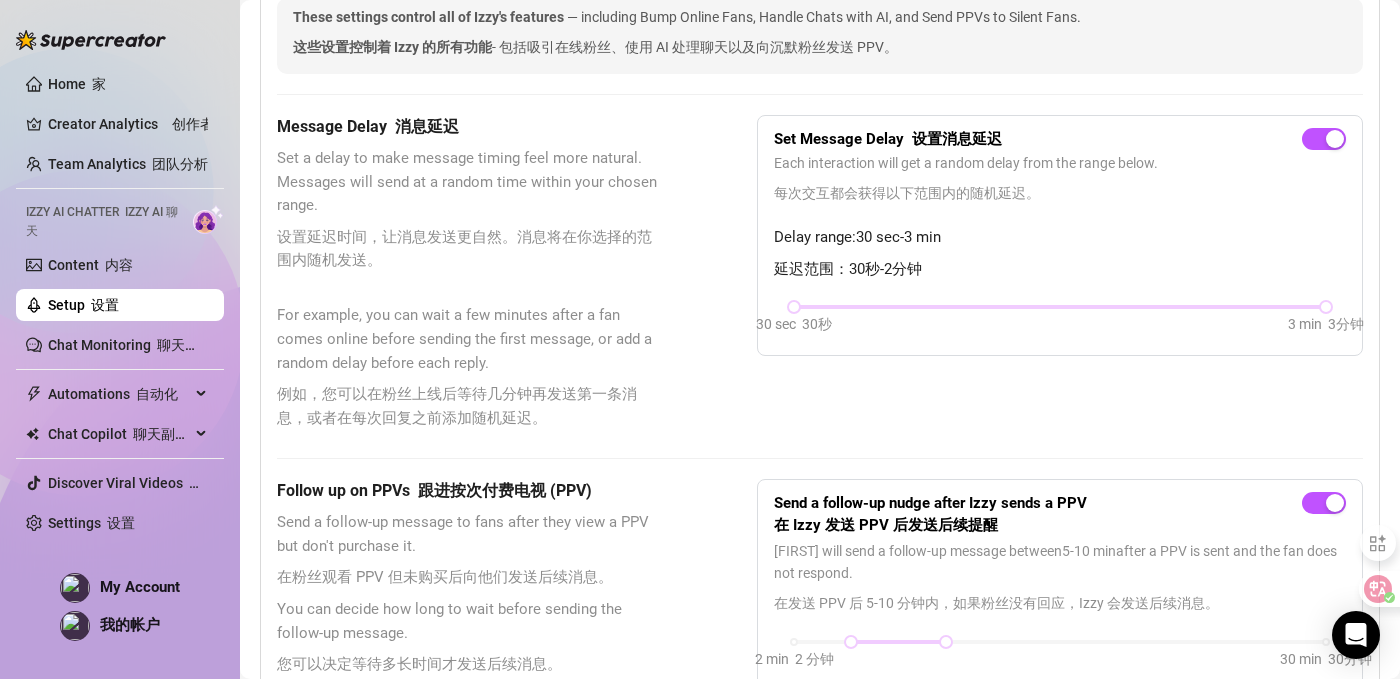 click on "Message Delay    消息延迟 Set a delay to make message timing feel more natural. Messages will send at a random time within your chosen range. 设置延迟时间，让消息发送更自然。消息将在你选择的范围内随机发送。 For example, you can wait a few minutes after a fan comes online before sending the first message, or add a random delay before each reply. 例如，您可以在粉丝上线后等待几分钟再发送第一条消息，或者在每次回复之前添加随机延迟。 Set Message Delay    设置消息延迟 Each interaction will get a random delay from the range below. 每次交互都会获得以下范围内的随机延迟。 Delay range:  30 sec  -  3 min 延迟范围：30秒-2分钟 30 sec    30秒 3 min    3分钟" at bounding box center (820, 276) 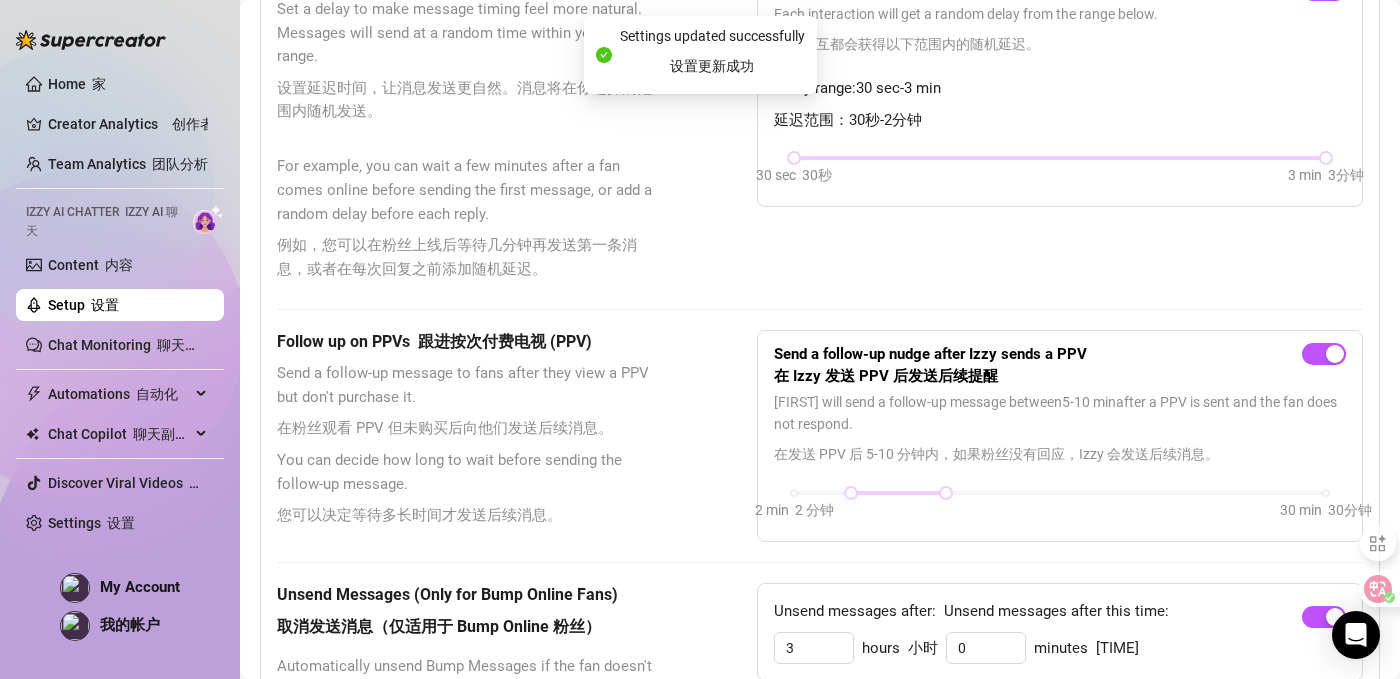 scroll, scrollTop: 857, scrollLeft: 0, axis: vertical 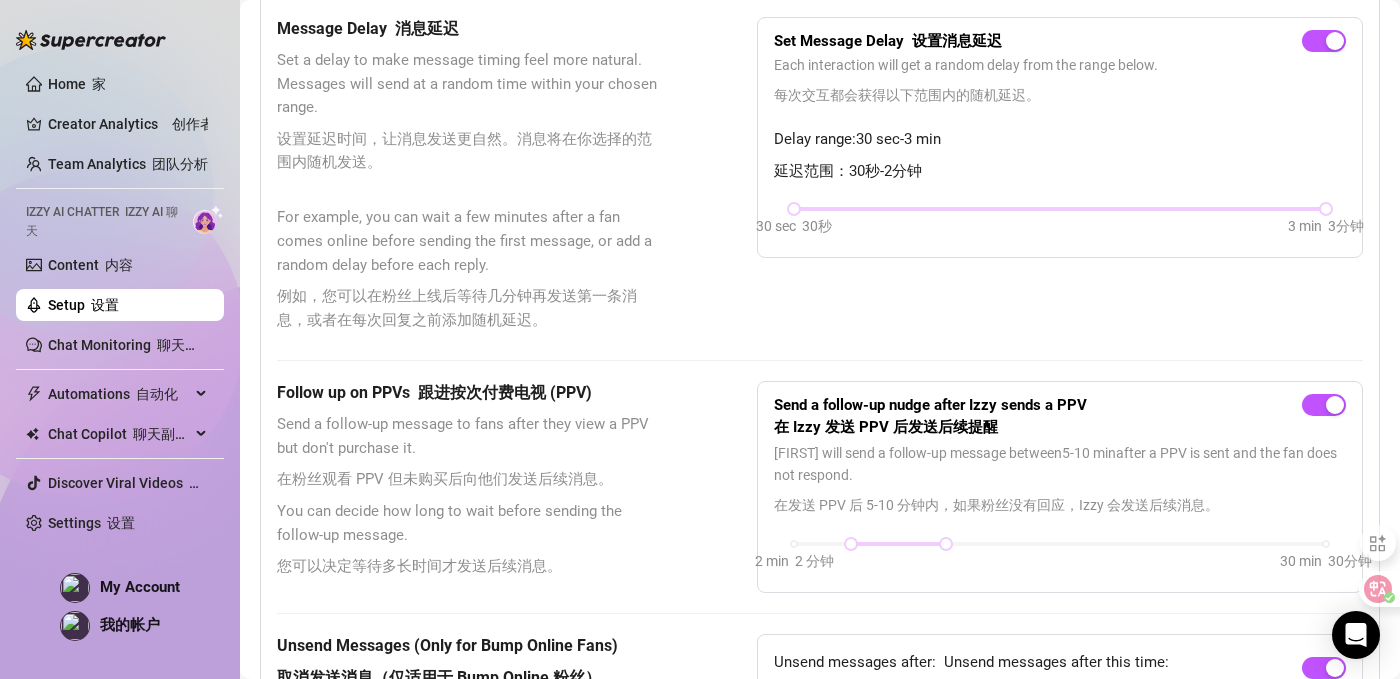click on "Message Delay    消息延迟 Set a delay to make message timing feel more natural. Messages will send at a random time within your chosen range. 设置延迟时间，让消息发送更自然。消息将在你选择的范围内随机发送。 For example, you can wait a few minutes after a fan comes online before sending the first message, or add a random delay before each reply. 例如，您可以在粉丝上线后等待几分钟再发送第一条消息，或者在每次回复之前添加随机延迟。 Set Message Delay    设置消息延迟 Each interaction will get a random delay from the range below. 每次交互都会获得以下范围内的随机延迟。 Delay range:  30 sec  -  3 min 延迟范围：30秒-2分钟 30 sec    30秒 3 min    3分钟" at bounding box center (820, 178) 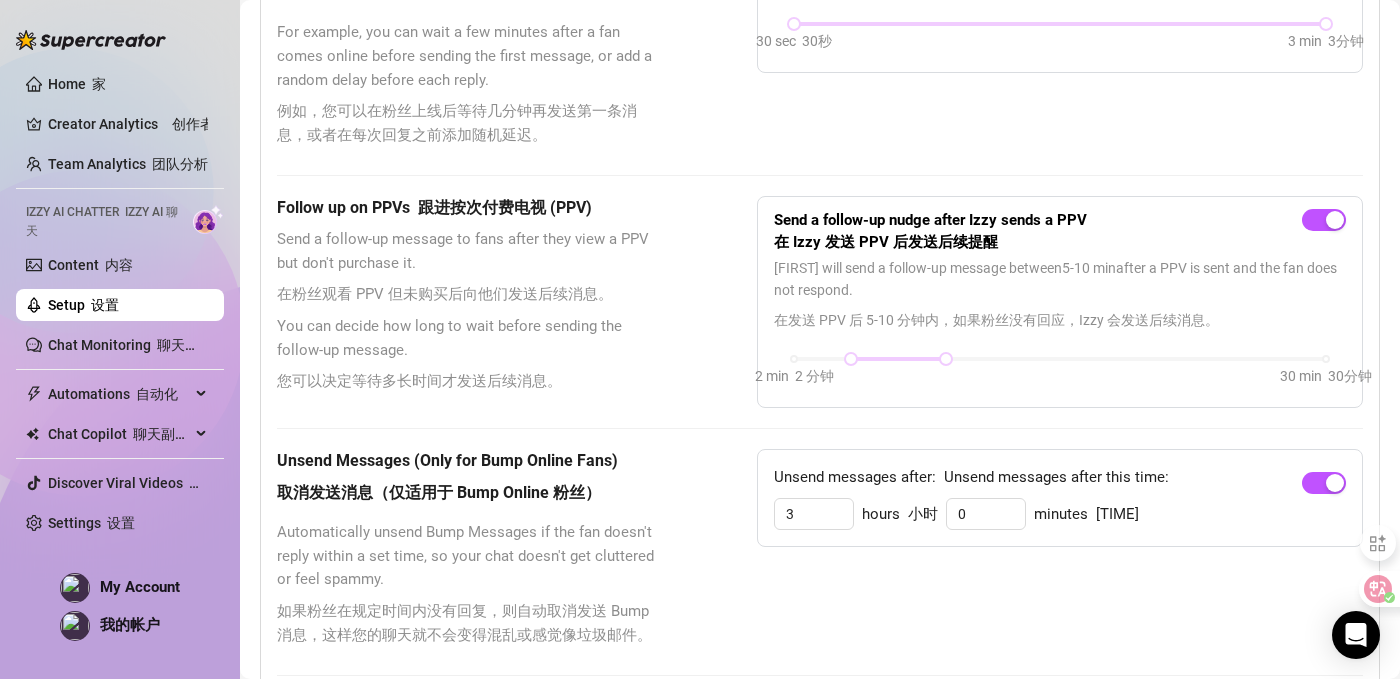 scroll, scrollTop: 1041, scrollLeft: 0, axis: vertical 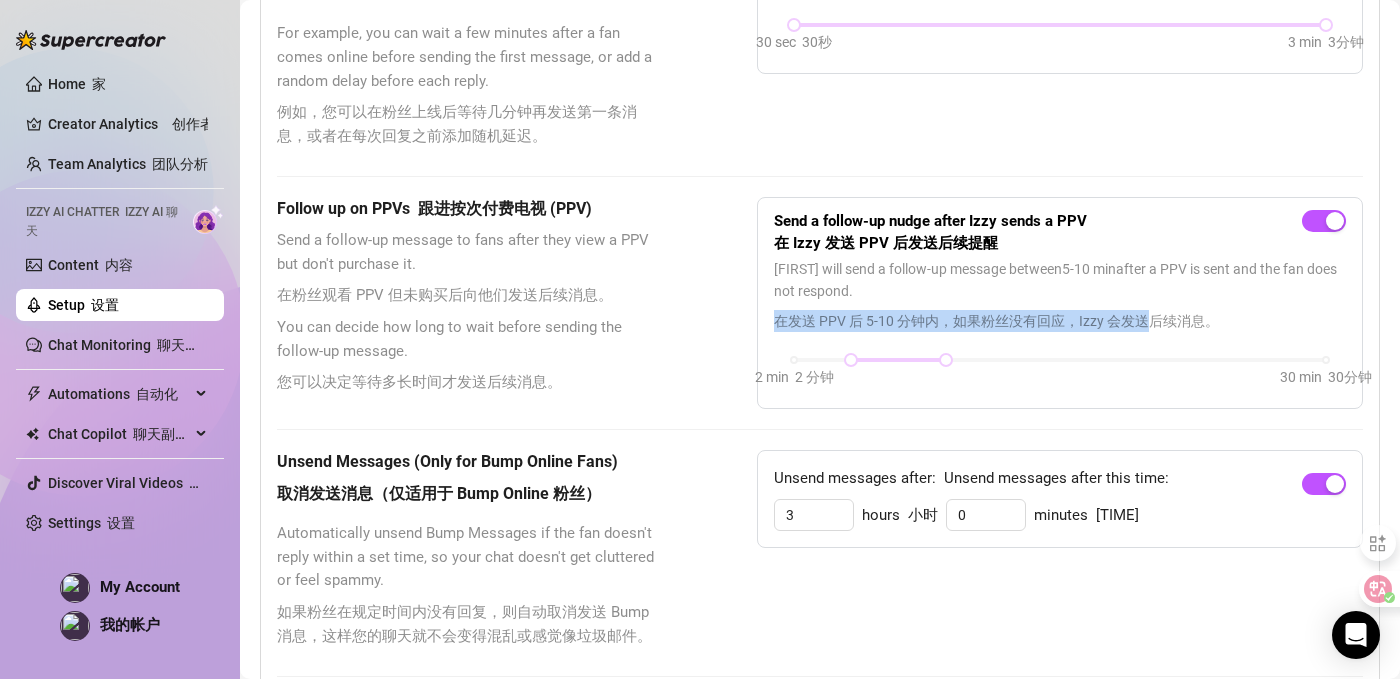 drag, startPoint x: 1161, startPoint y: 326, endPoint x: 1158, endPoint y: 303, distance: 23.194826 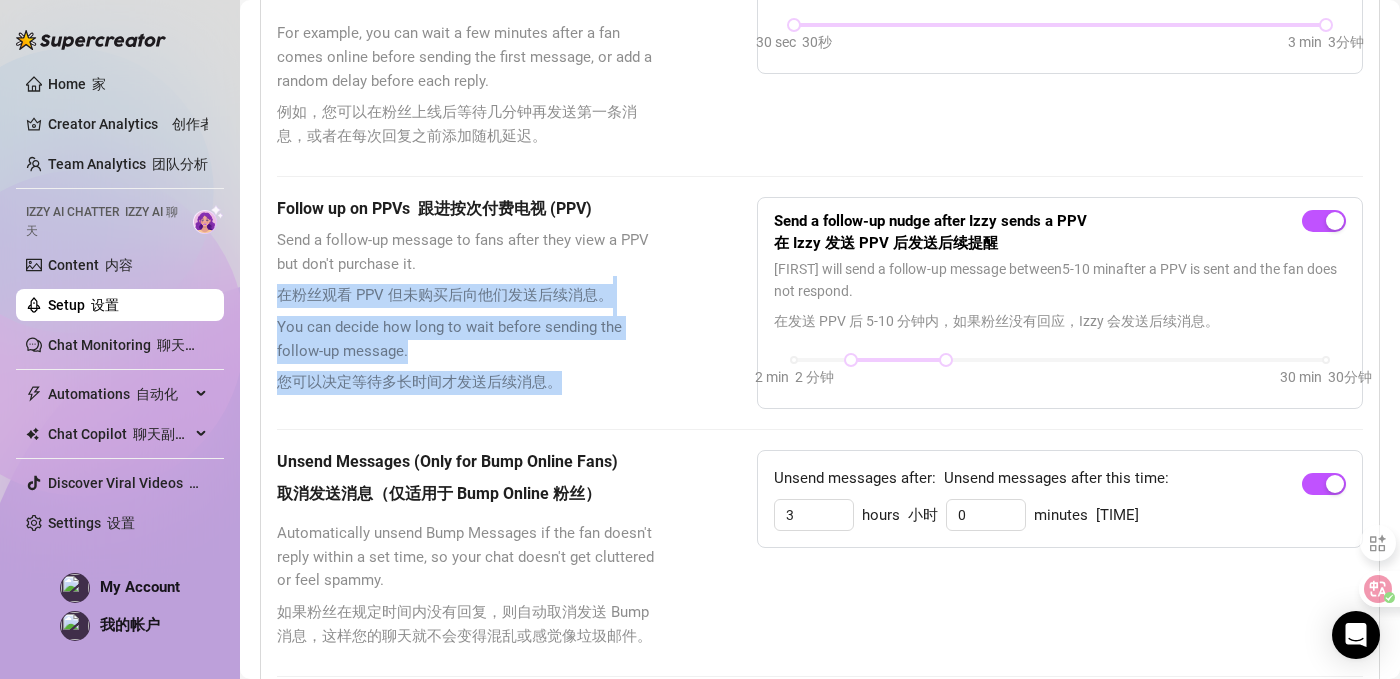 drag, startPoint x: 624, startPoint y: 364, endPoint x: 626, endPoint y: 289, distance: 75.026665 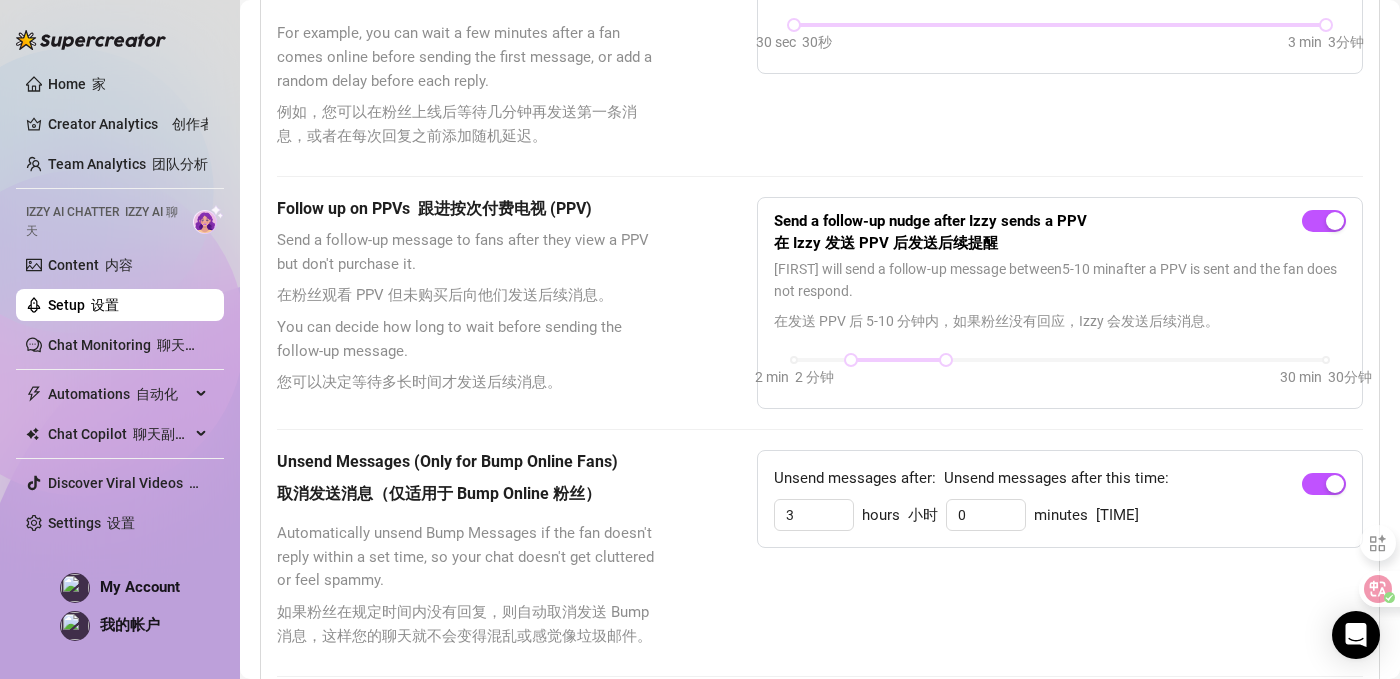 click on "Send a follow-up message to fans after they view a PPV but don't purchase it. 在粉丝观看 PPV 但未购买后向他们发送后续消息。 You can decide how long to wait before sending the follow-up message. 您可以决定等待多长时间才发送后续消息。" at bounding box center [467, 315] 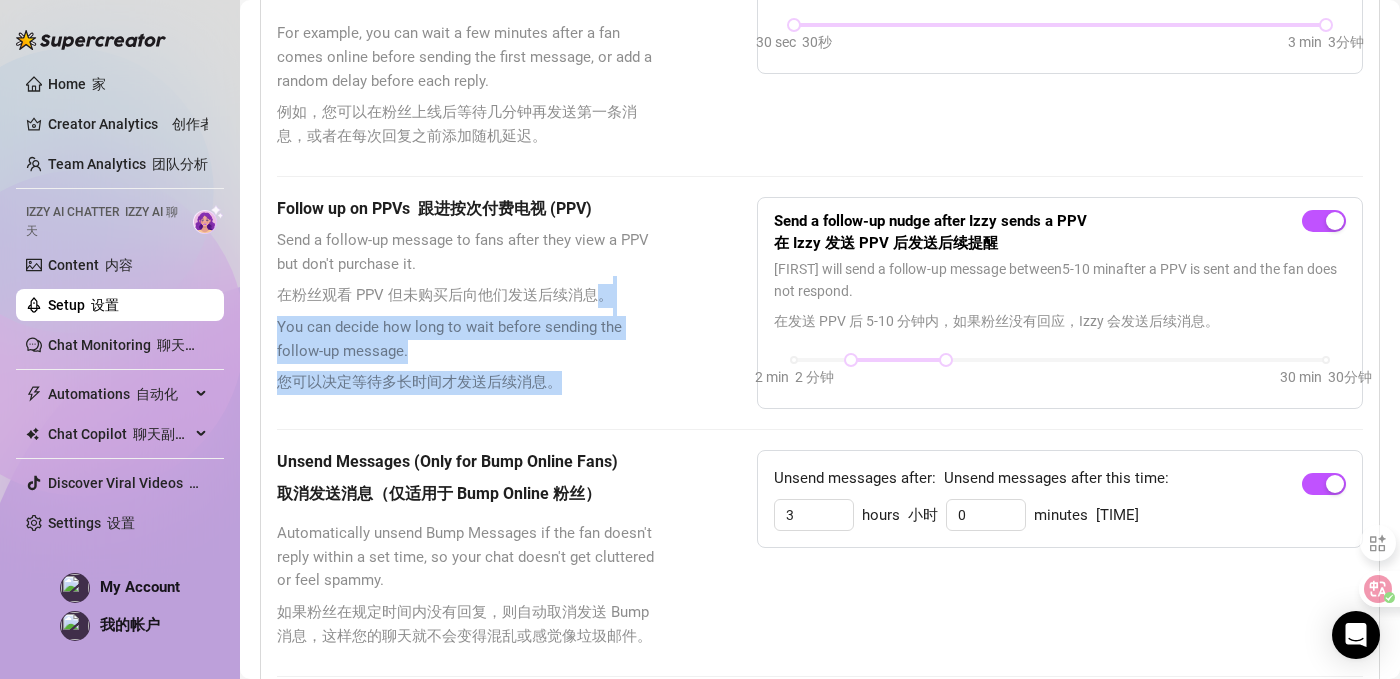 drag, startPoint x: 602, startPoint y: 299, endPoint x: 601, endPoint y: 396, distance: 97.00516 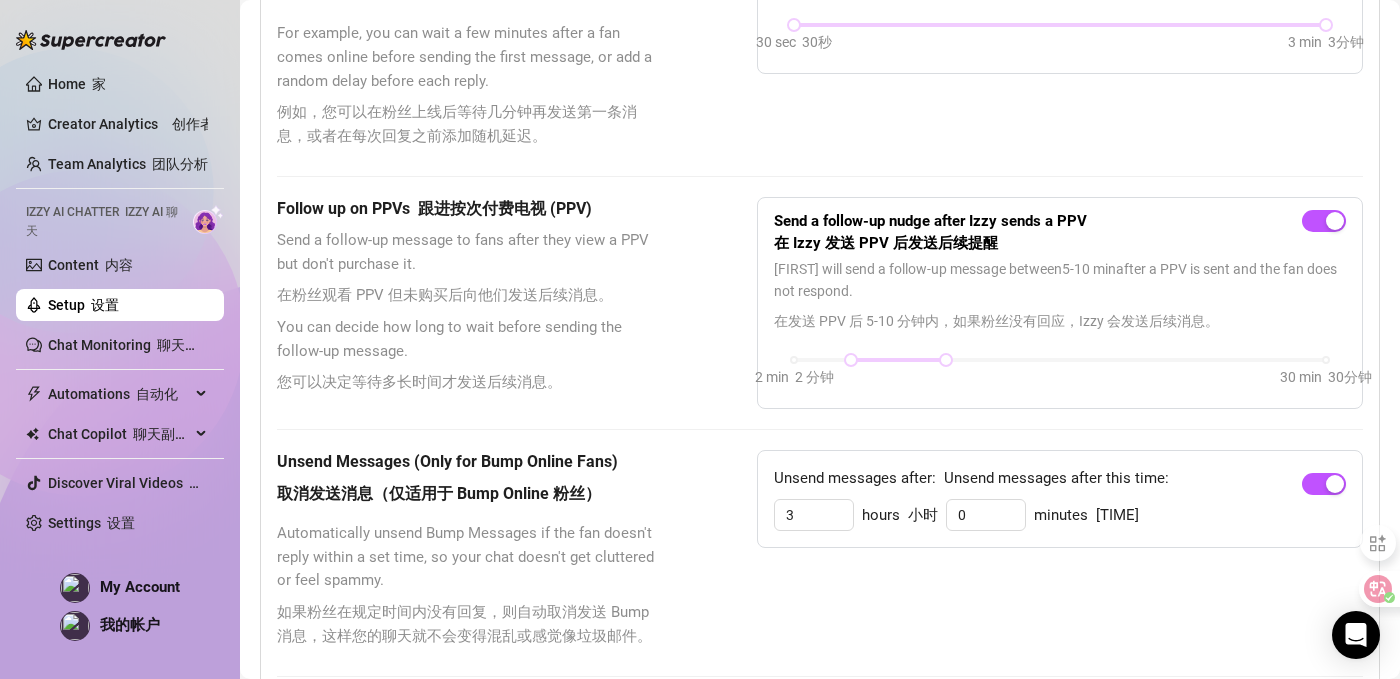 click on "Send a follow-up message to fans after they view a PPV but don't purchase it. 在粉丝观看 PPV 但未购买后向他们发送后续消息。 You can decide how long to wait before sending the follow-up message. 您可以决定等待多长时间才发送后续消息。" at bounding box center (467, 315) 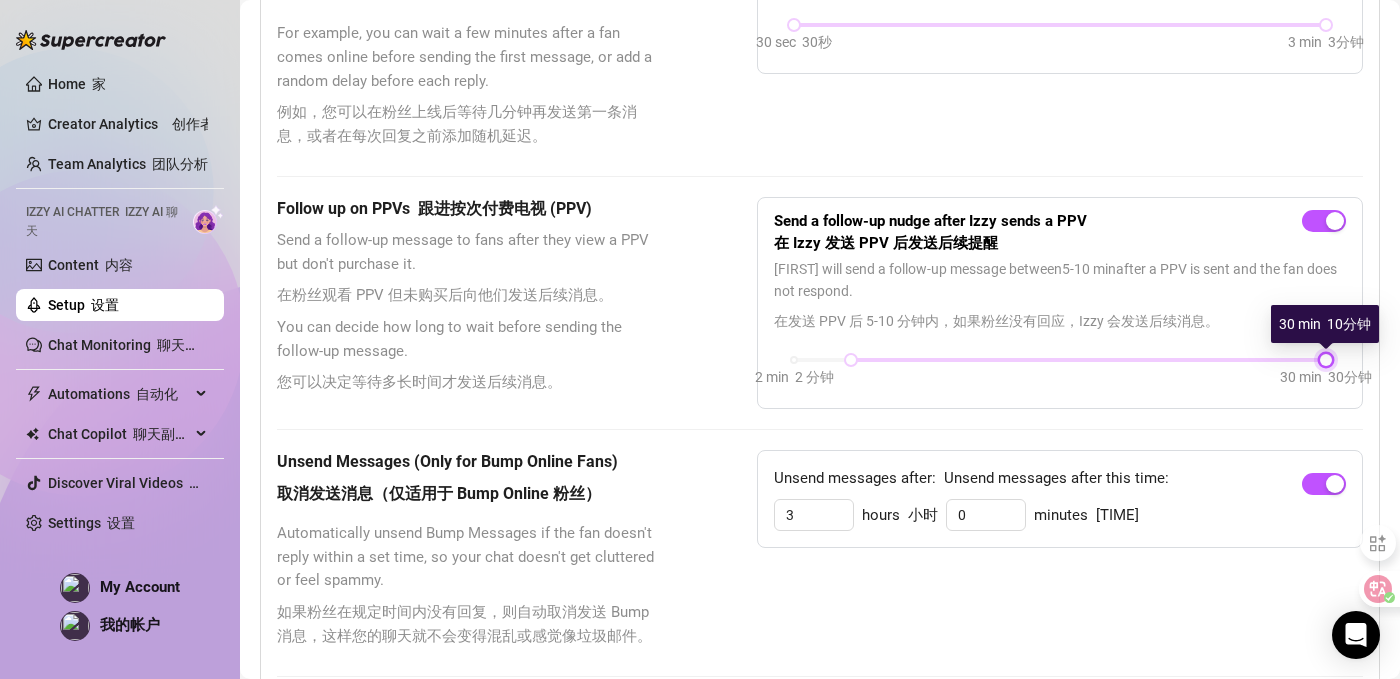 drag, startPoint x: 951, startPoint y: 357, endPoint x: 1381, endPoint y: 357, distance: 430 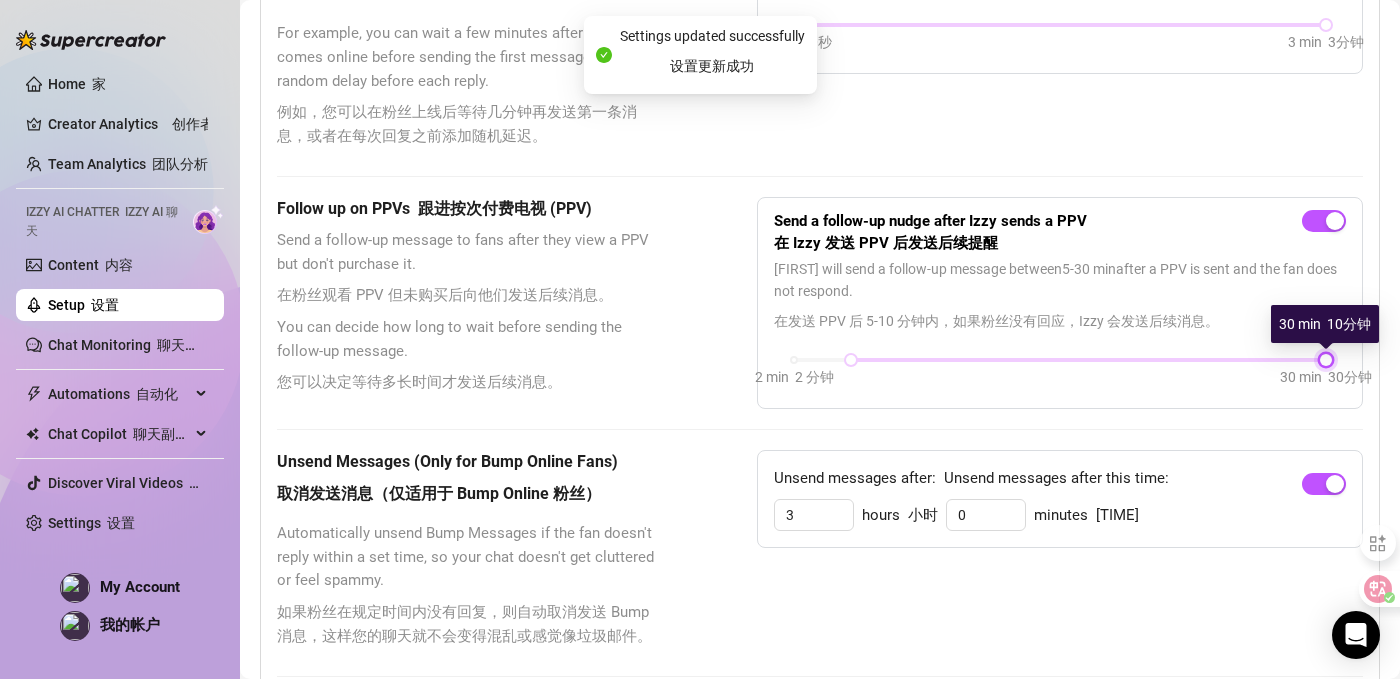 drag, startPoint x: 1330, startPoint y: 357, endPoint x: 1373, endPoint y: 359, distance: 43.046486 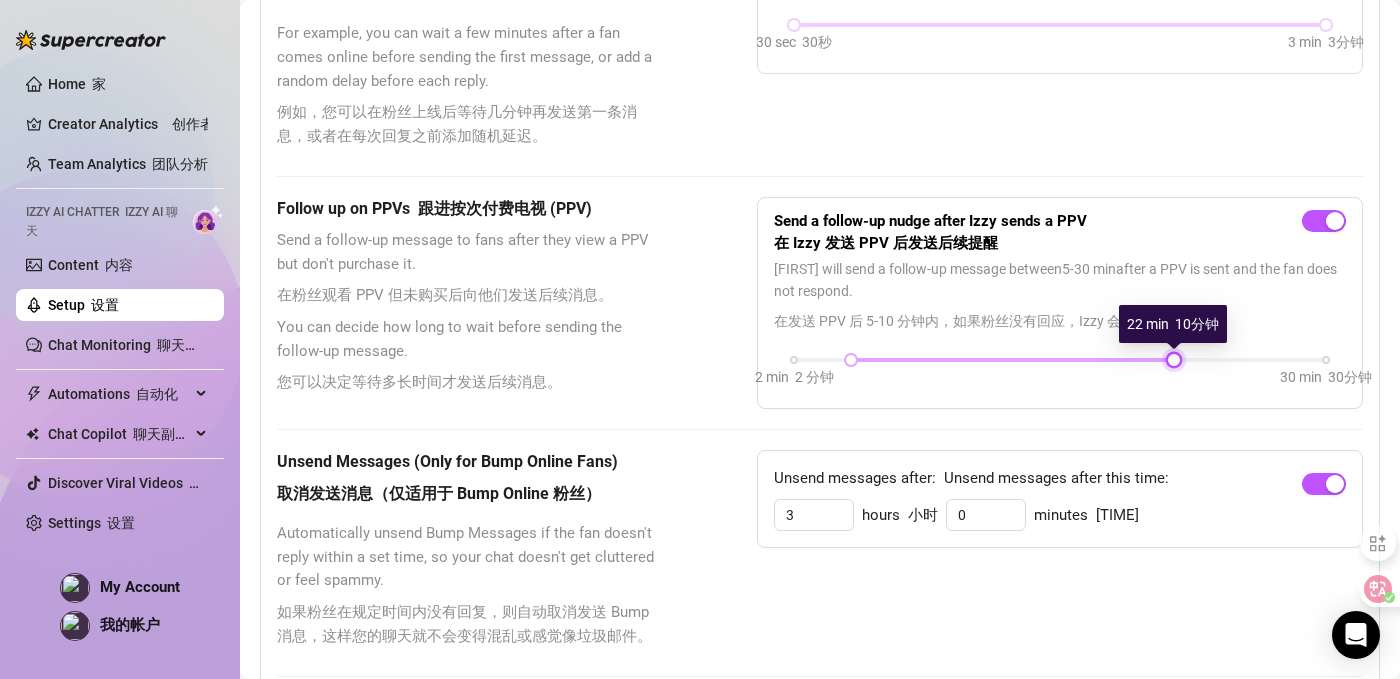 drag, startPoint x: 1323, startPoint y: 360, endPoint x: 1167, endPoint y: 361, distance: 156.0032 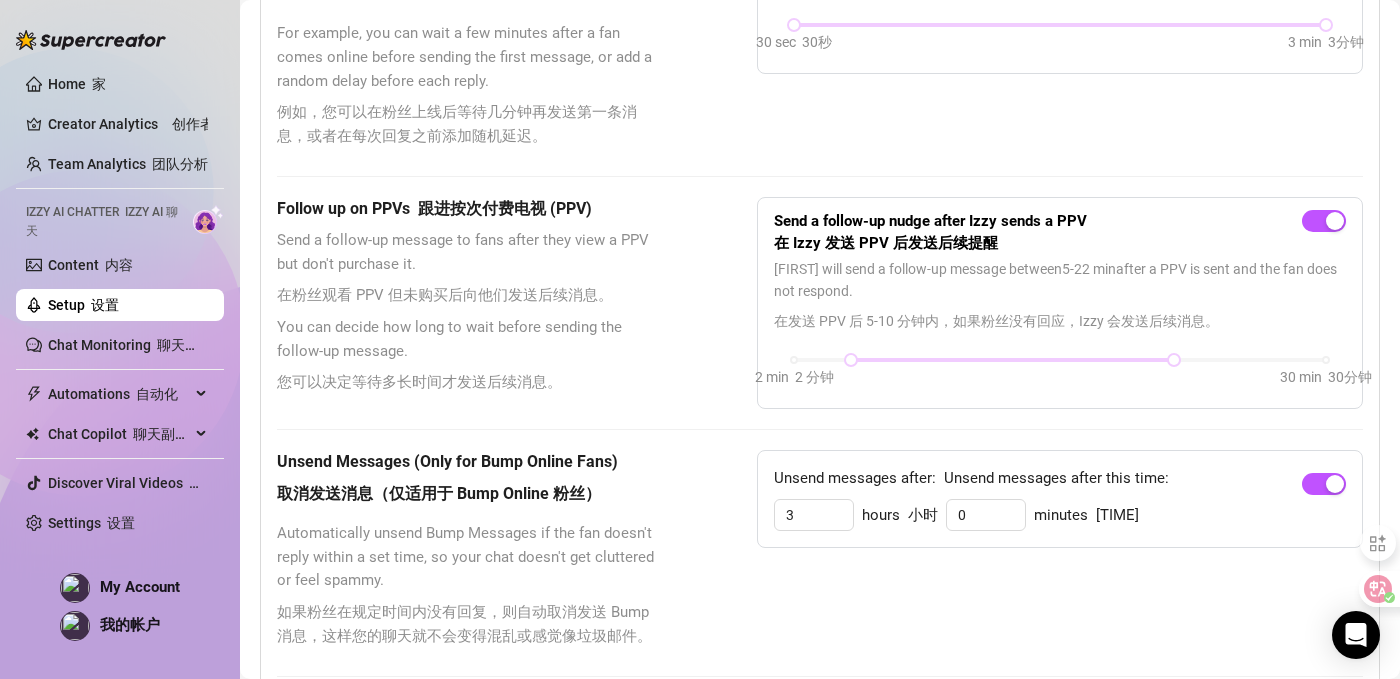 click on "These settings control all of Izzy's features   — including Bump Online Fans, Handle Chats with AI, and Send PPVs to Silent Fans. 这些设置控制着 Izzy 的所有功能  - 包括吸引在线粉丝、使用 AI 处理聊天以及向沉默粉丝发送 PPV。 Message Delay    消息延迟 Set a delay to make message timing feel more natural. Messages will send at a random time within your chosen range. 设置延迟时间，让消息发送更自然。消息将在你选择的范围内随机发送。 For example, you can wait a few minutes after a fan comes online before sending the first message, or add a random delay before each reply. 例如，您可以在粉丝上线后等待几分钟再发送第一条消息，或者在每次回复之前添加随机延迟。 Set Message Delay    设置消息延迟 Each interaction will get a random delay from the range below. 每次交互都会获得以下范围内的随机延迟。 Delay range:  30 sec  -  3 min 延迟范围：30秒-2分钟 30 sec    30秒 3 min 5 -" at bounding box center (820, 759) 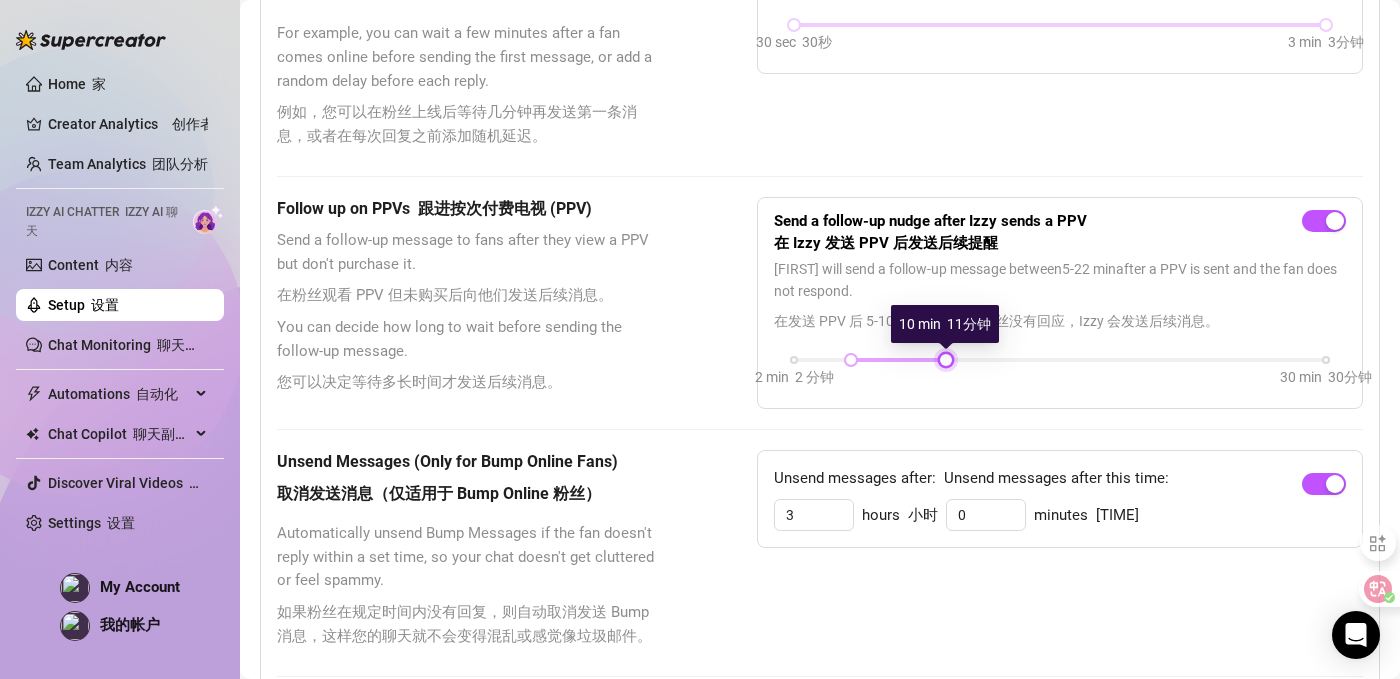 drag, startPoint x: 1173, startPoint y: 357, endPoint x: 949, endPoint y: 359, distance: 224.00893 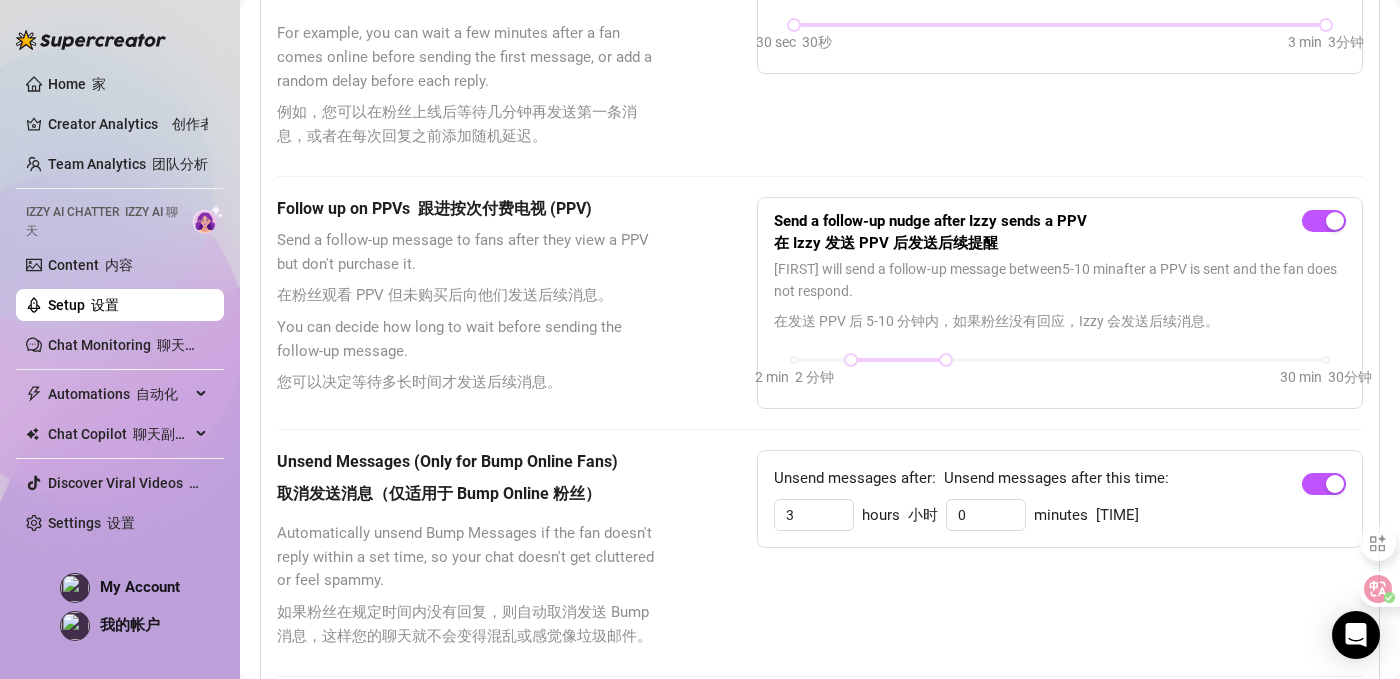 click on "These settings control all of Izzy's features   — including Bump Online Fans, Handle Chats with AI, and Send PPVs to Silent Fans. 这些设置控制着 Izzy 的所有功能  - 包括吸引在线粉丝、使用 AI 处理聊天以及向沉默粉丝发送 PPV。 Message Delay    消息延迟 Set a delay to make message timing feel more natural. Messages will send at a random time within your chosen range. 设置延迟时间，让消息发送更自然。消息将在你选择的范围内随机发送。 For example, you can wait a few minutes after a fan comes online before sending the first message, or add a random delay before each reply. 例如，您可以在粉丝上线后等待几分钟再发送第一条消息，或者在每次回复之前添加随机延迟。 Set Message Delay    设置消息延迟 Each interaction will get a random delay from the range below. 每次交互都会获得以下范围内的随机延迟。 Delay range:  30 sec  -  3 min 延迟范围：30秒-2分钟 30 sec    30秒 3 min 5 -" at bounding box center (820, 759) 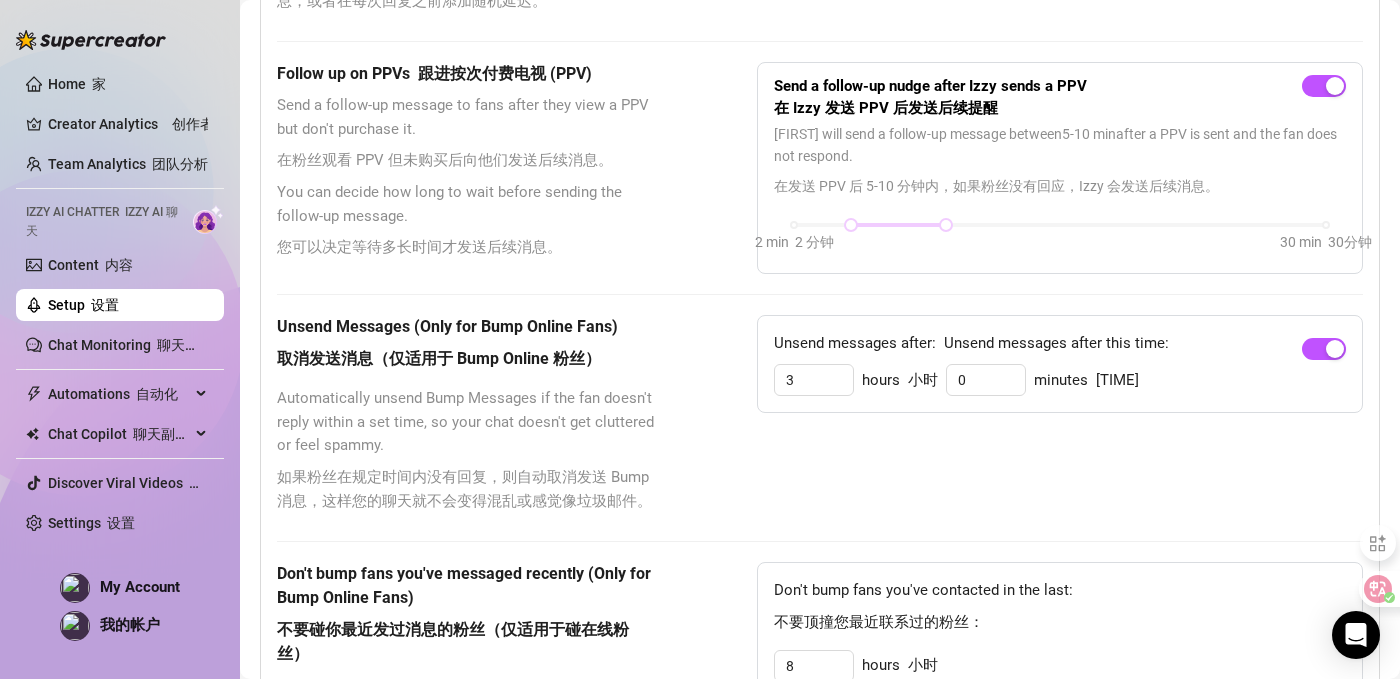 scroll, scrollTop: 1191, scrollLeft: 0, axis: vertical 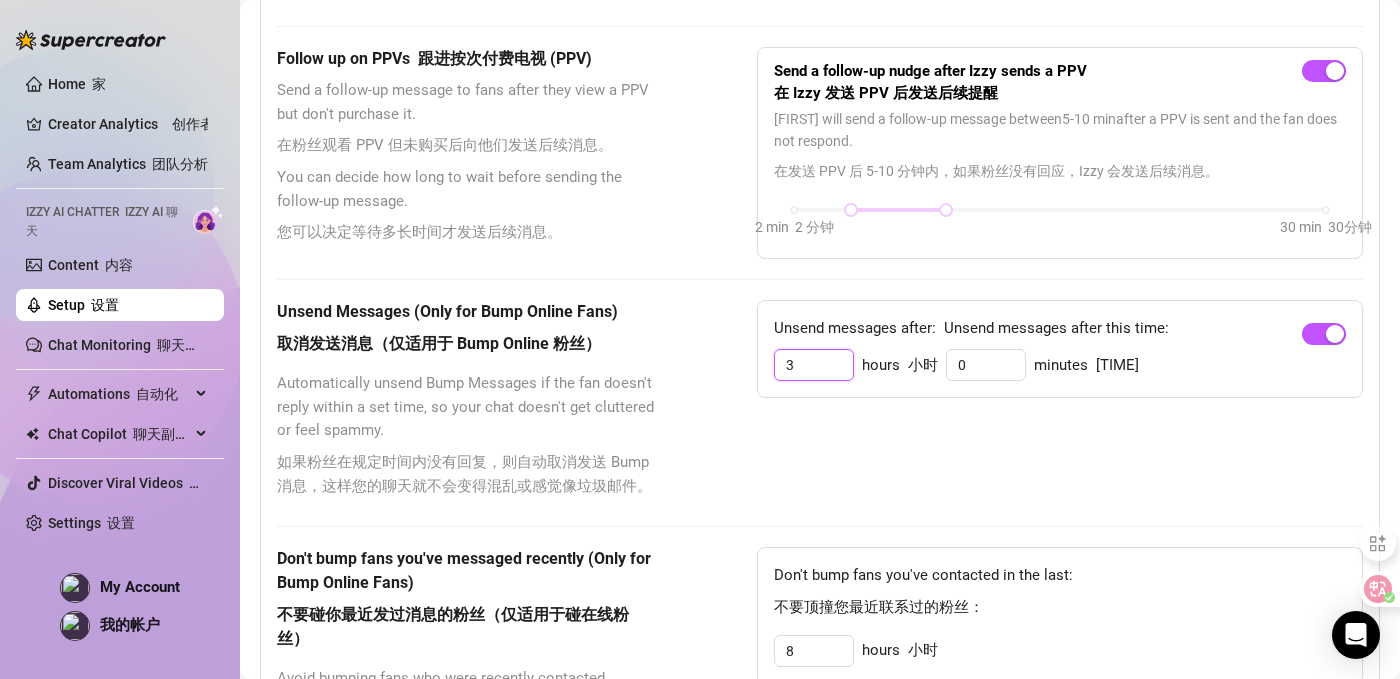 click on "3" at bounding box center (814, 365) 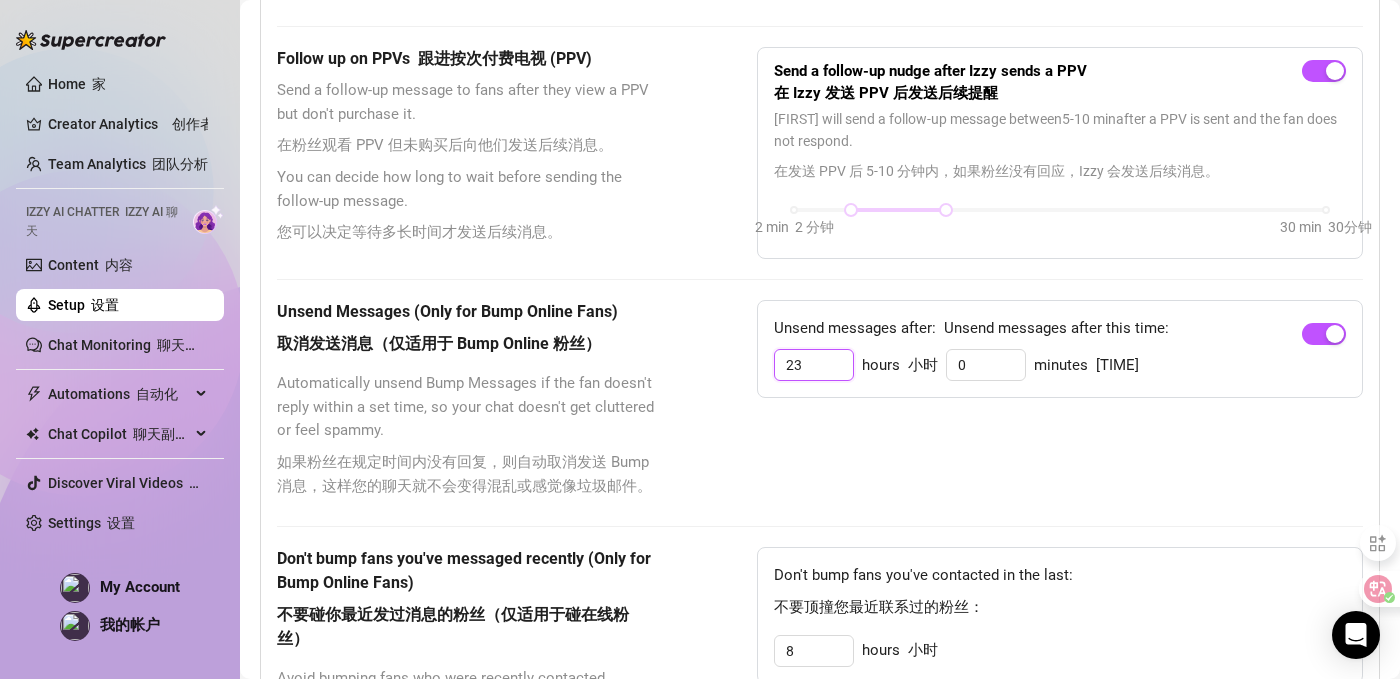 type on "23" 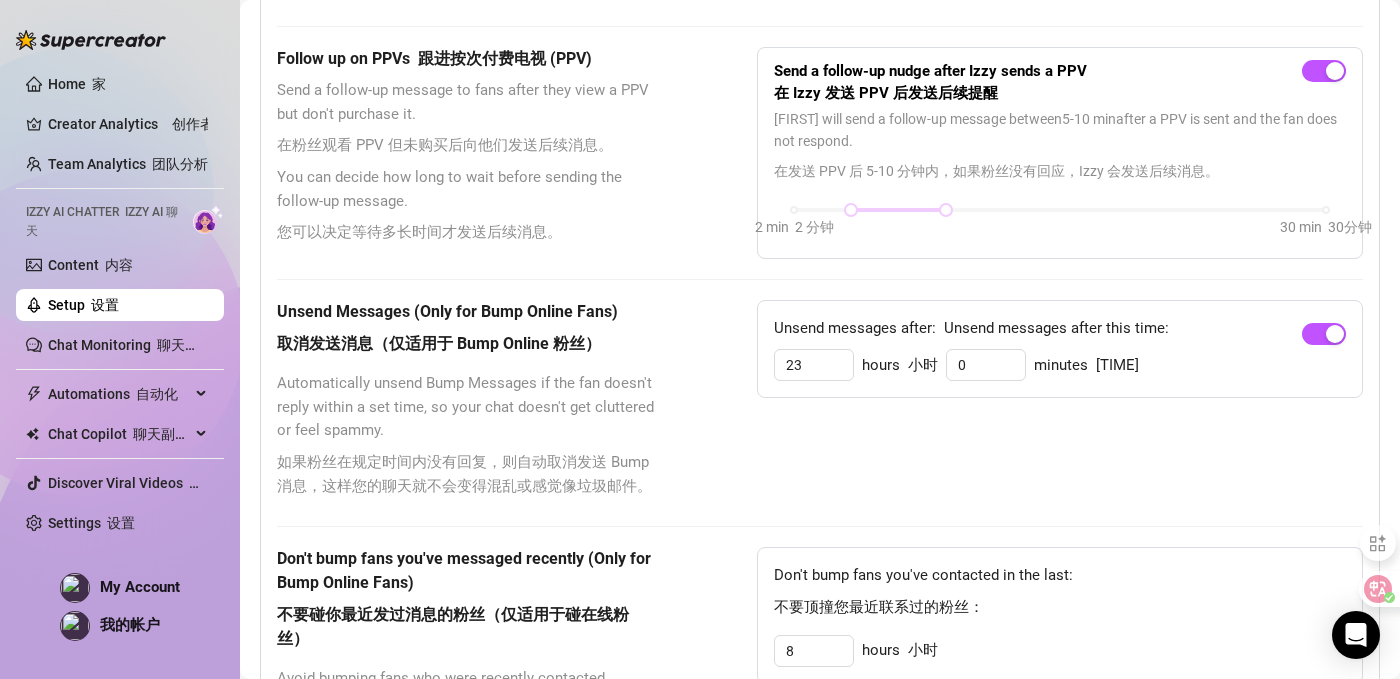 click on "Unsend Messages (Only for Bump Online Fans) 取消发送消息（仅适用于 Bump Online 粉丝） Automatically unsend Bump Messages if the fan doesn't reply within a set time, so your chat doesn't get cluttered or feel spammy. 如果粉丝在规定时间内没有回复，则自动取消发送 Bump 消息，这样您的聊天就不会变得混乱或感觉像垃圾邮件。 Unsend messages after:    在此时间后取消发送消息： 23 hours    小时 0 minutes    分钟" at bounding box center (820, 403) 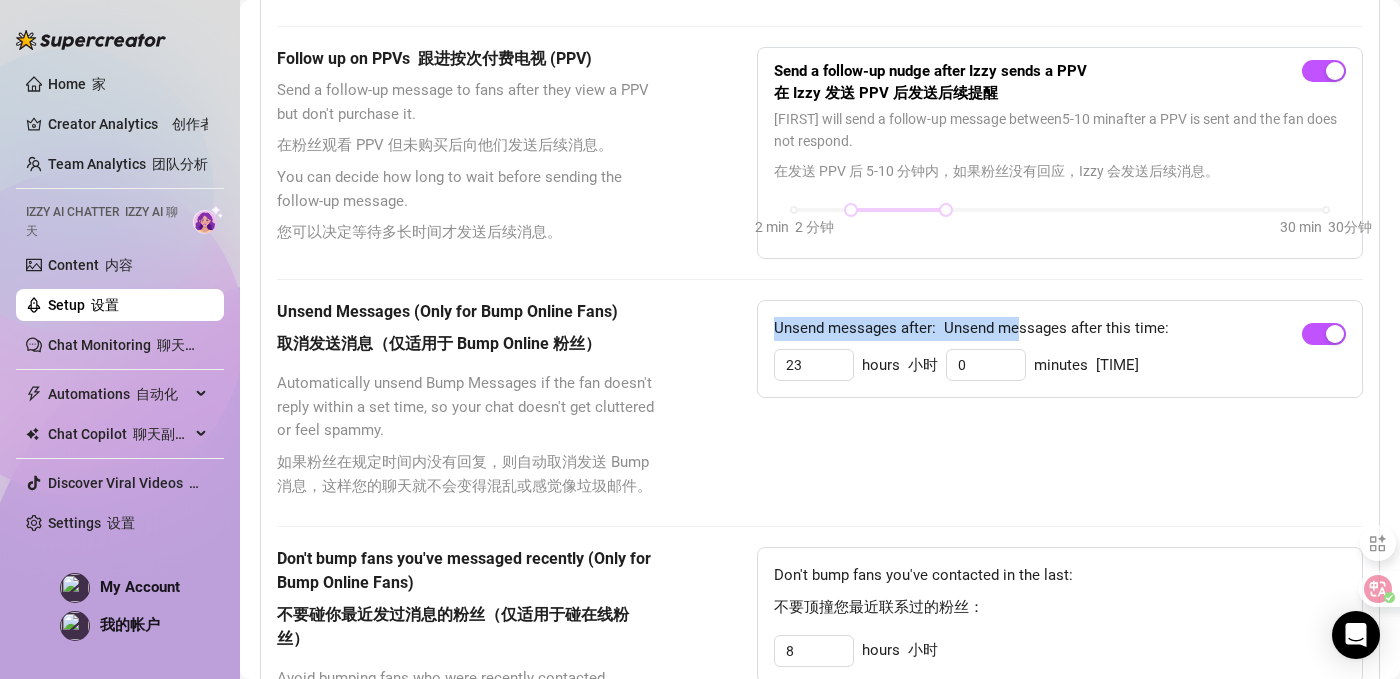 drag, startPoint x: 777, startPoint y: 328, endPoint x: 1087, endPoint y: 326, distance: 310.00644 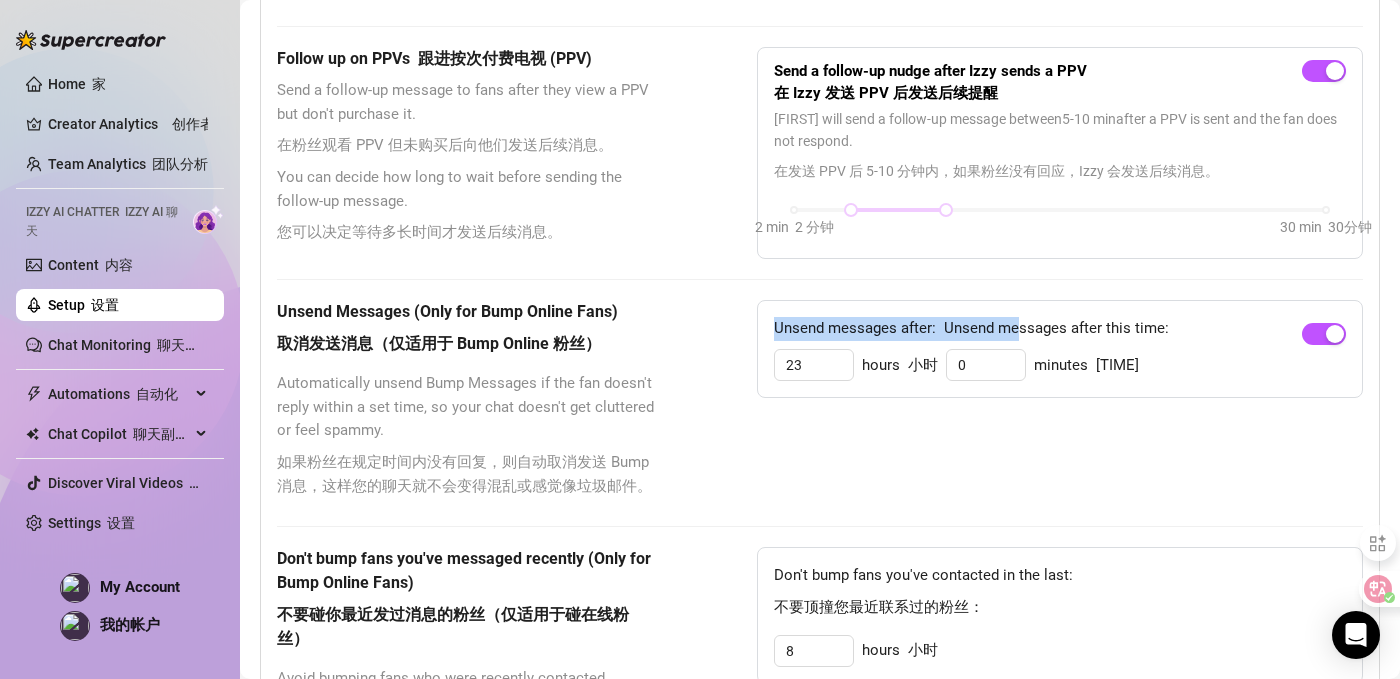 click on "Unsend messages after:    在此时间后取消发送消息：" at bounding box center [971, 333] 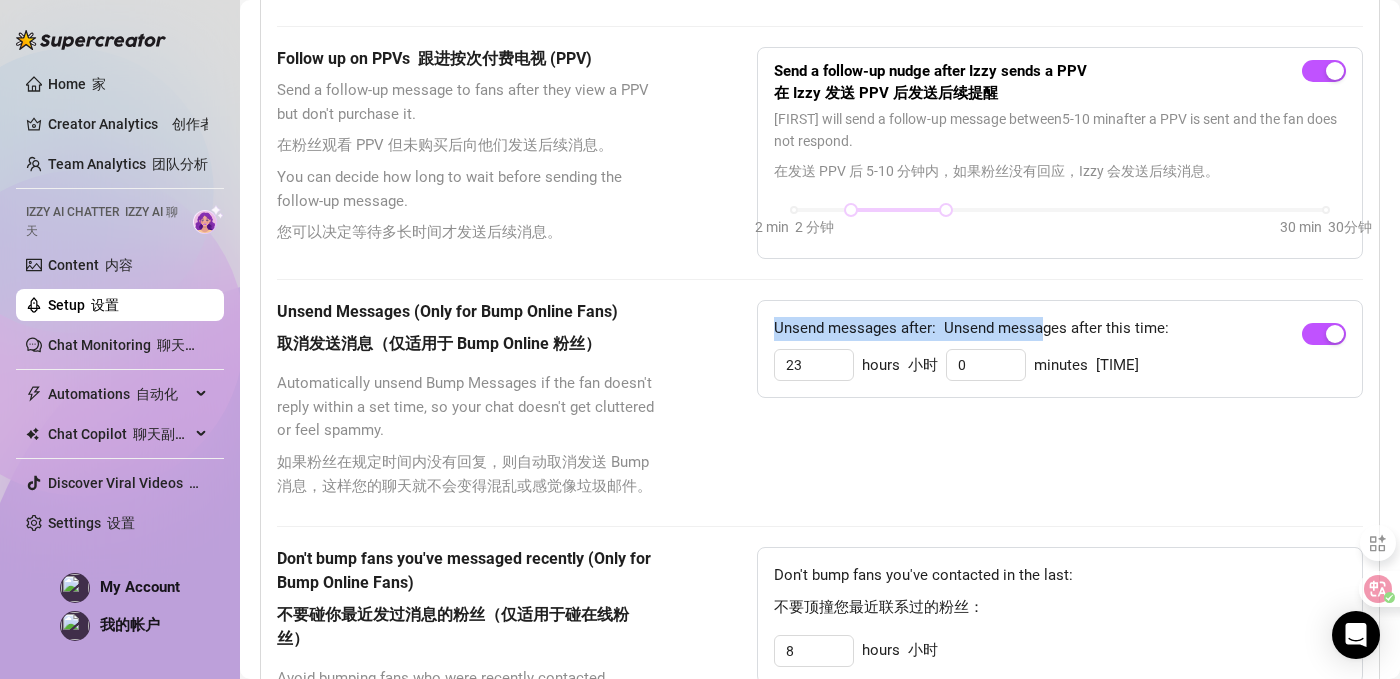 drag, startPoint x: 1128, startPoint y: 331, endPoint x: 1123, endPoint y: 299, distance: 32.38827 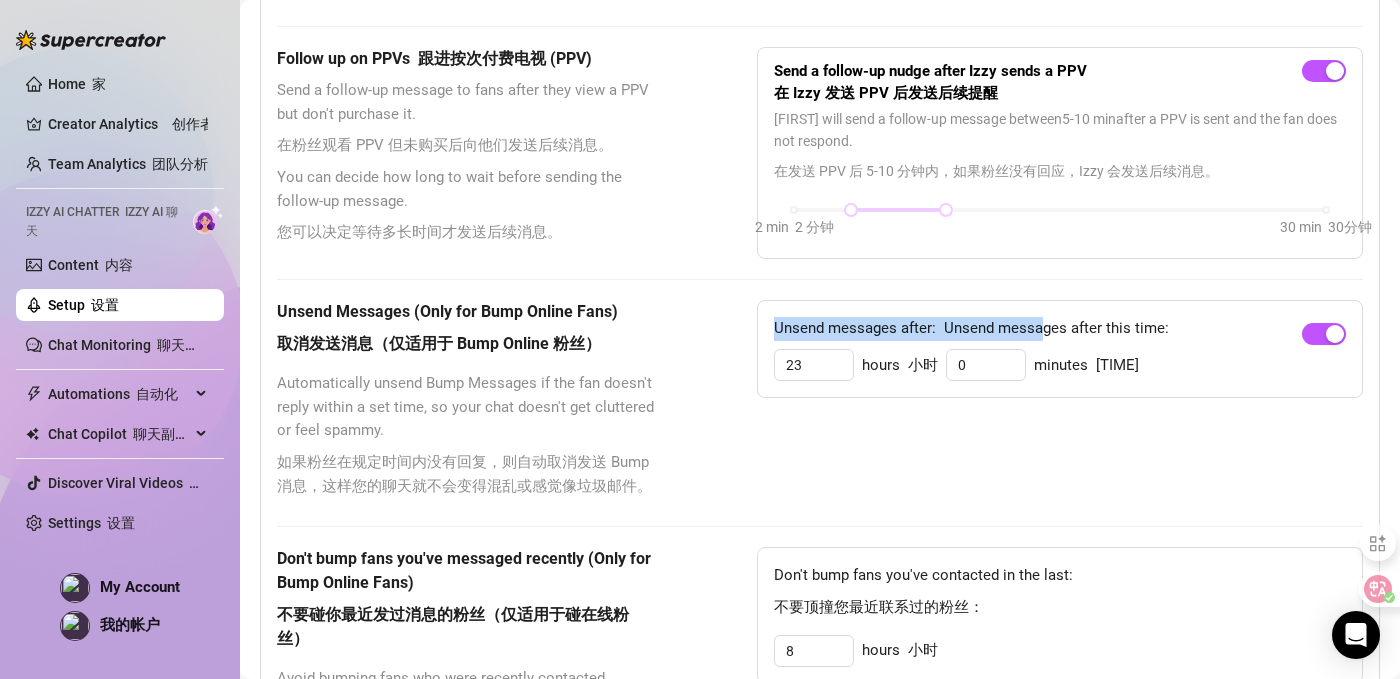 click on "These settings control all of Izzy's features   — including Bump Online Fans, Handle Chats with AI, and Send PPVs to Silent Fans. 这些设置控制着 Izzy 的所有功能  - 包括吸引在线粉丝、使用 AI 处理聊天以及向沉默粉丝发送 PPV。 Message Delay    消息延迟 Set a delay to make message timing feel more natural. Messages will send at a random time within your chosen range. 设置延迟时间，让消息发送更自然。消息将在你选择的范围内随机发送。 For example, you can wait a few minutes after a fan comes online before sending the first message, or add a random delay before each reply. 例如，您可以在粉丝上线后等待几分钟再发送第一条消息，或者在每次回复之前添加随机延迟。 Set Message Delay    设置消息延迟 Each interaction will get a random delay from the range below. 每次交互都会获得以下范围内的随机延迟。 Delay range:  30 sec  -  3 min 延迟范围：30秒-2分钟 30 sec    30秒 3 min 5 -" at bounding box center (820, 609) 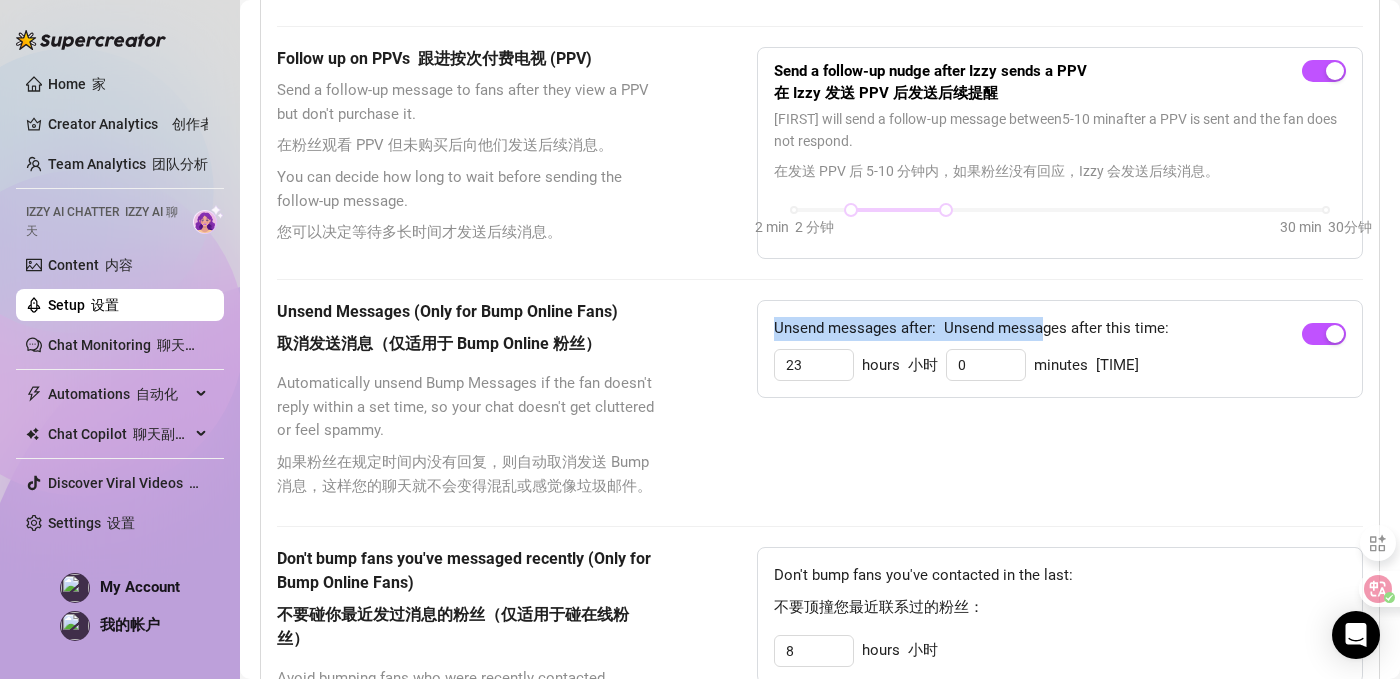 click on "Unsend messages after this time:" at bounding box center (1056, 328) 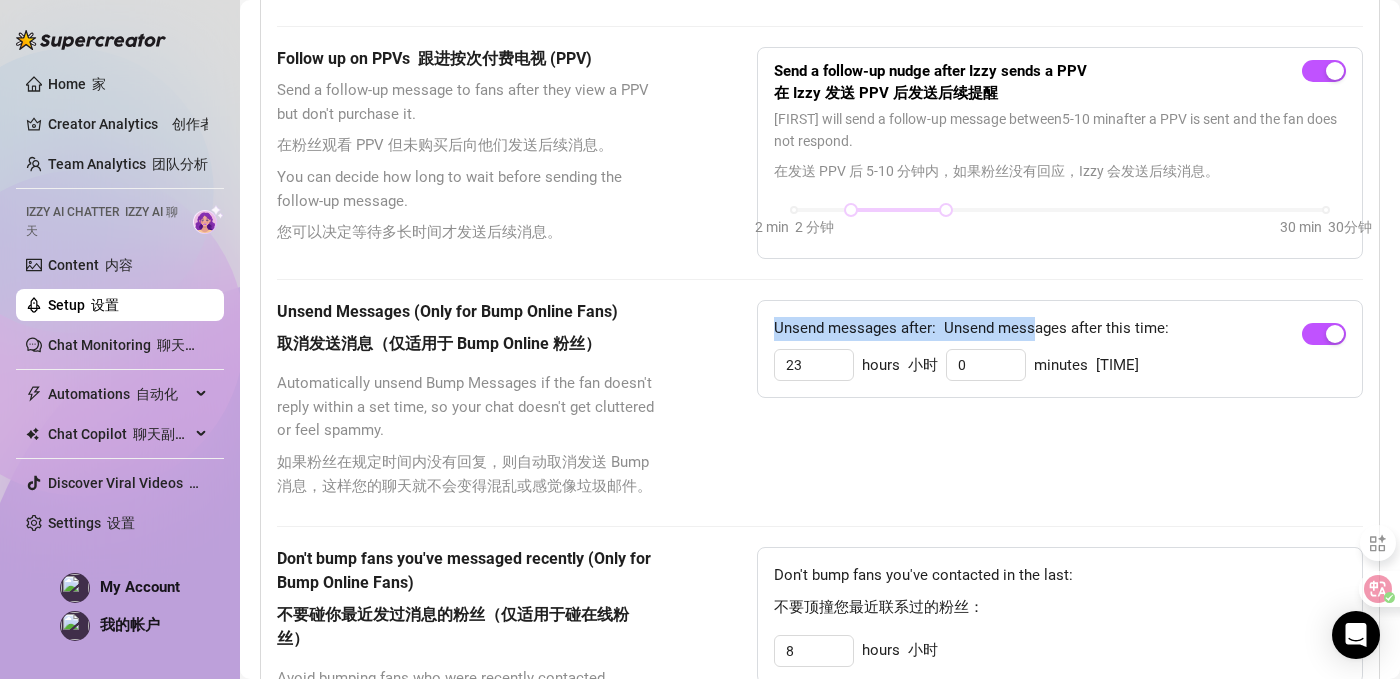 drag, startPoint x: 1116, startPoint y: 335, endPoint x: 1115, endPoint y: 316, distance: 19.026299 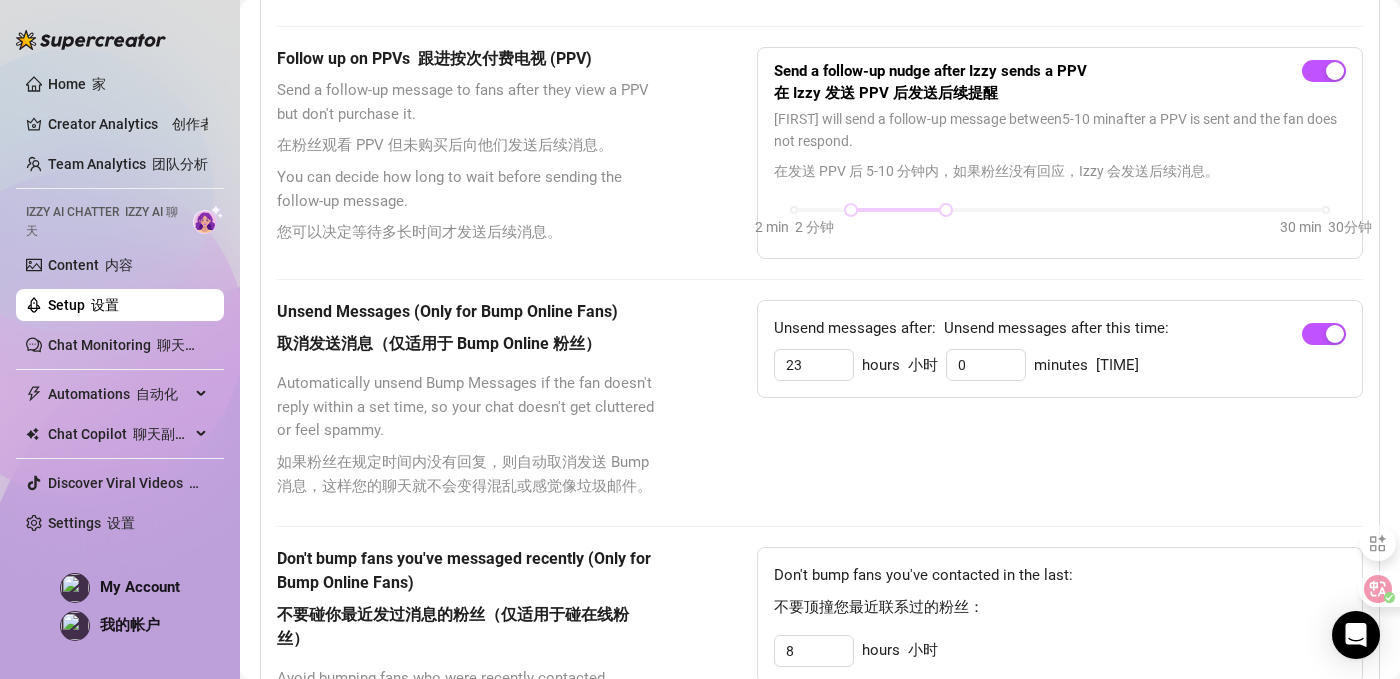 click on "Unsend Messages (Only for Bump Online Fans) 取消发送消息（仅适用于 Bump Online 粉丝） Automatically unsend Bump Messages if the fan doesn't reply within a set time, so your chat doesn't get cluttered or feel spammy. 如果粉丝在规定时间内没有回复，则自动取消发送 Bump 消息，这样您的聊天就不会变得混乱或感觉像垃圾邮件。 Unsend messages after:    在此时间后取消发送消息： 23 hours    小时 0 minutes    分钟" at bounding box center (820, 403) 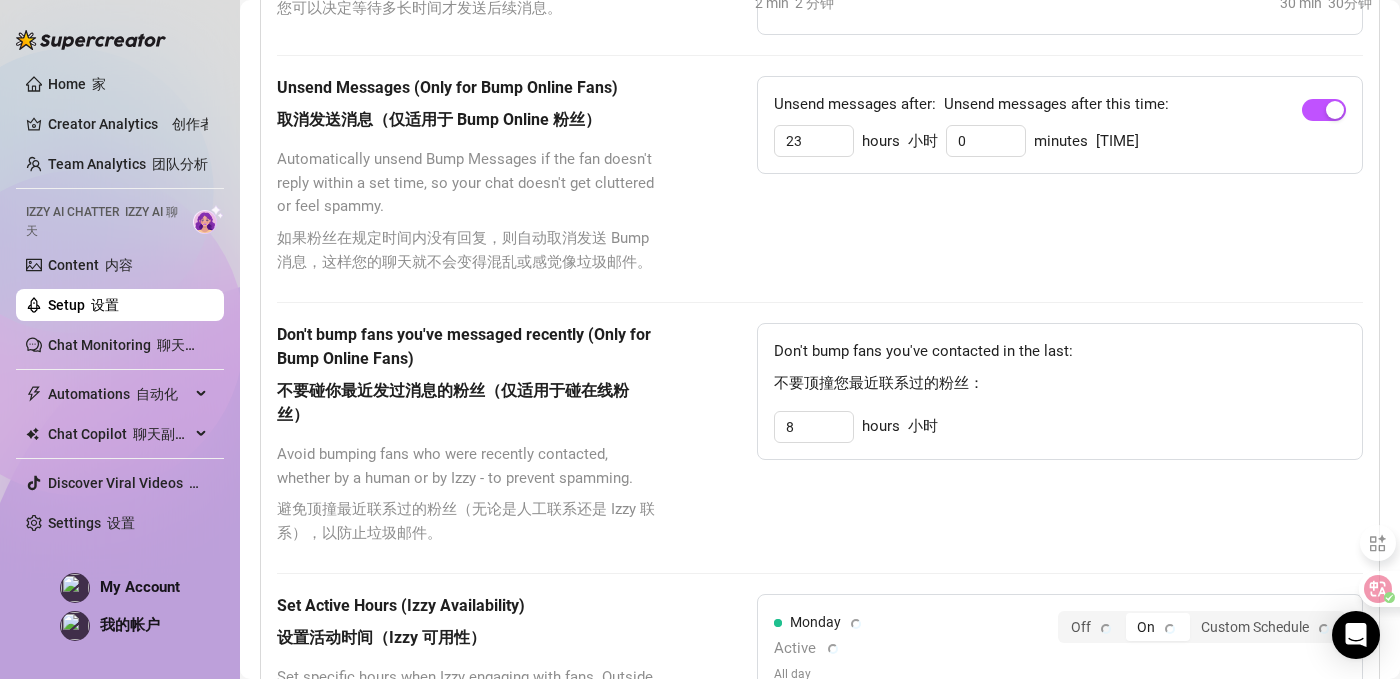 scroll, scrollTop: 1418, scrollLeft: 0, axis: vertical 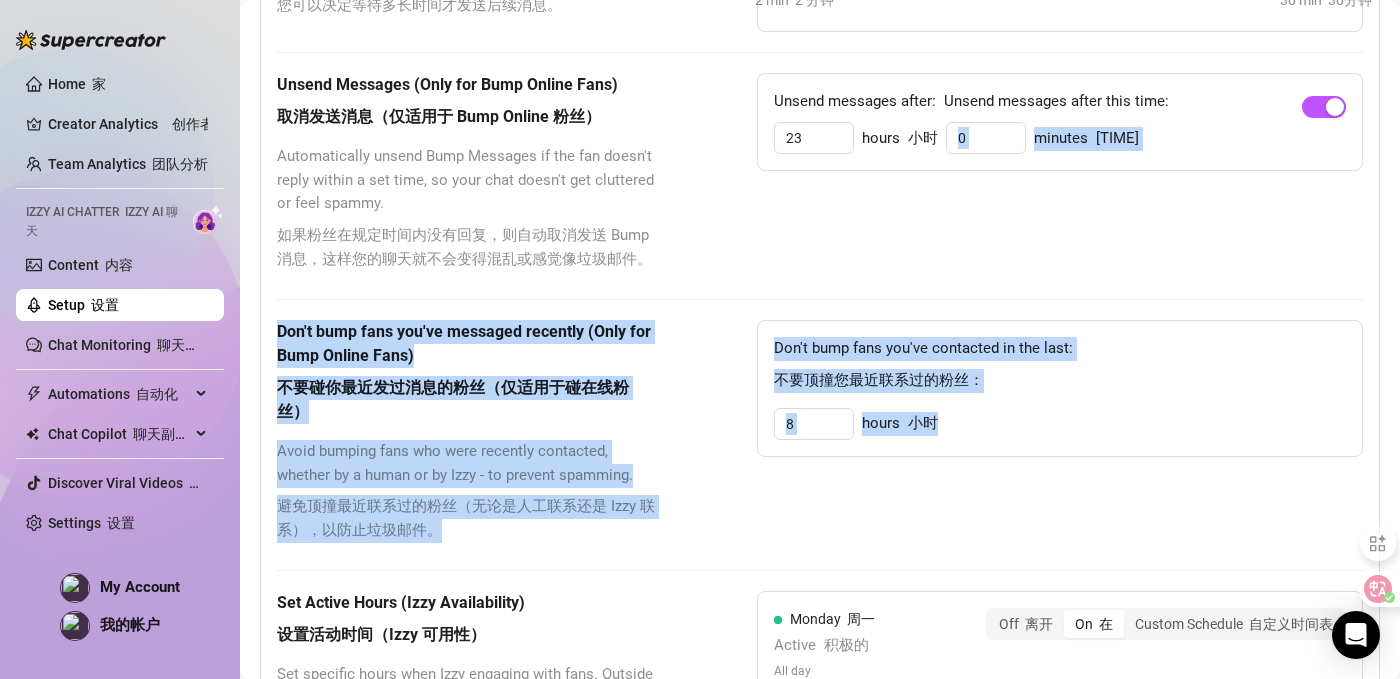 drag, startPoint x: 1004, startPoint y: 514, endPoint x: 1033, endPoint y: 279, distance: 236.78261 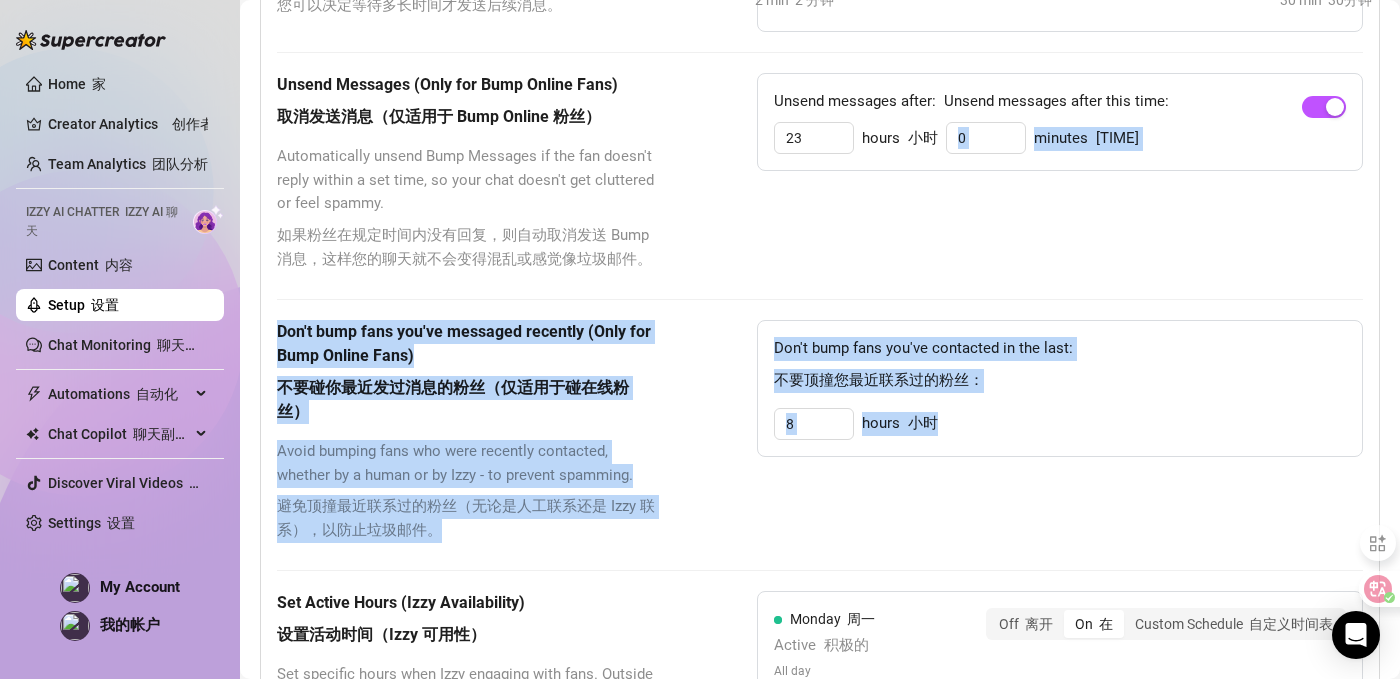 click on "These settings control all of Izzy's features   — including Bump Online Fans, Handle Chats with AI, and Send PPVs to Silent Fans. 这些设置控制着 Izzy 的所有功能  - 包括吸引在线粉丝、使用 AI 处理聊天以及向沉默粉丝发送 PPV。 Message Delay    消息延迟 Set a delay to make message timing feel more natural. Messages will send at a random time within your chosen range. 设置延迟时间，让消息发送更自然。消息将在你选择的范围内随机发送。 For example, you can wait a few minutes after a fan comes online before sending the first message, or add a random delay before each reply. 例如，您可以在粉丝上线后等待几分钟再发送第一条消息，或者在每次回复之前添加随机延迟。 Set Message Delay    设置消息延迟 Each interaction will get a random delay from the range below. 每次交互都会获得以下范围内的随机延迟。 Delay range:  30 sec  -  3 min 延迟范围：30秒-2分钟 30 sec    30秒 3 min 5 -" at bounding box center [820, 414] 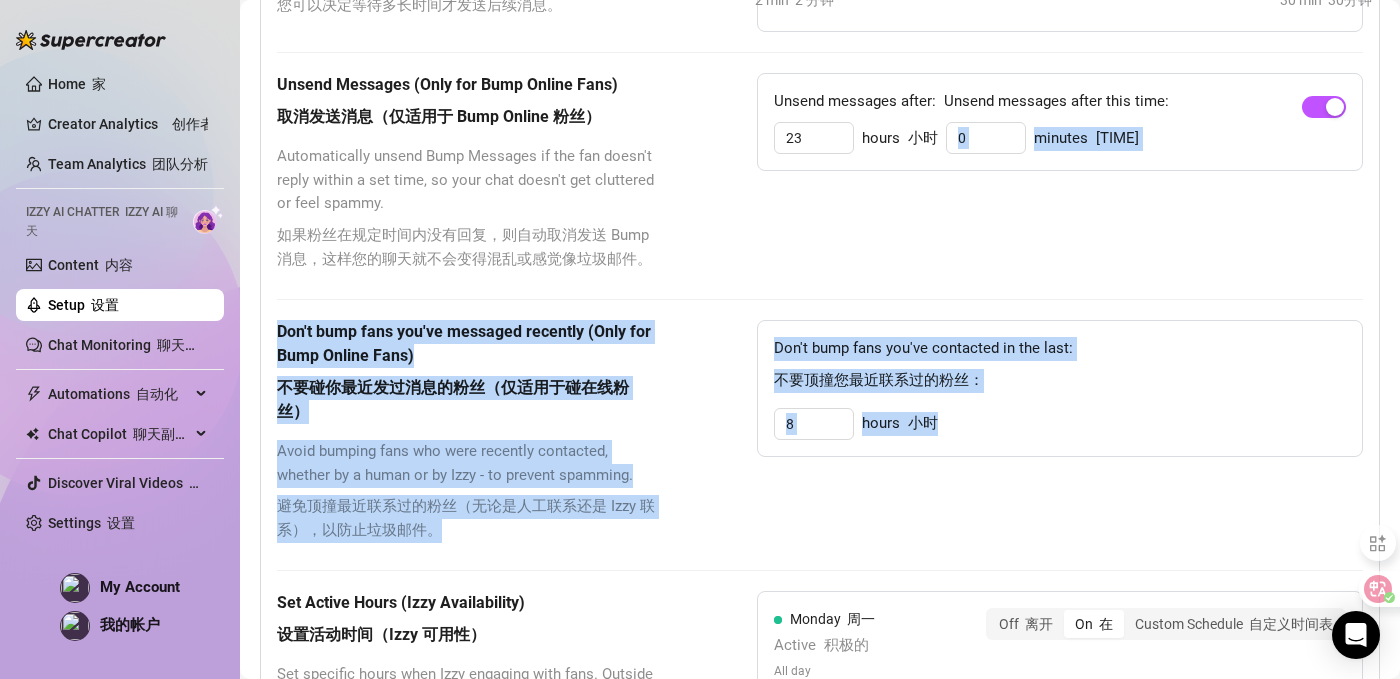 click on "Don't bump fans you've messaged recently (Only for Bump Online Fans) 不要碰你最近发过消息的粉丝（仅适用于碰在线粉丝） Avoid bumping fans who were recently contacted, whether by a human or by Izzy - to prevent spamming. 避免顶撞最近联系过的粉丝（无论是人工联系还是 Izzy 联系），以防止垃圾邮件。 Don't bump fans you've contacted in the last: 不要顶撞您最近联系过的粉丝： 8 hours    小时" at bounding box center [820, 435] 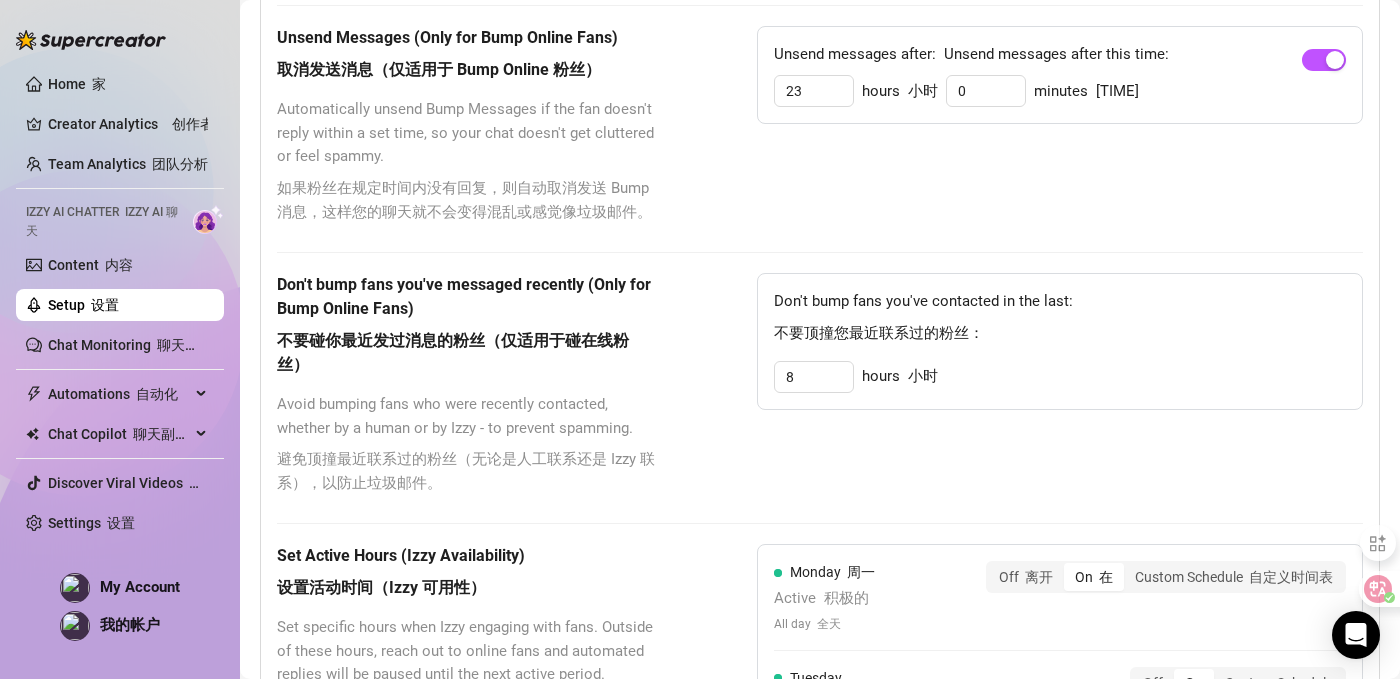 scroll, scrollTop: 1464, scrollLeft: 0, axis: vertical 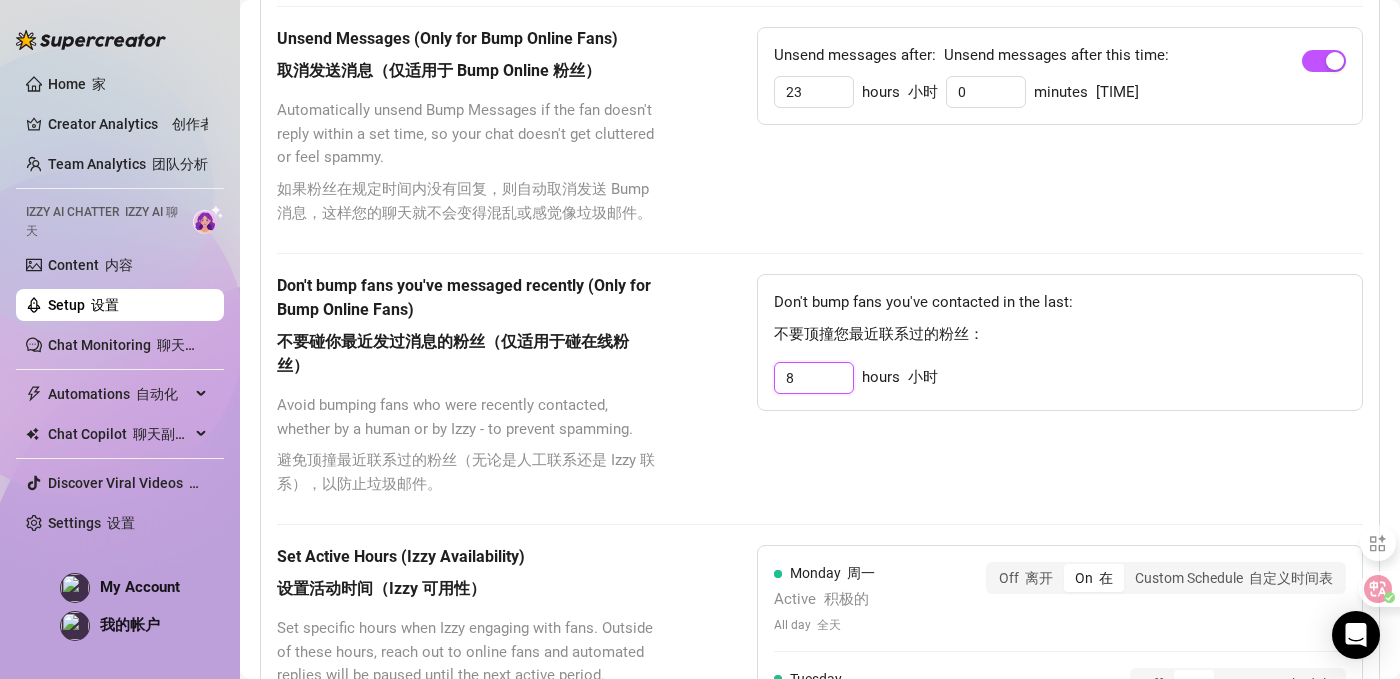 drag, startPoint x: 817, startPoint y: 400, endPoint x: 778, endPoint y: 394, distance: 39.45884 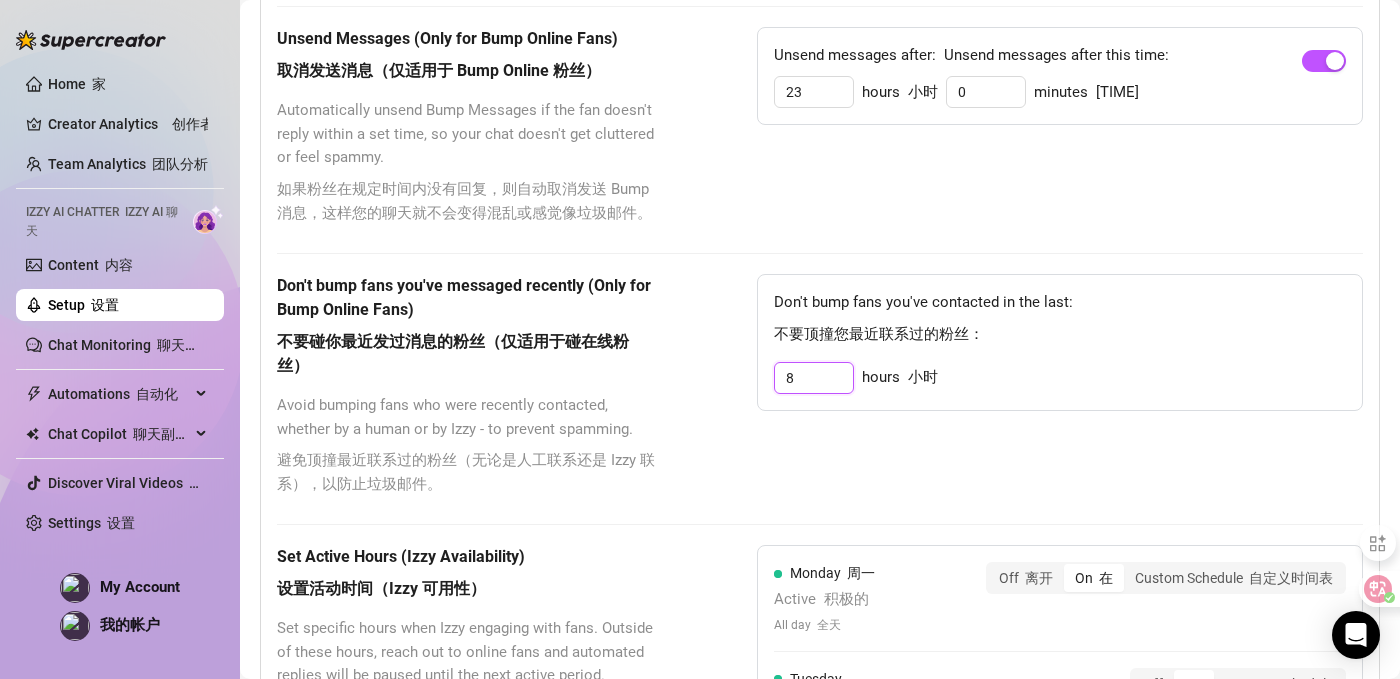 click on "8" at bounding box center [814, 378] 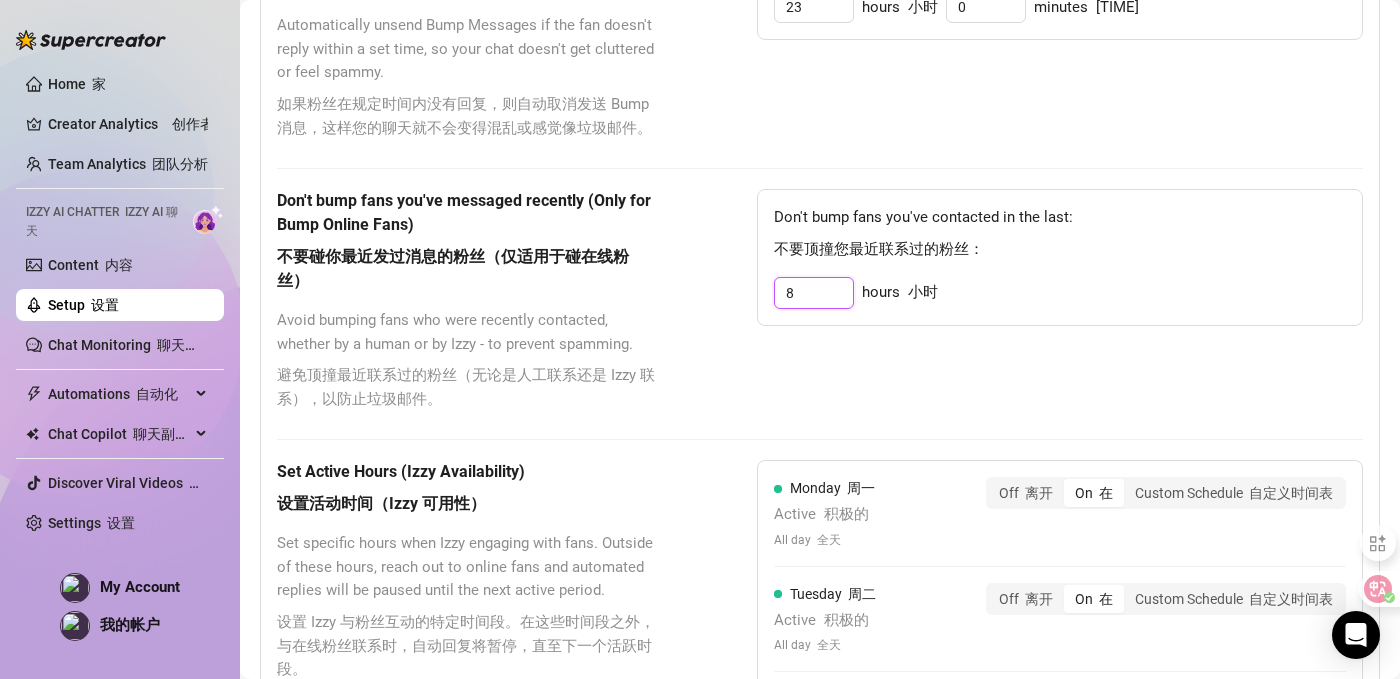 scroll, scrollTop: 1504, scrollLeft: 0, axis: vertical 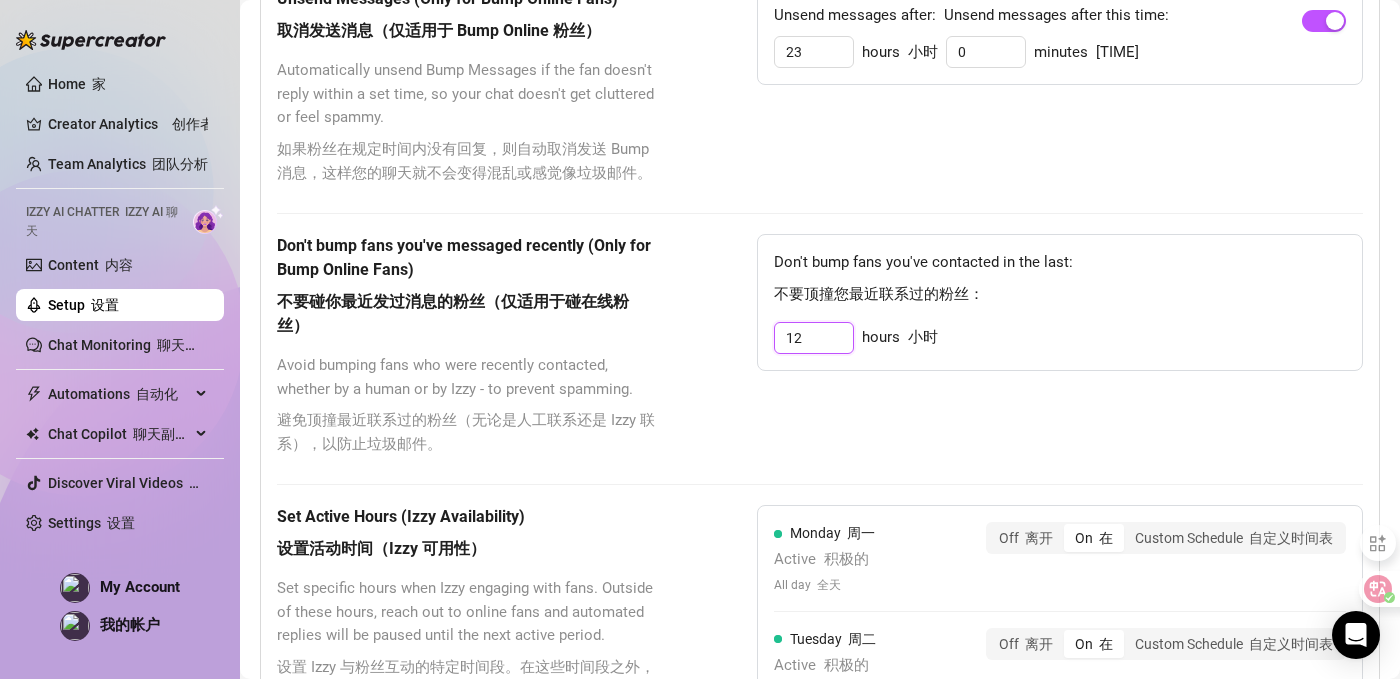 type on "12" 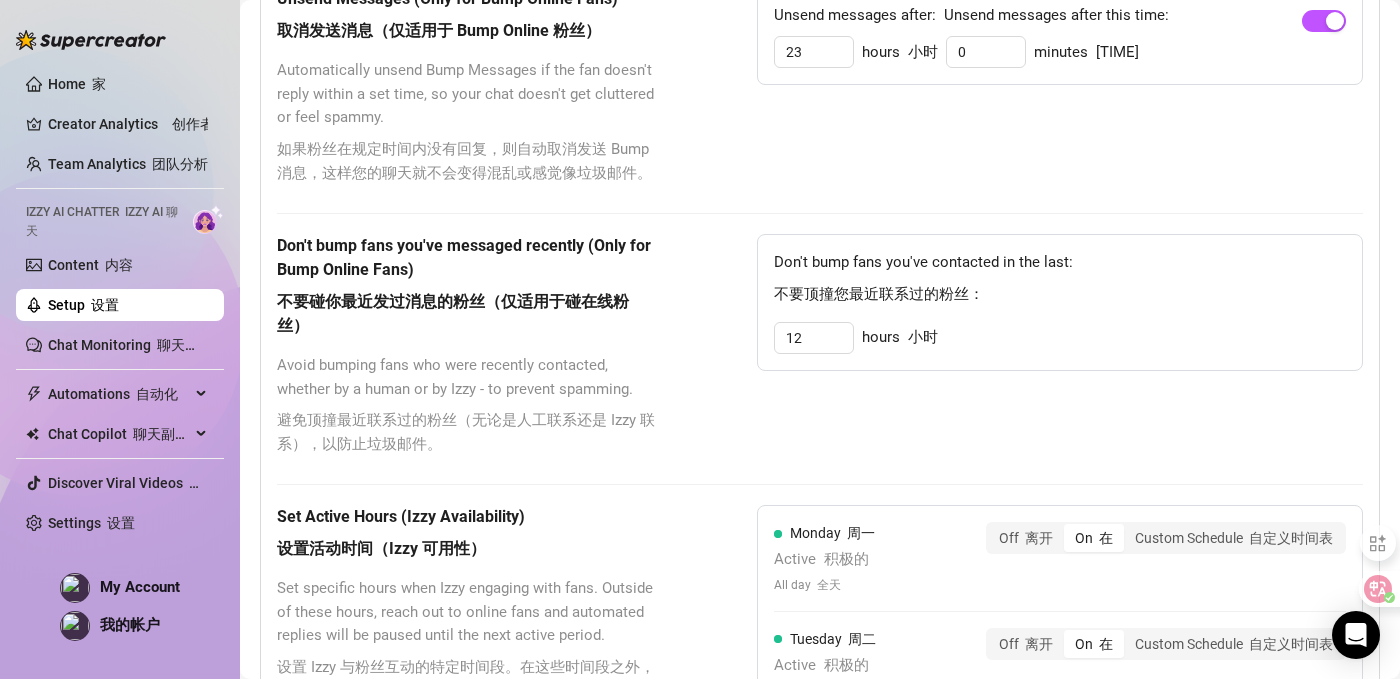 click on "Don't bump fans you've messaged recently (Only for Bump Online Fans) 不要碰你最近发过消息的粉丝（仅适用于碰在线粉丝） Avoid bumping fans who were recently contacted, whether by a human or by Izzy - to prevent spamming. 避免顶撞最近联系过的粉丝（无论是人工联系还是 Izzy 联系），以防止垃圾邮件。 Don't bump fans you've contacted in the last: 不要顶撞您最近联系过的粉丝： 12 hours    小时" at bounding box center (820, 349) 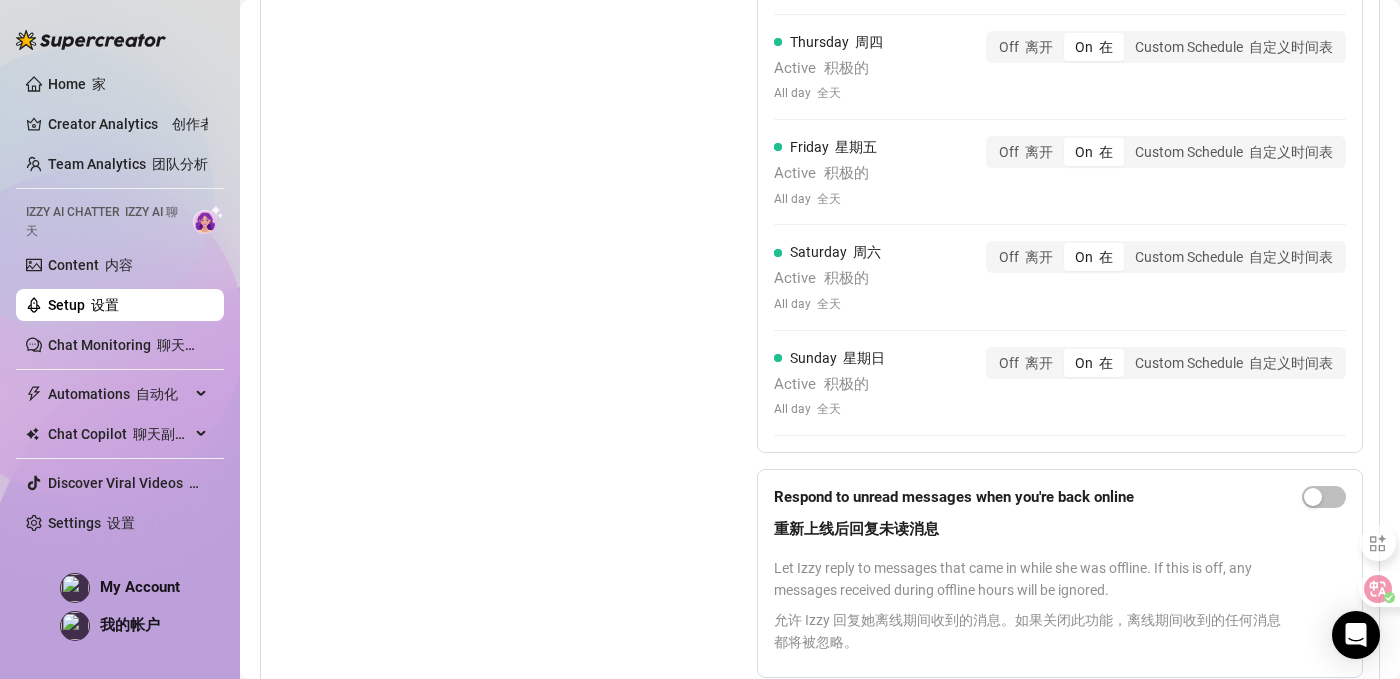 scroll, scrollTop: 2429, scrollLeft: 0, axis: vertical 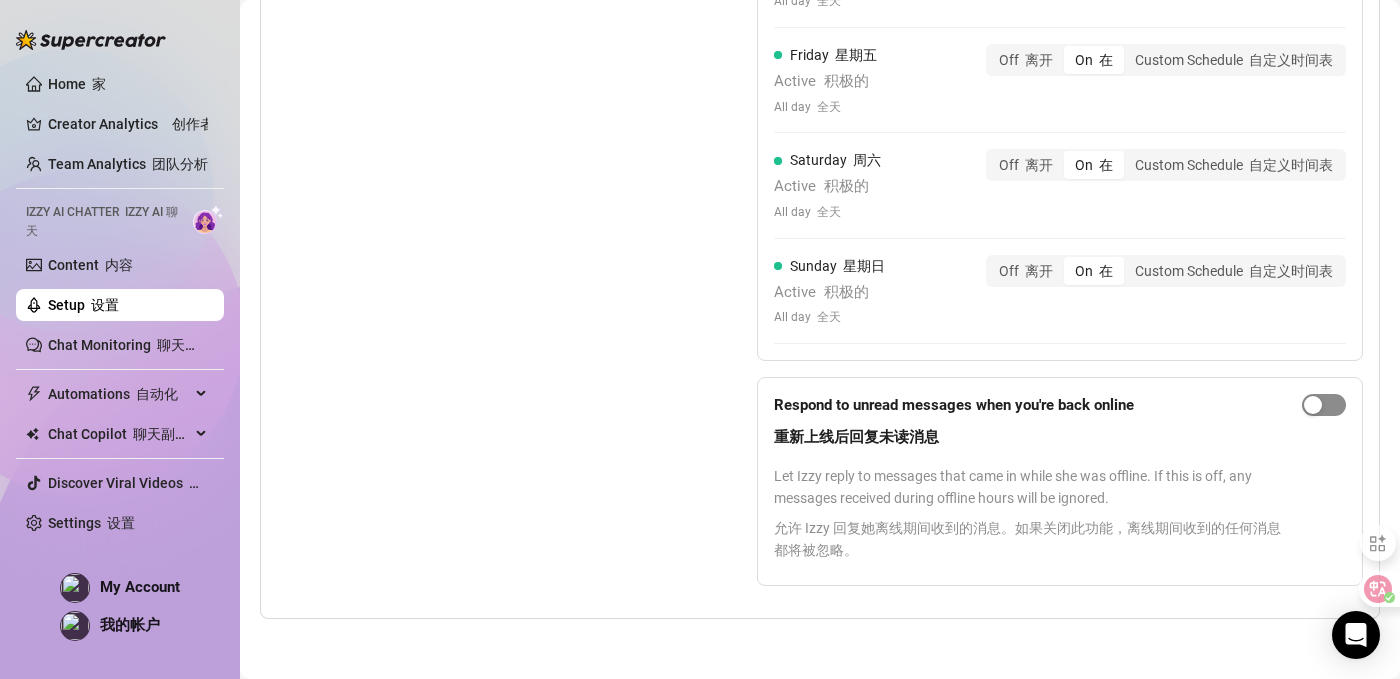 click at bounding box center [1313, 405] 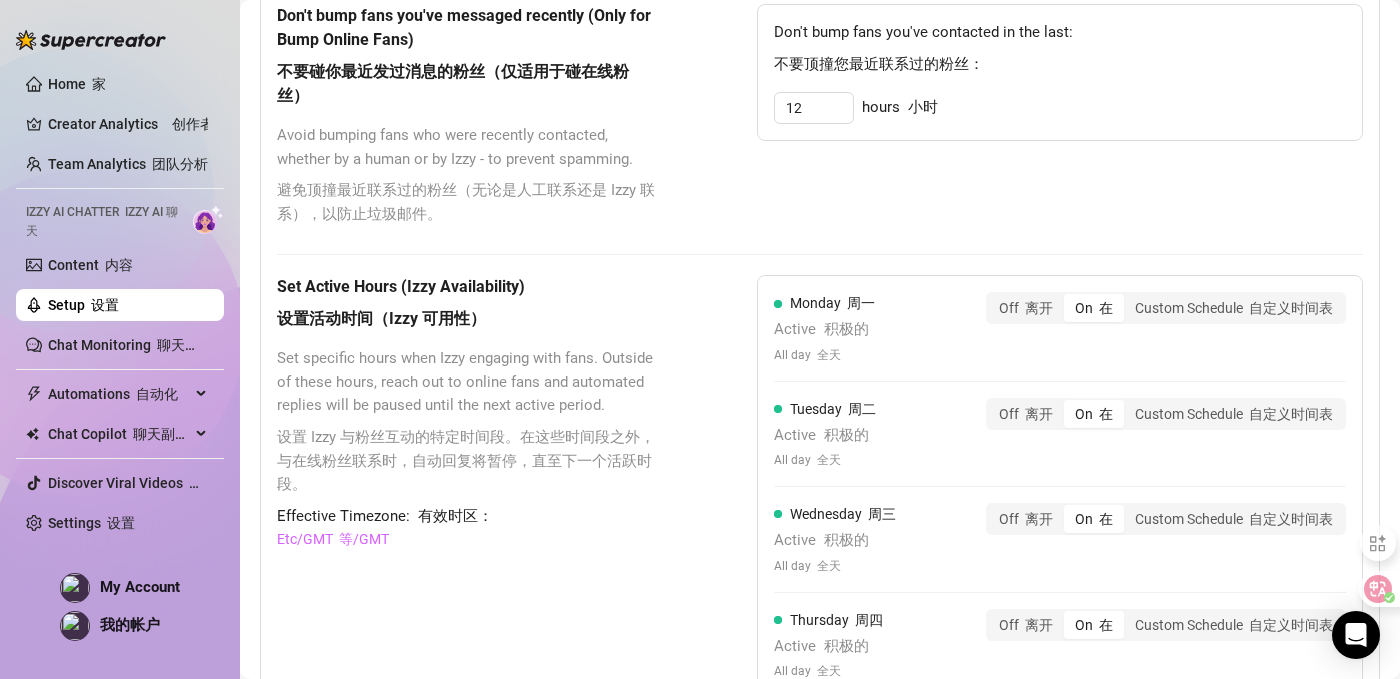 scroll, scrollTop: 1739, scrollLeft: 0, axis: vertical 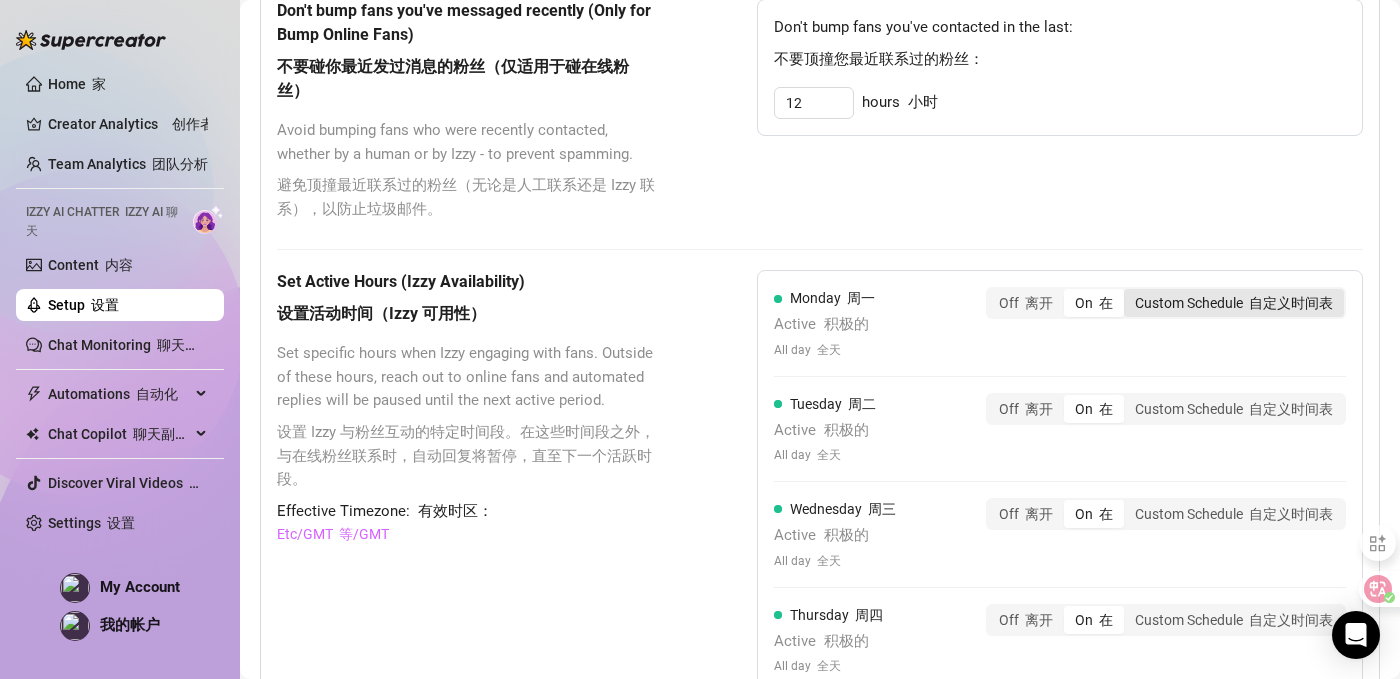 click on "Custom Schedule    自定义时间表" at bounding box center [1234, 303] 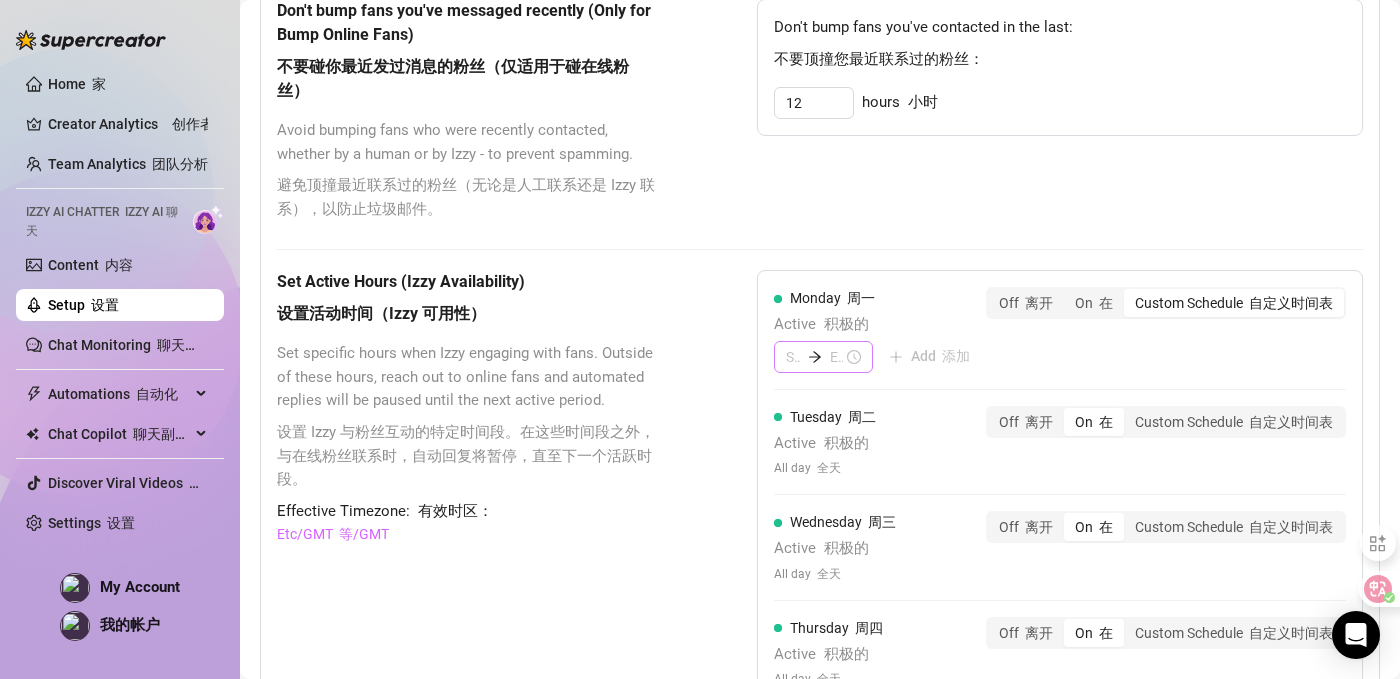 click at bounding box center (815, 357) 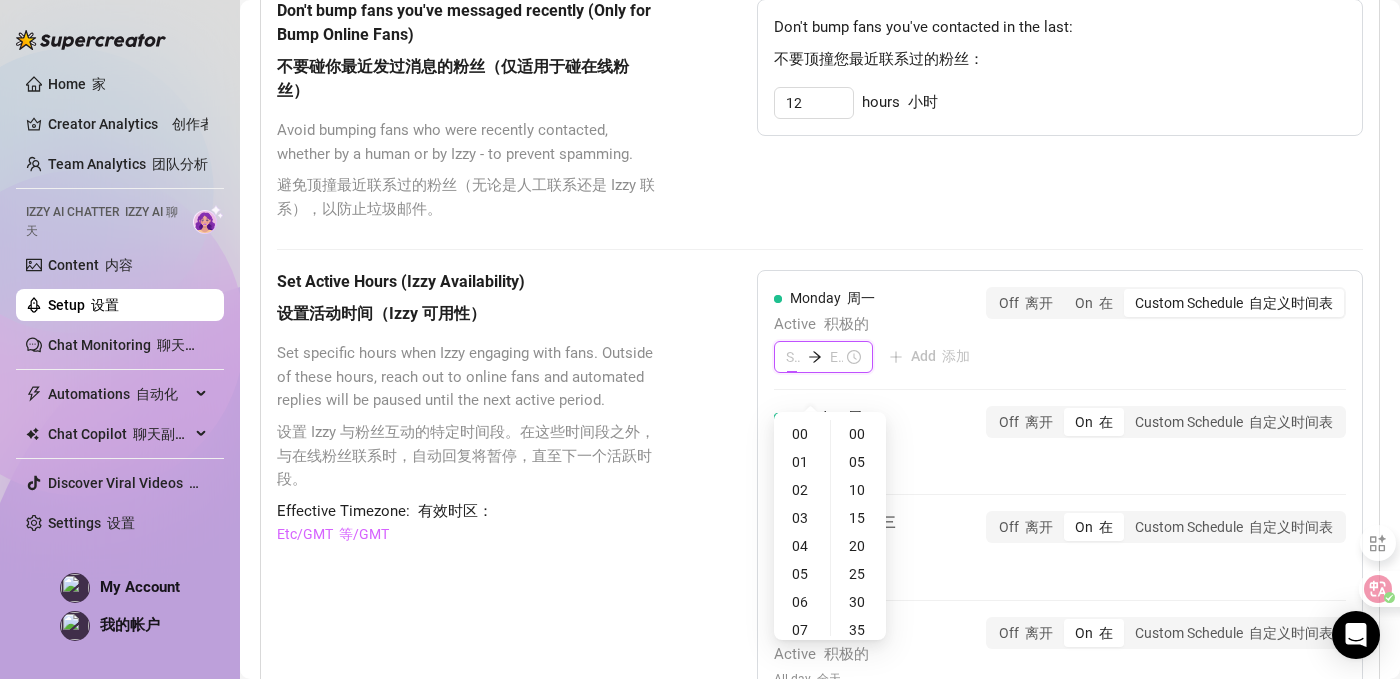 click at bounding box center [823, 357] 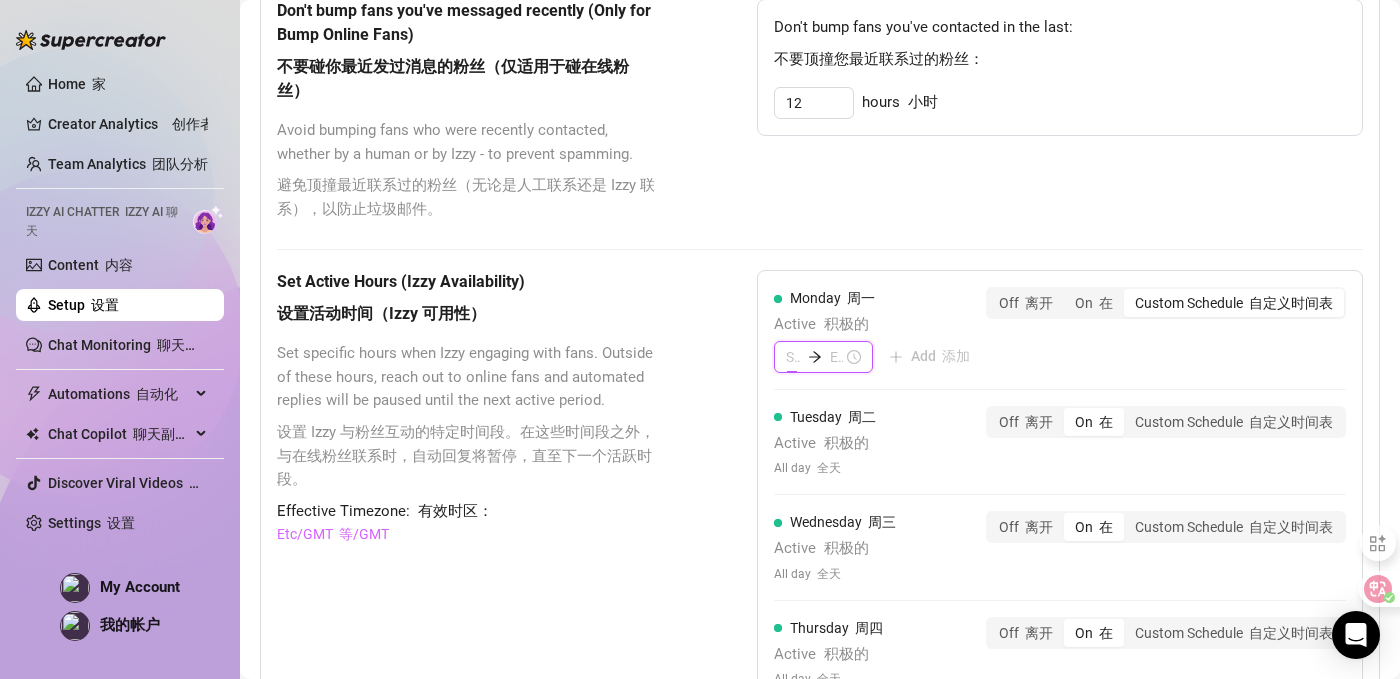 click at bounding box center [792, 357] 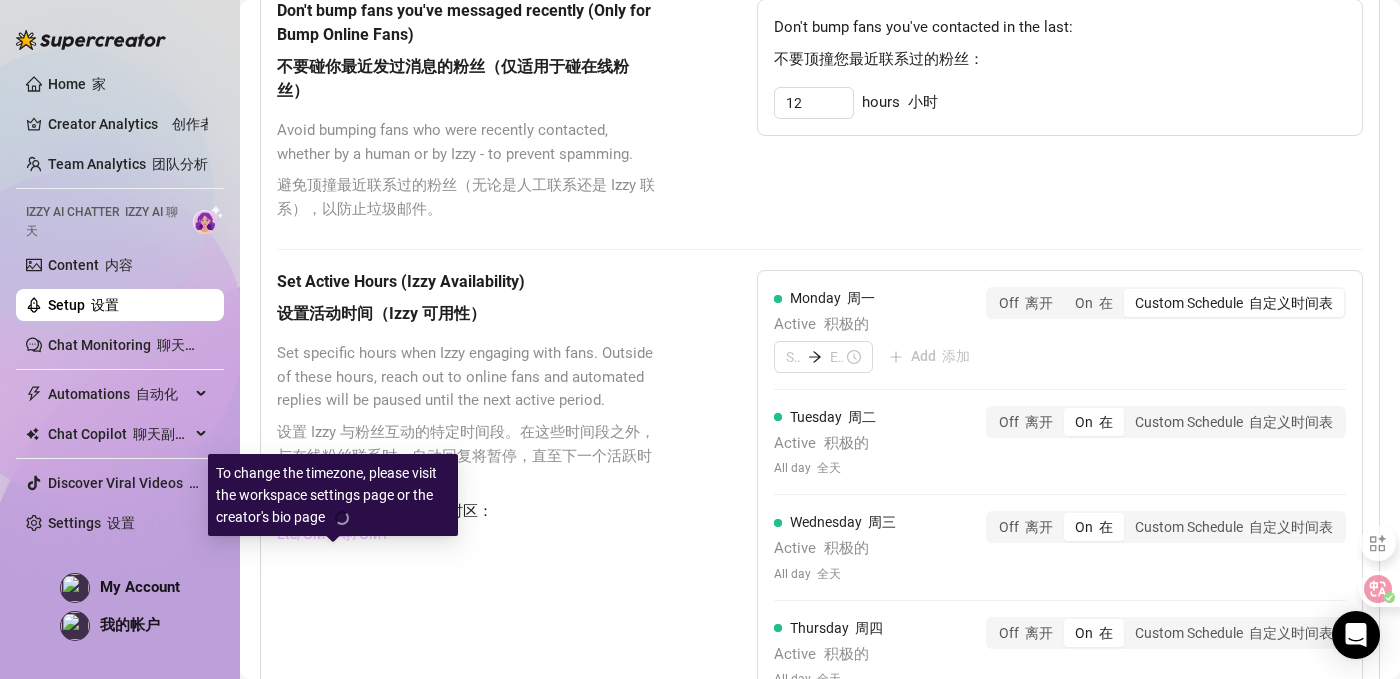 click on "Etc/GMT    等/GMT" at bounding box center (333, 534) 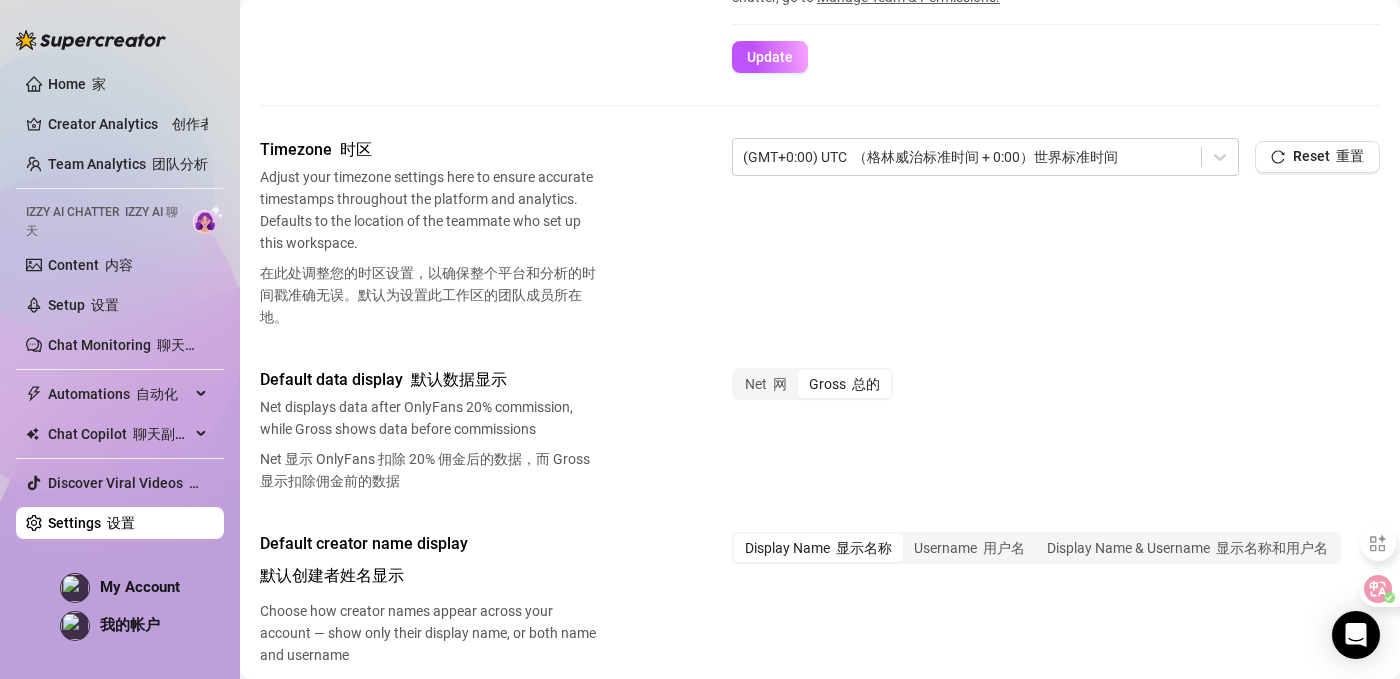 scroll, scrollTop: 676, scrollLeft: 0, axis: vertical 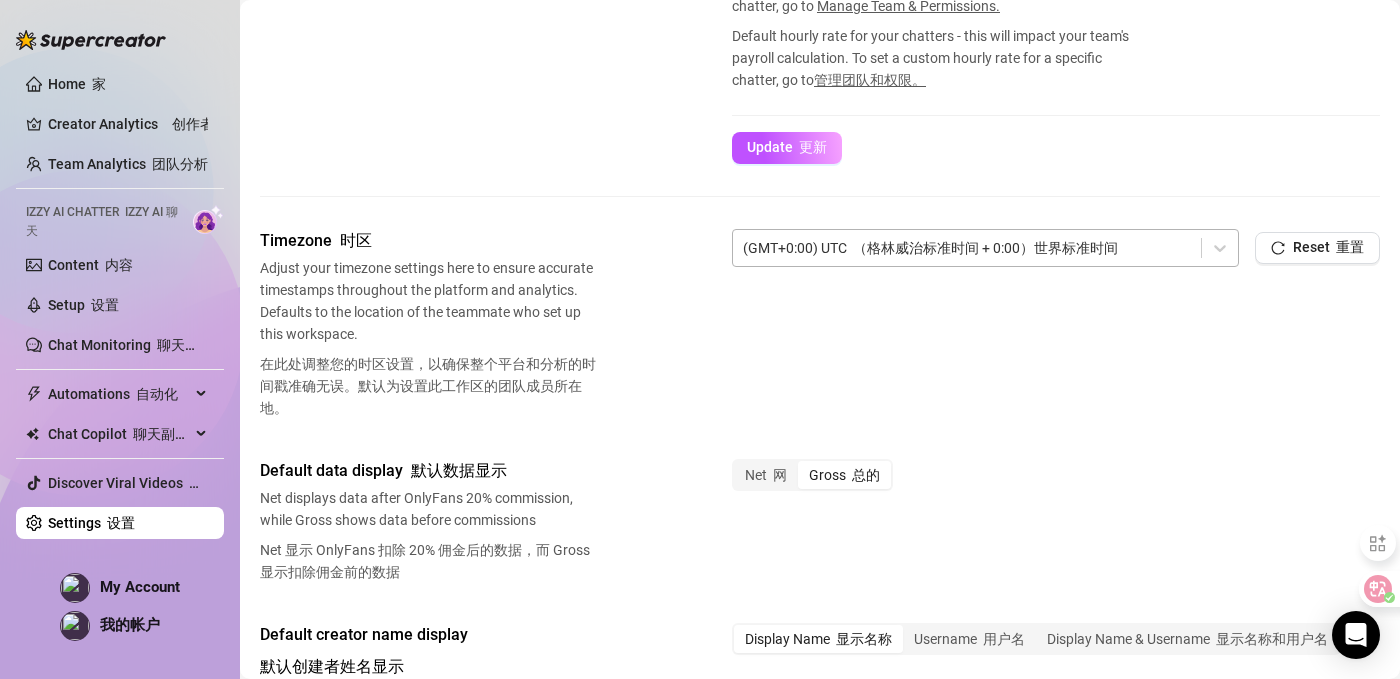 click at bounding box center [967, 248] 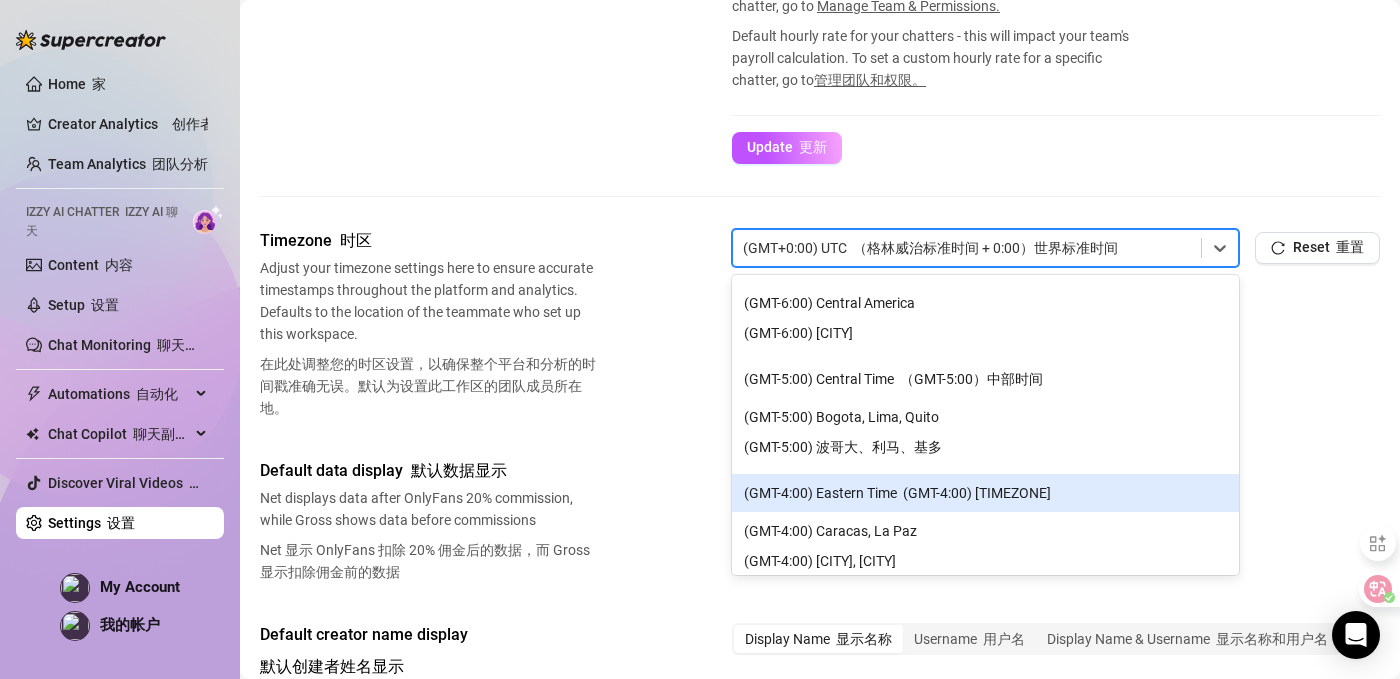 scroll, scrollTop: 537, scrollLeft: 0, axis: vertical 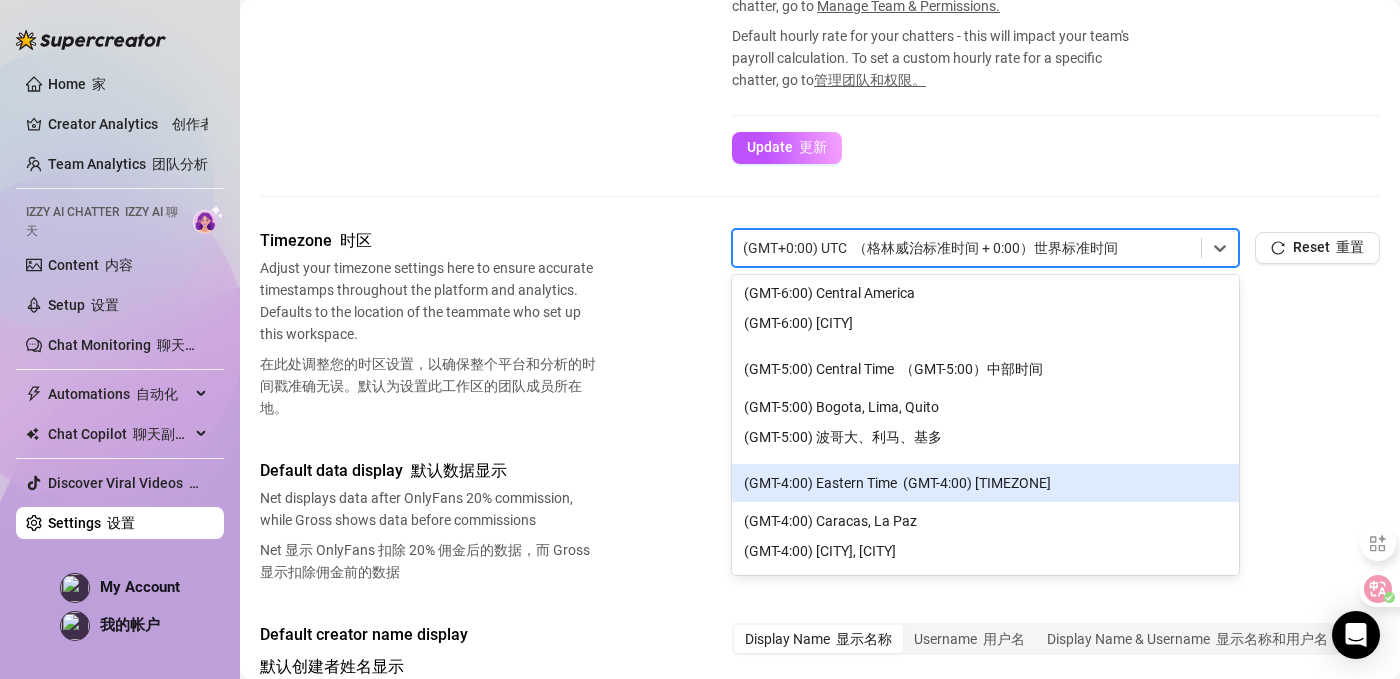 click on "(GMT-4:00) [TIMEZONE]    （GMT-4:00）[TIMEZONE]" at bounding box center (985, 483) 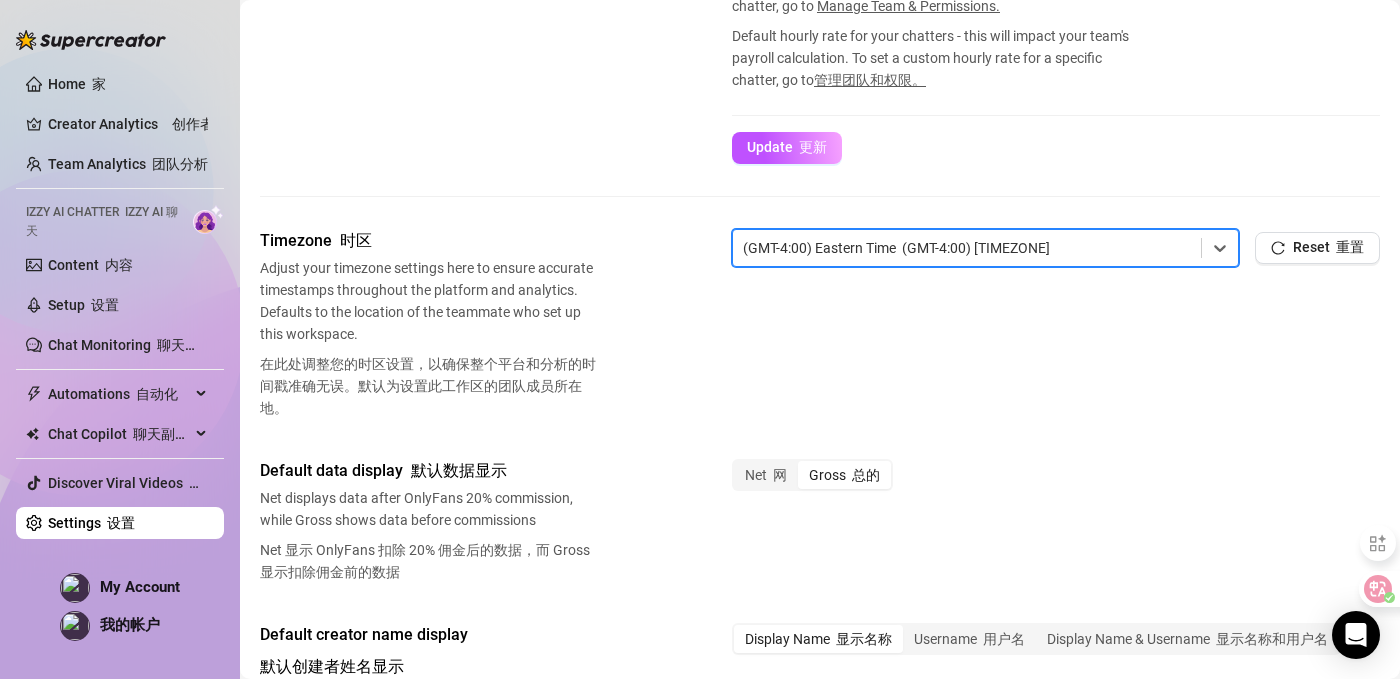 click at bounding box center [967, 248] 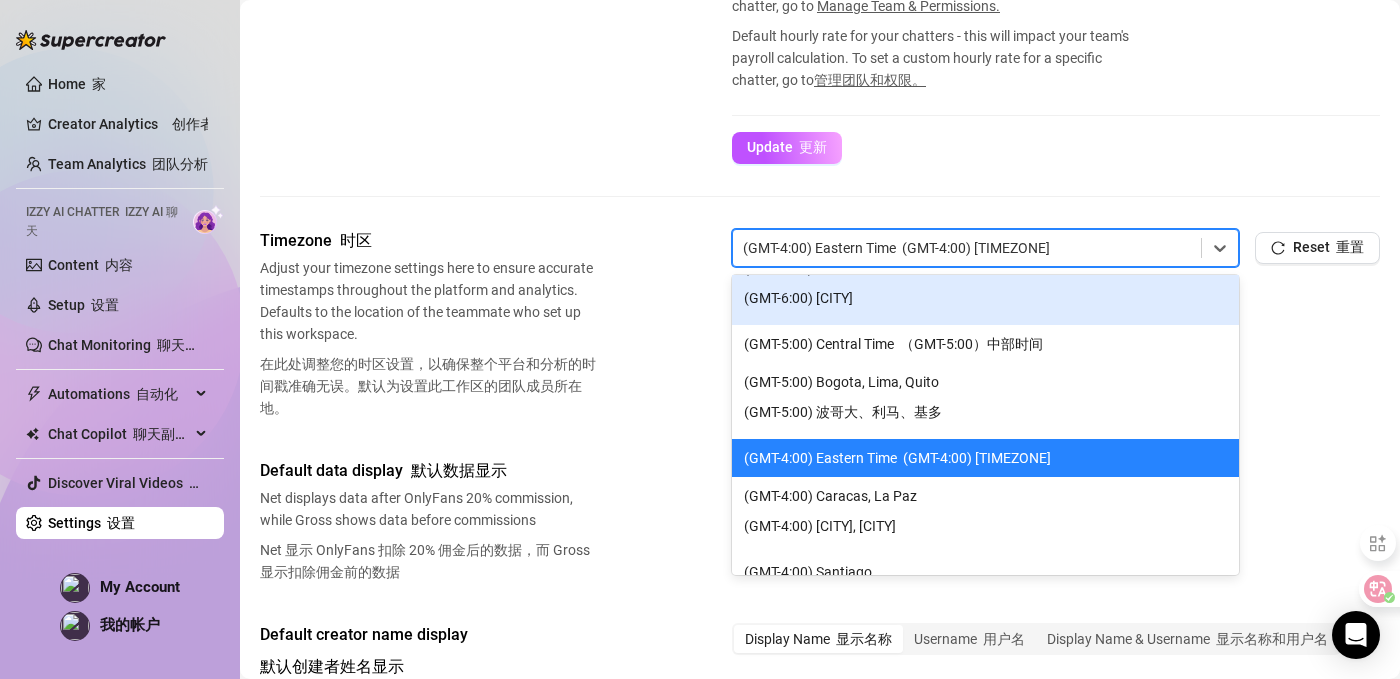 scroll, scrollTop: 646, scrollLeft: 0, axis: vertical 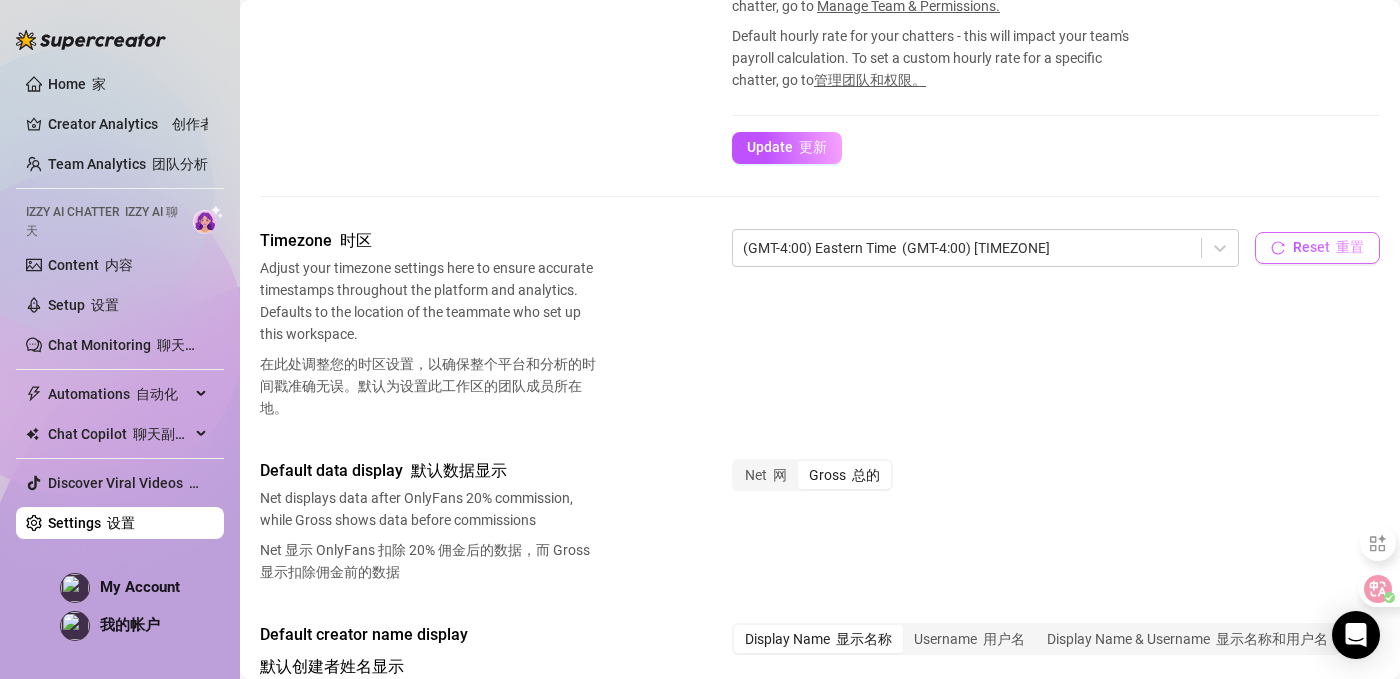click on "Reset    重置" at bounding box center [1328, 248] 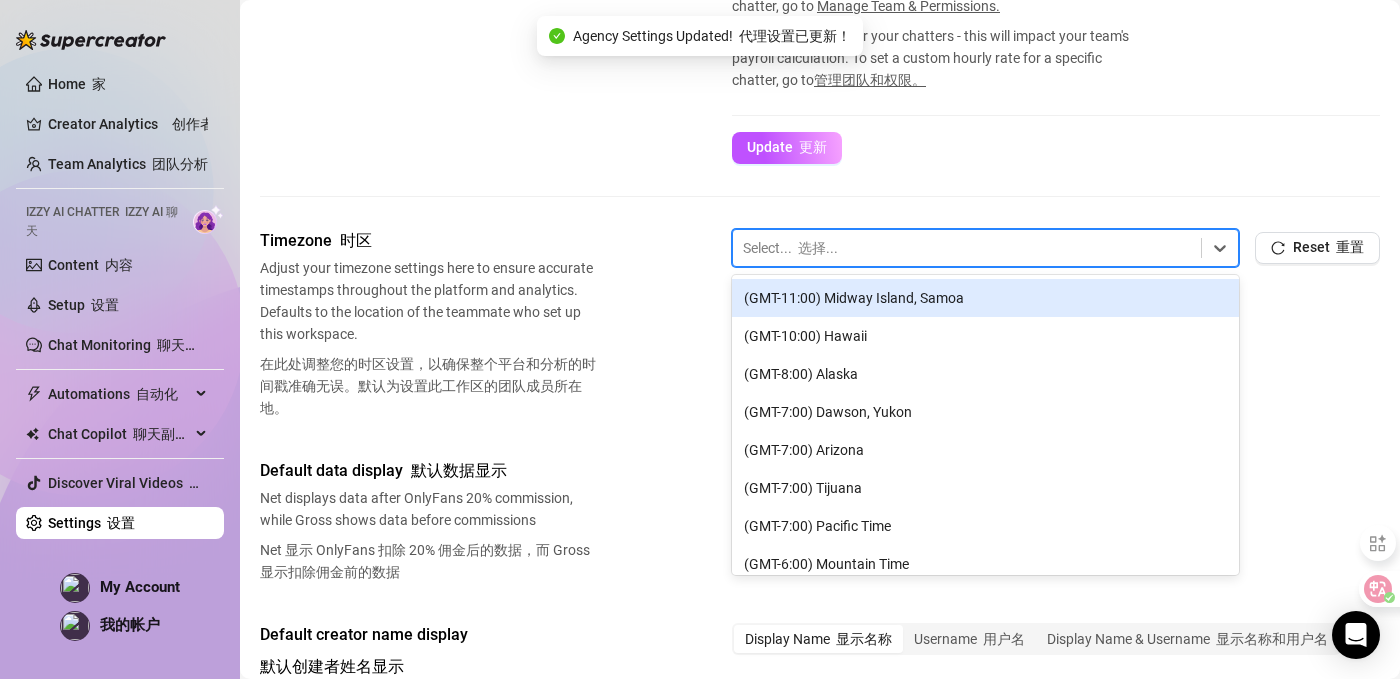 click at bounding box center [967, 248] 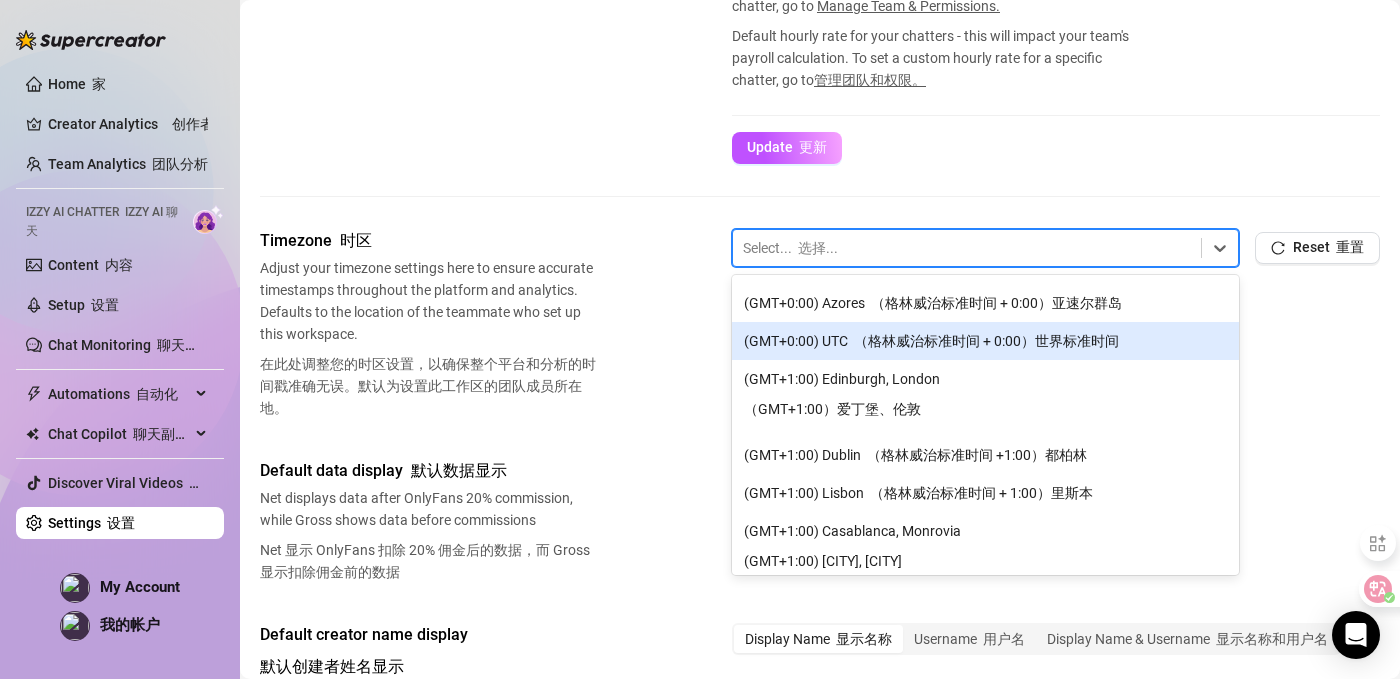 scroll, scrollTop: 1214, scrollLeft: 0, axis: vertical 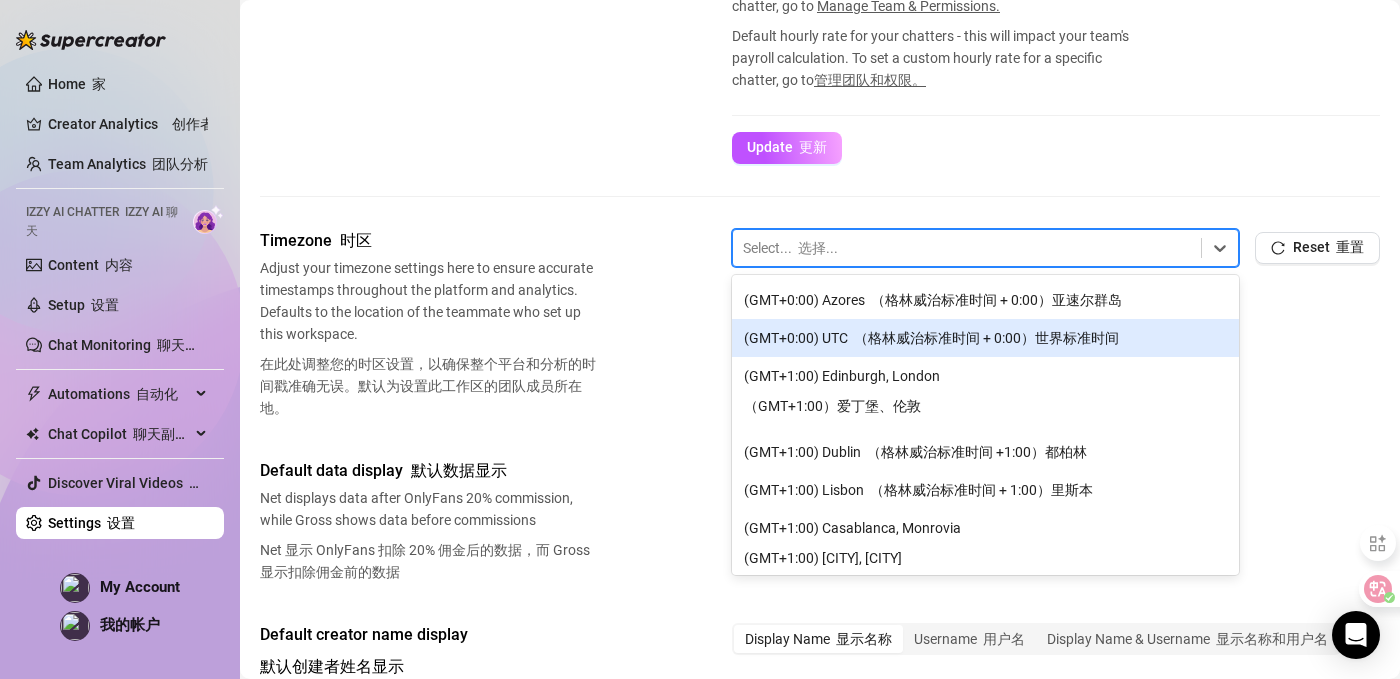 click on "（格林威治标准时间 + 0:00）世界标准时间" at bounding box center [986, 338] 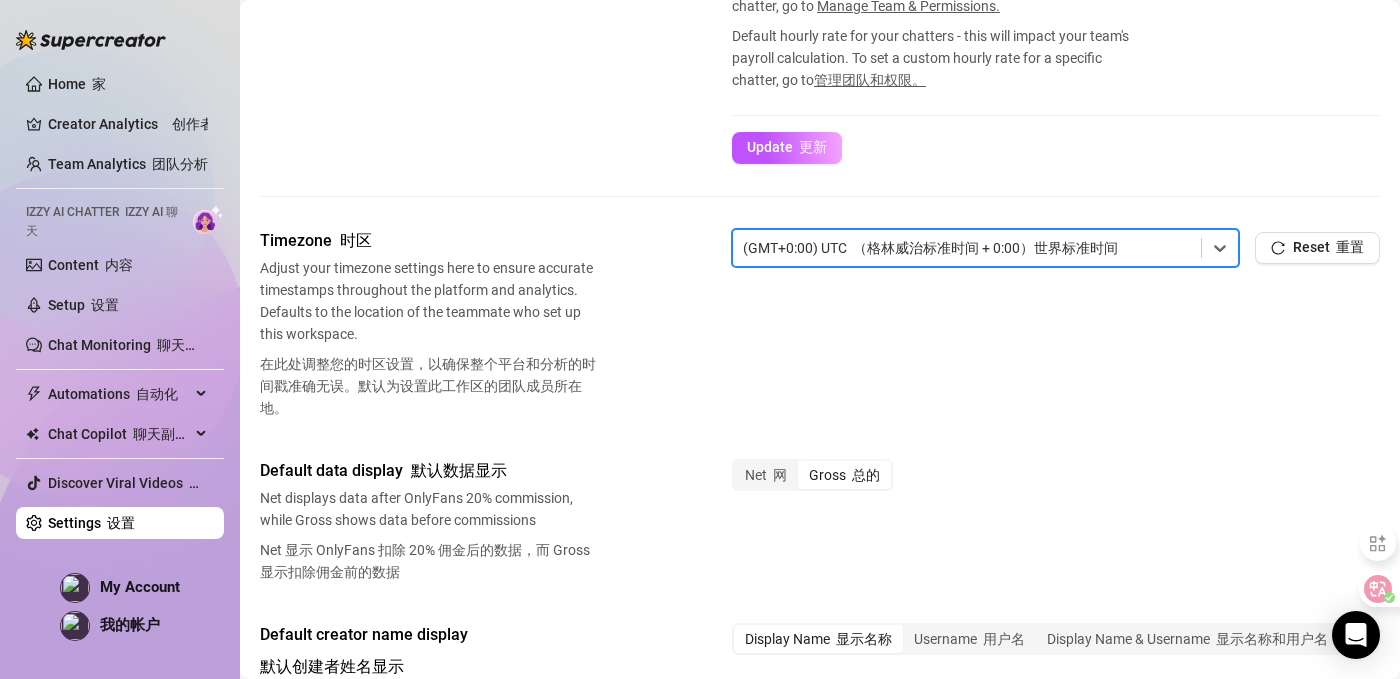 click on "Timezone    时区 Adjust your timezone settings here to ensure accurate timestamps throughout the platform and analytics. Defaults to the location of the teammate who set up this workspace. 在此处调整您的时区设置，以确保整个平台和分析的时间戳准确无误。默认为设置此工作区的团队成员所在地。 option (GMT+0:00) UTC, selected. (GMT+0:00) UTC，79 个结果中显示 25 个。共  79 个结果可用。  使用“向上”和“向下”键选择选项，按 Enter 键选择当前选中的选项，按 Esc 键退出菜单，按 Tab 键选择选项并退出菜单。 (GMT+0:00) UTC    （格林威治标准时间 + 0:00）世界标准时间 Reset    重置" at bounding box center (820, 328) 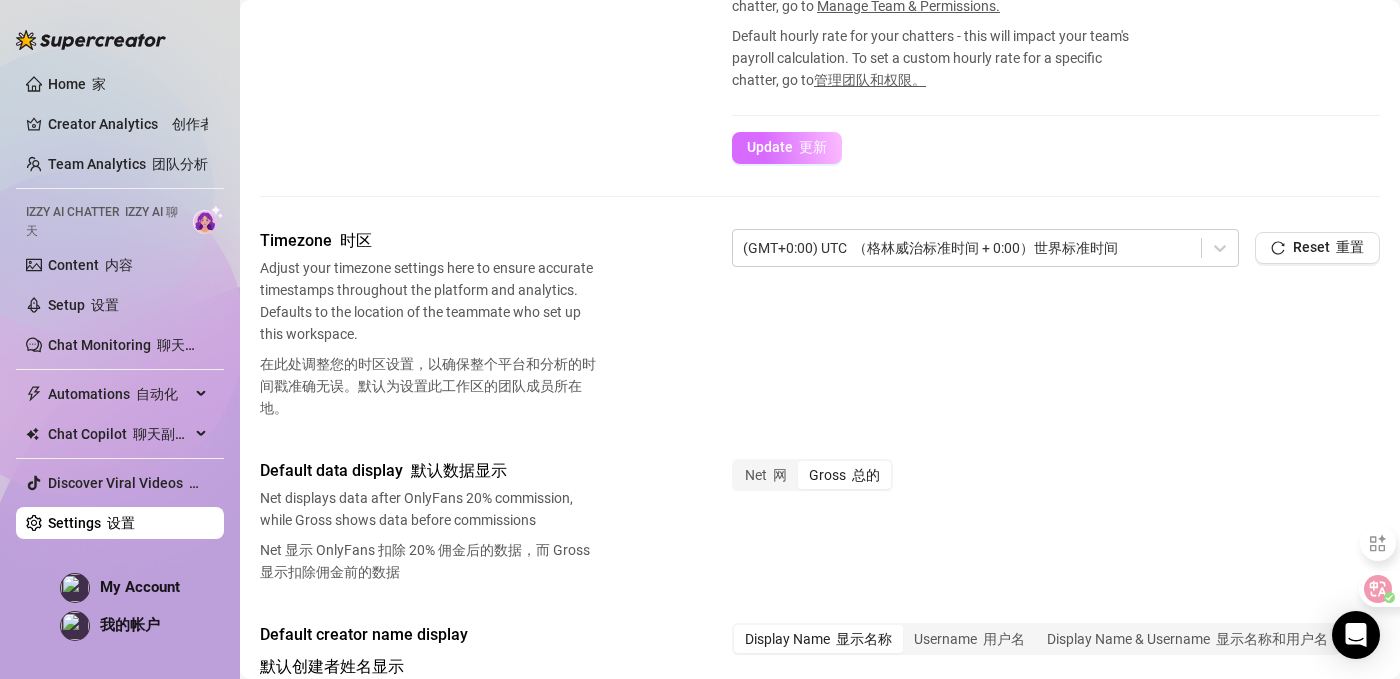 click on "Update    更新" at bounding box center [787, 148] 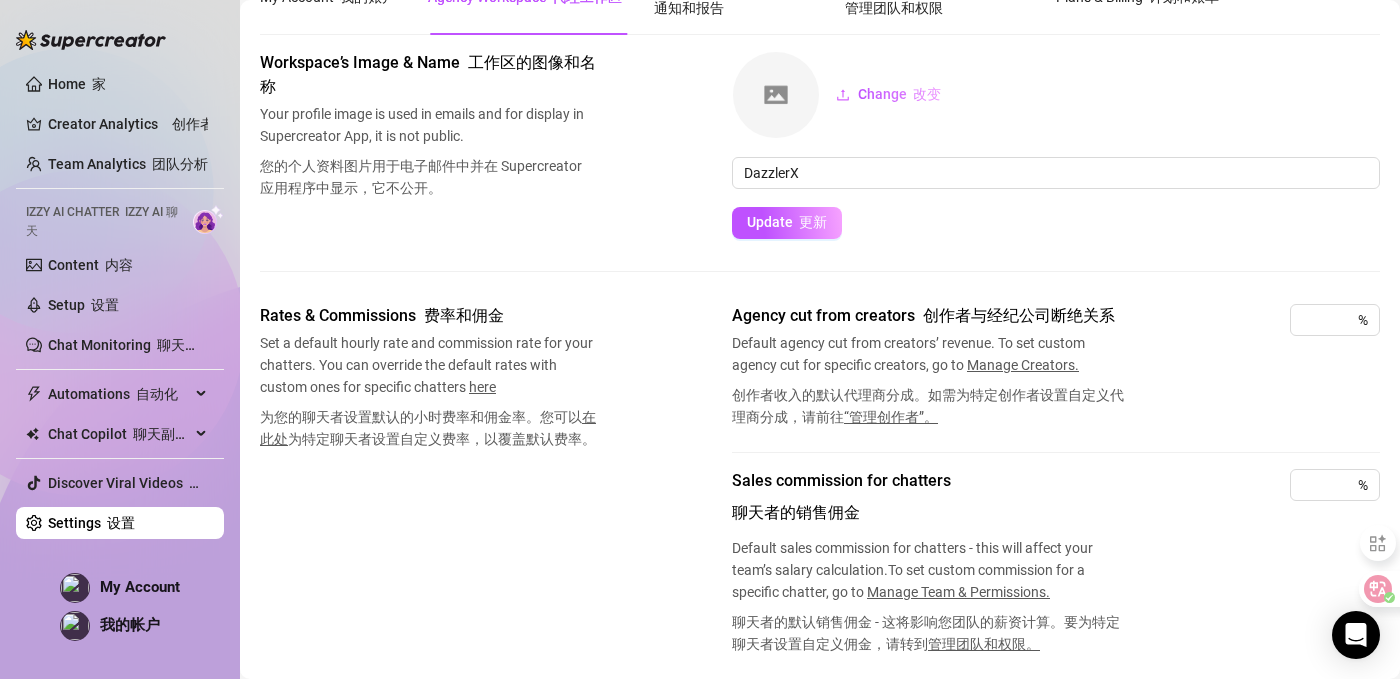 scroll, scrollTop: 0, scrollLeft: 0, axis: both 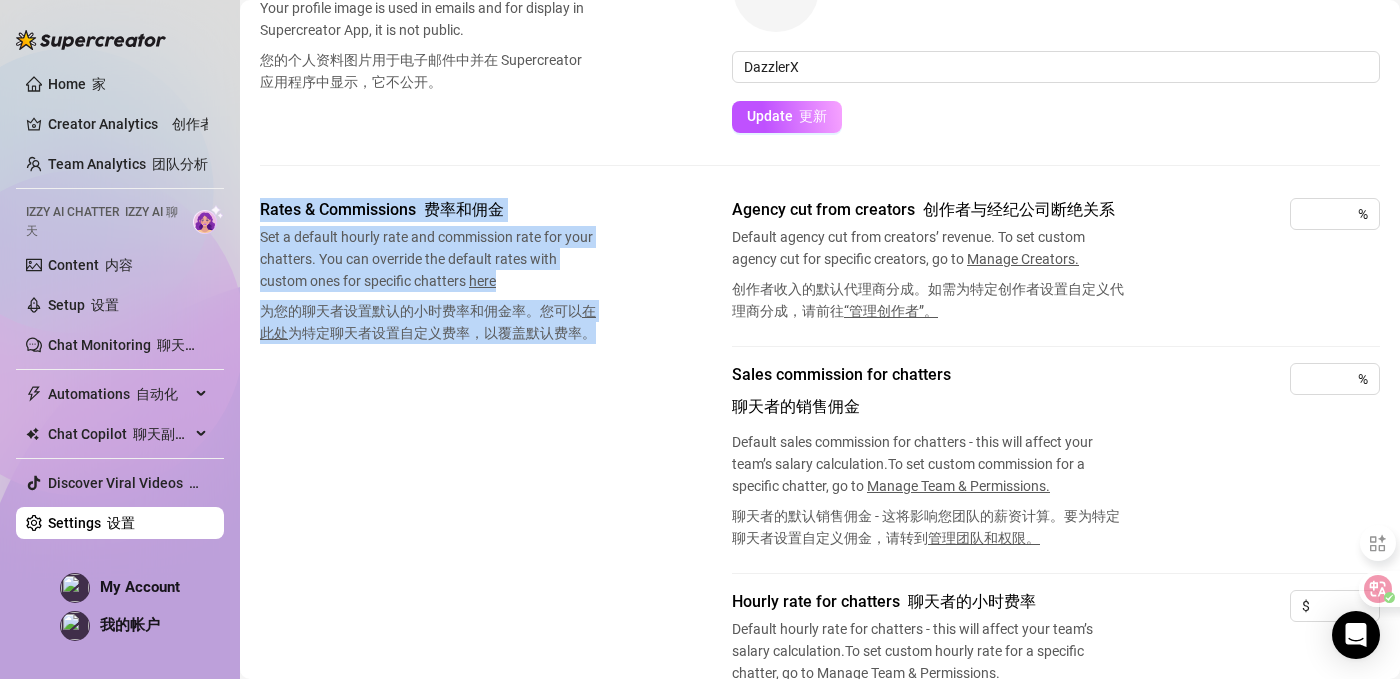 drag, startPoint x: 474, startPoint y: 190, endPoint x: 456, endPoint y: 366, distance: 176.91806 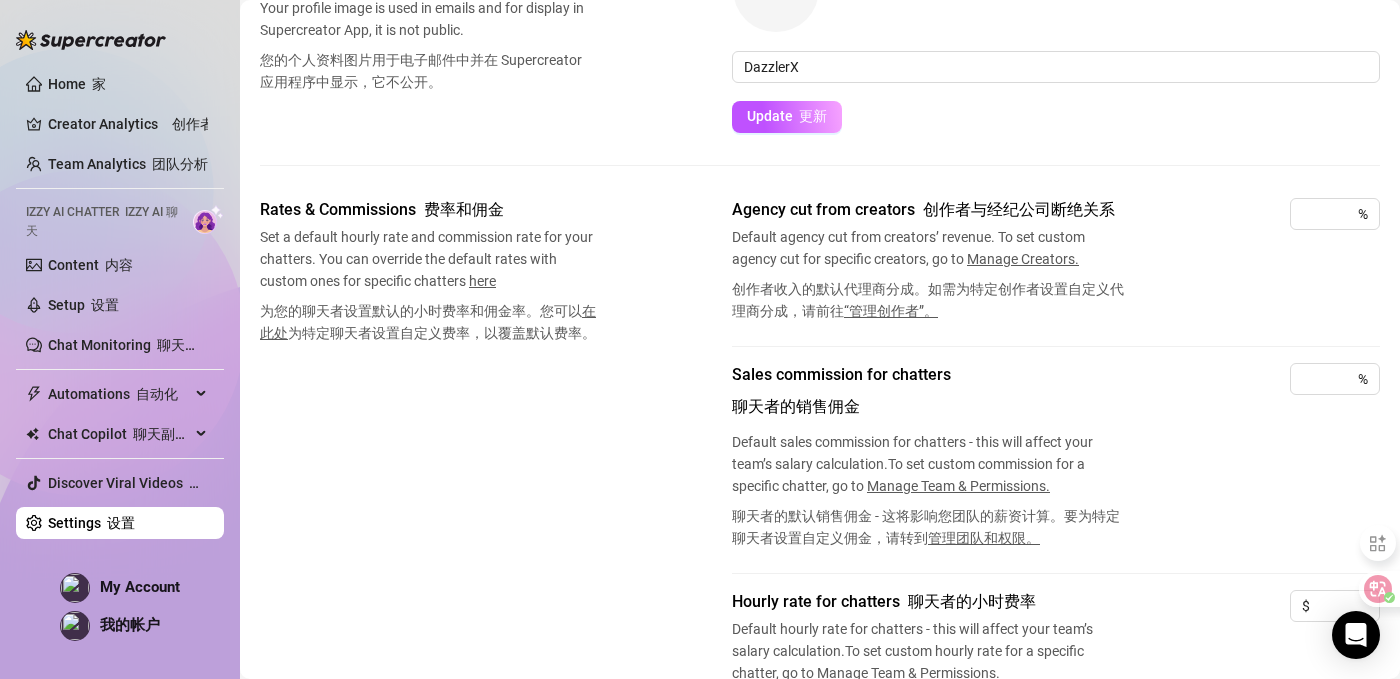 click on "Set a default hourly rate and commission rate for your chatters. You can override the default rates with custom ones for specific chatters   here 为您的聊天者设置默认的小时费率和佣金率。您可以 在此处 为特定聊天者设置自定义费率，以覆盖默认费率。" at bounding box center [428, 289] 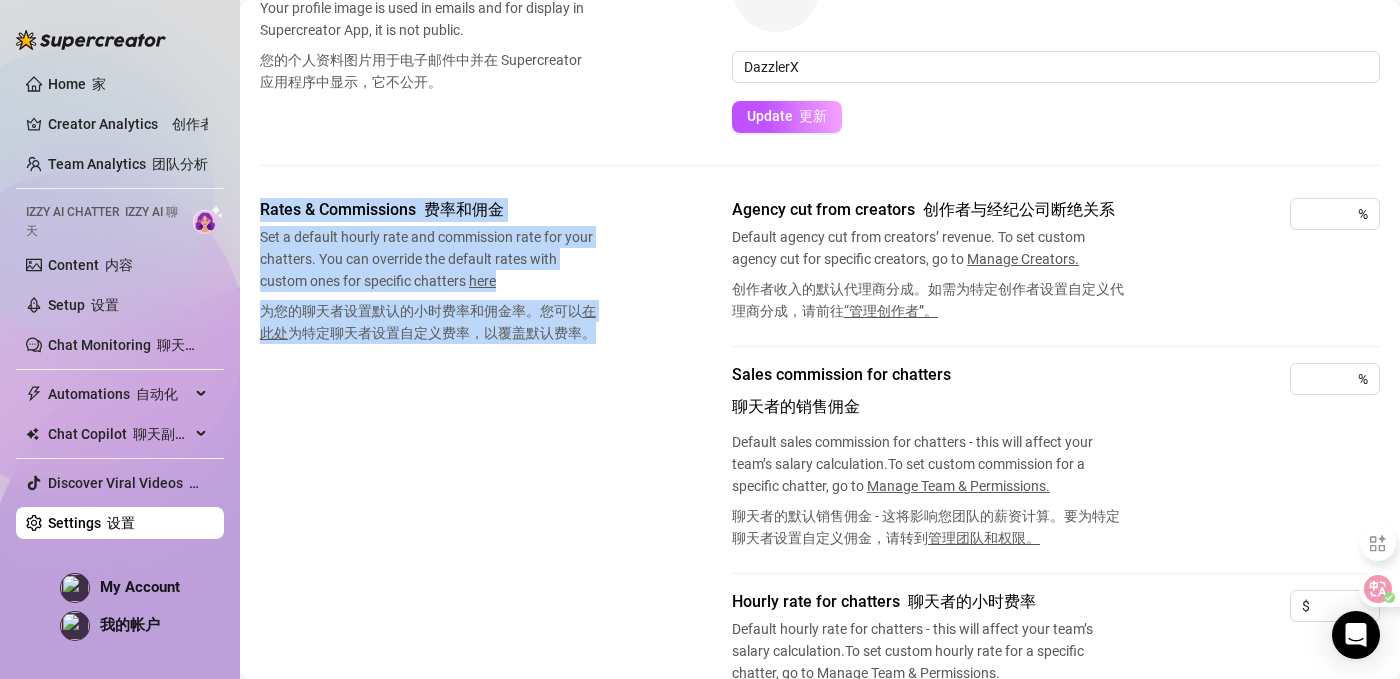 drag, startPoint x: 454, startPoint y: 366, endPoint x: 527, endPoint y: 171, distance: 208.21623 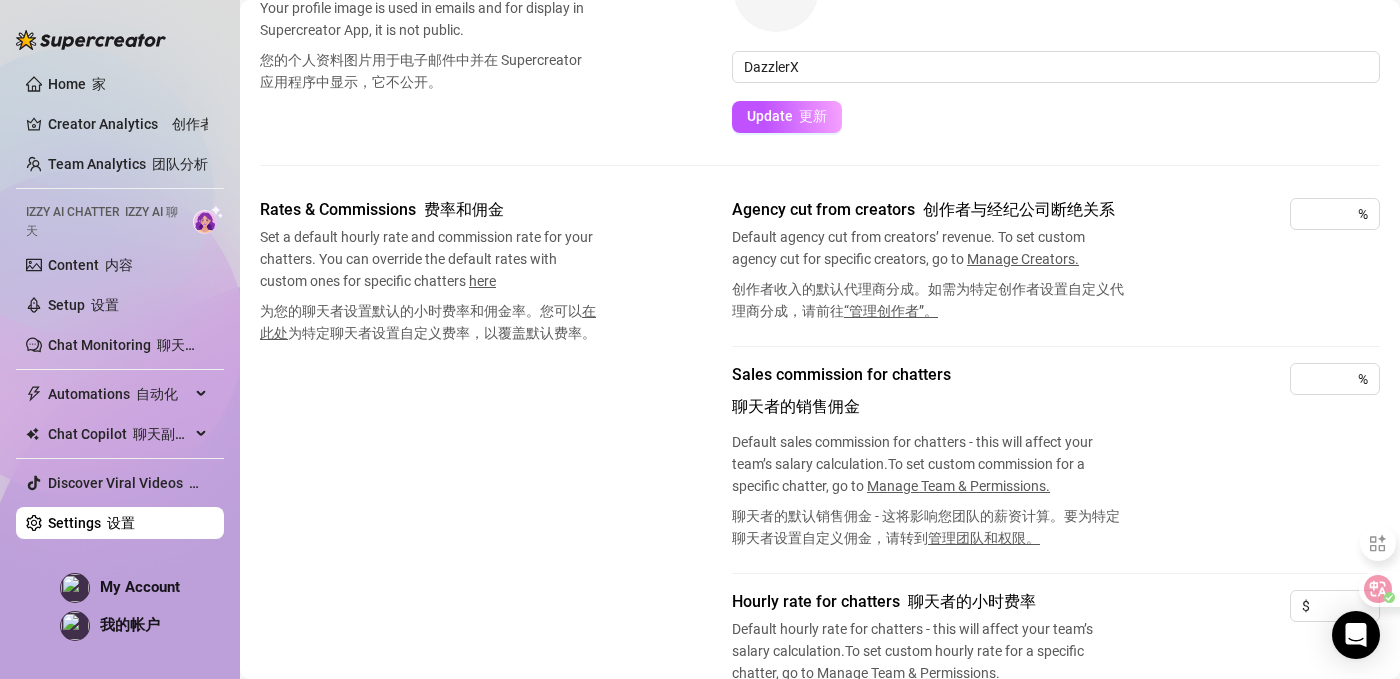 click on "Workspace’s Image    工作区的图像和名称 Your profile image is used in emails and for display in Supercreator App, it is not public. 您的个人资料图片用于电子邮件中并在 Supercreator 应用程序中显示，它不公开。 Change    改变 [BRAND]    更新" at bounding box center [820, 71] 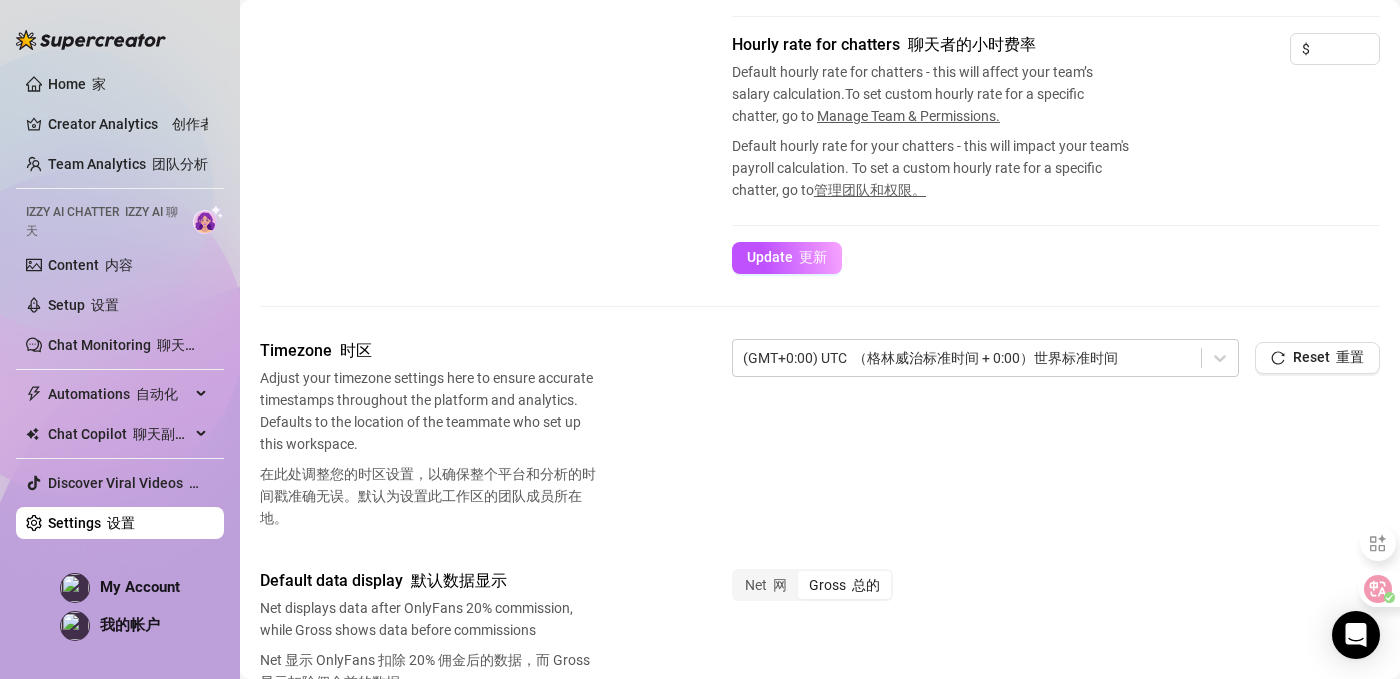 scroll, scrollTop: 780, scrollLeft: 0, axis: vertical 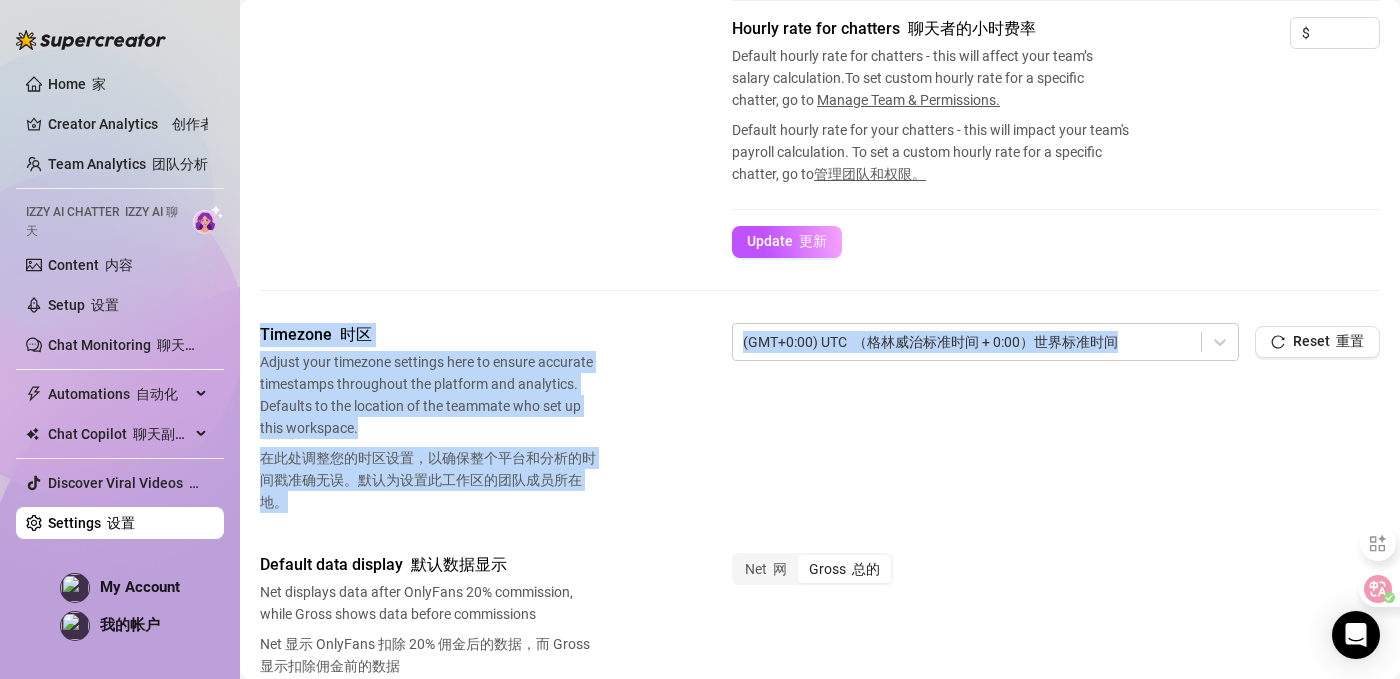 drag, startPoint x: 914, startPoint y: 375, endPoint x: 971, endPoint y: 270, distance: 119.47385 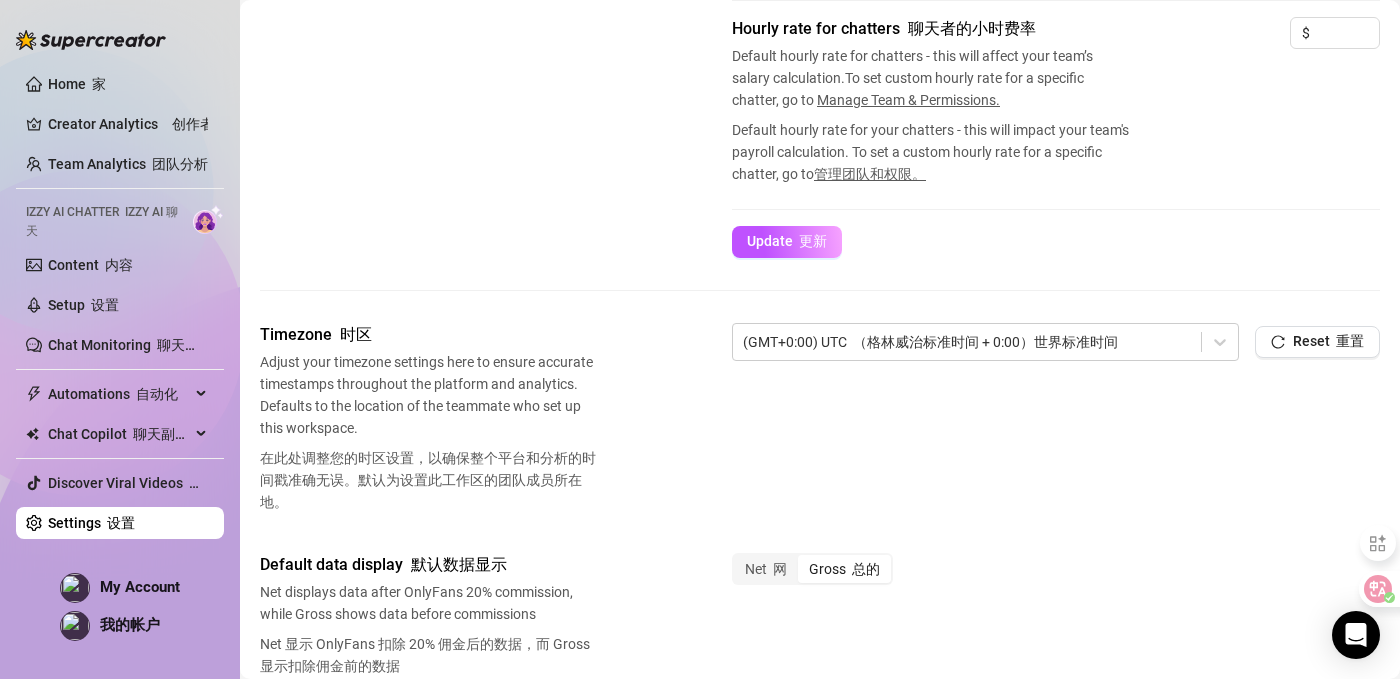 click on "Timezone    时区 Adjust your timezone settings here to ensure accurate timestamps throughout the platform and analytics. Defaults to the location of the teammate who set up this workspace. 在此处调整您的时区设置，以确保整个平台和分析的时间戳准确无误。默认为设置此工作区的团队成员所在地。 (GMT+0:00) UTC    （格林威治标准时间 + 0:00）世界标准时间 Reset    重置" at bounding box center [820, 422] 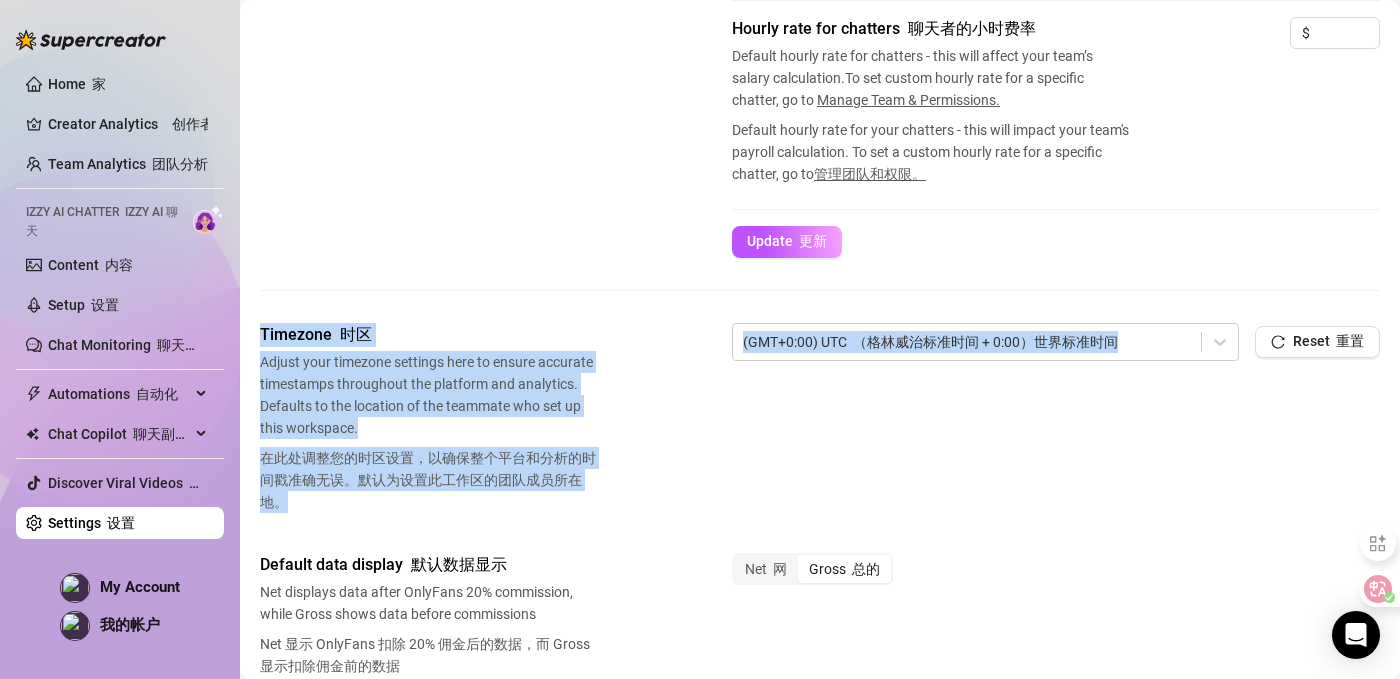 drag, startPoint x: 938, startPoint y: 414, endPoint x: 1036, endPoint y: 273, distance: 171.71198 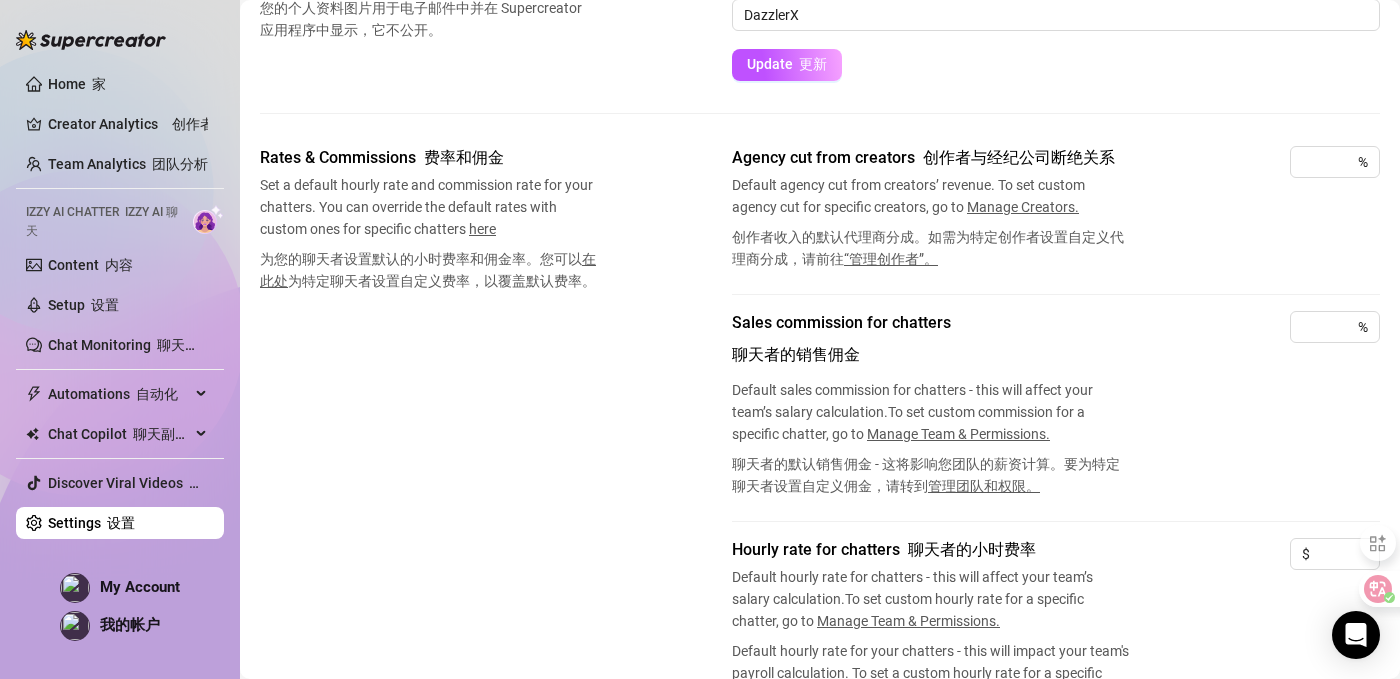 scroll, scrollTop: 0, scrollLeft: 0, axis: both 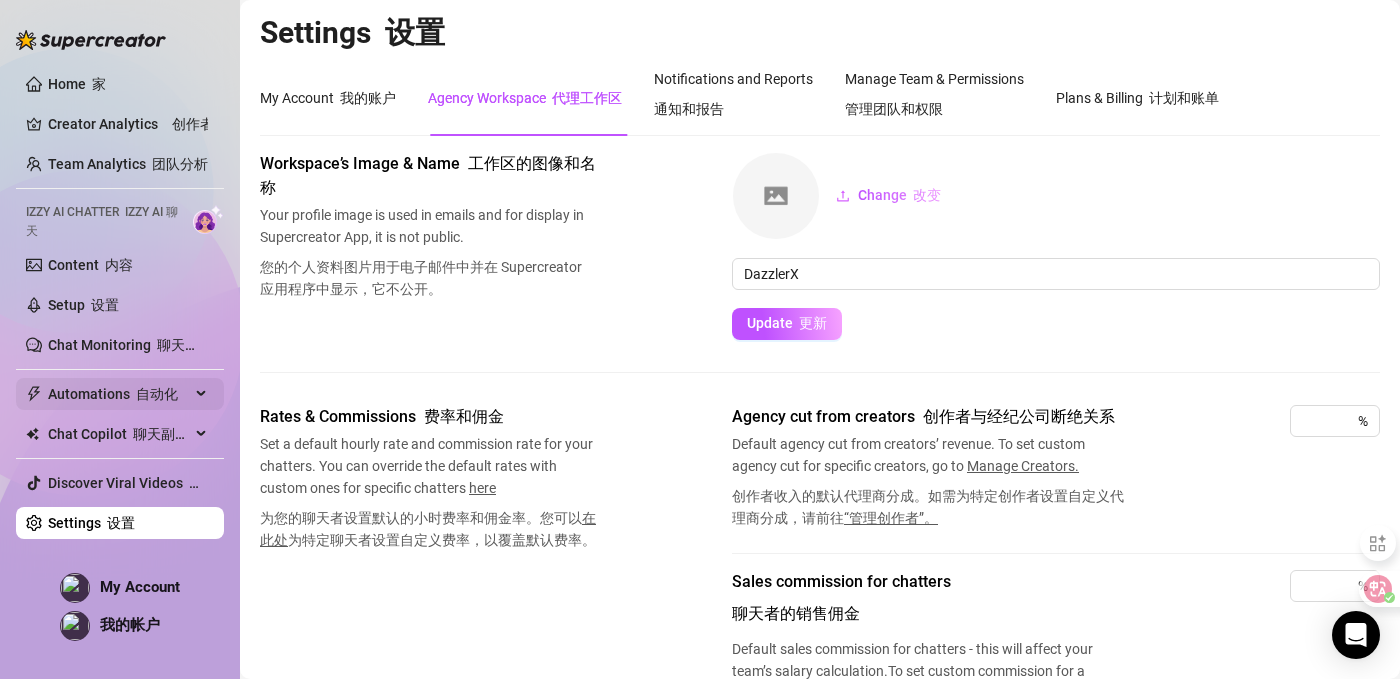 click on "Automations    自动化" at bounding box center (119, 394) 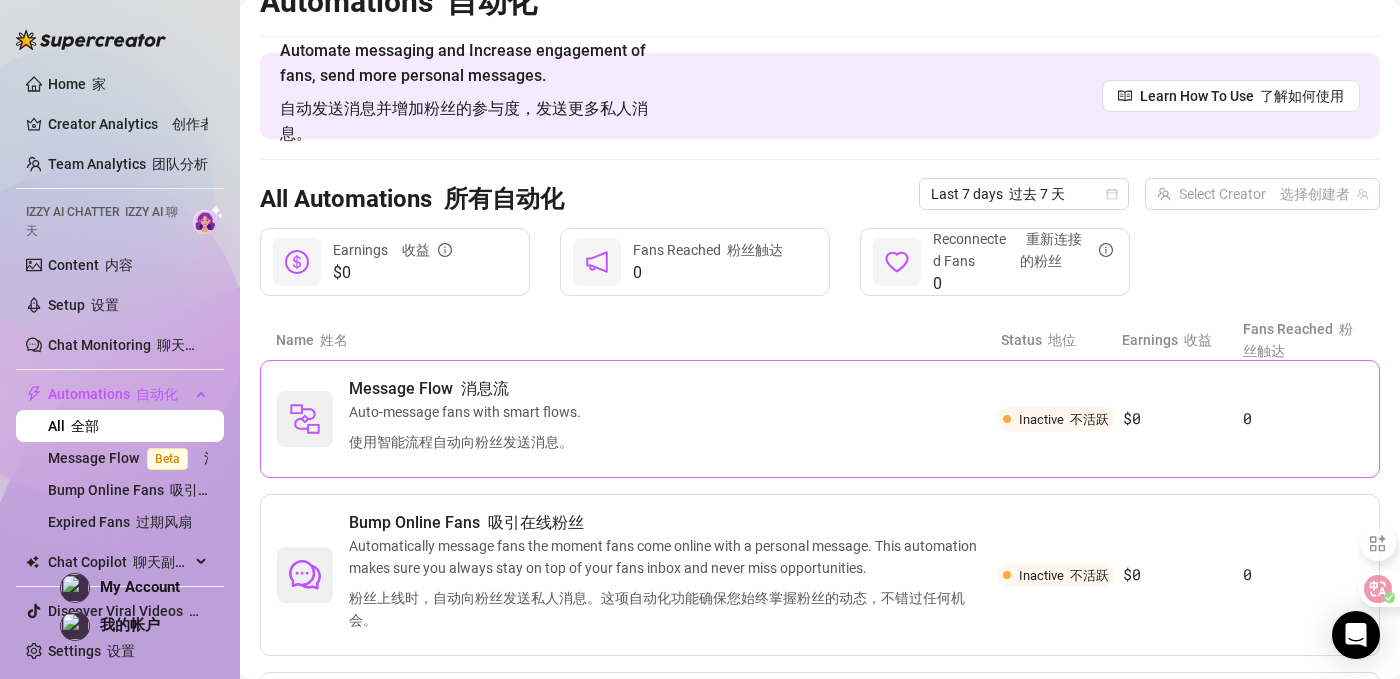 scroll, scrollTop: 0, scrollLeft: 0, axis: both 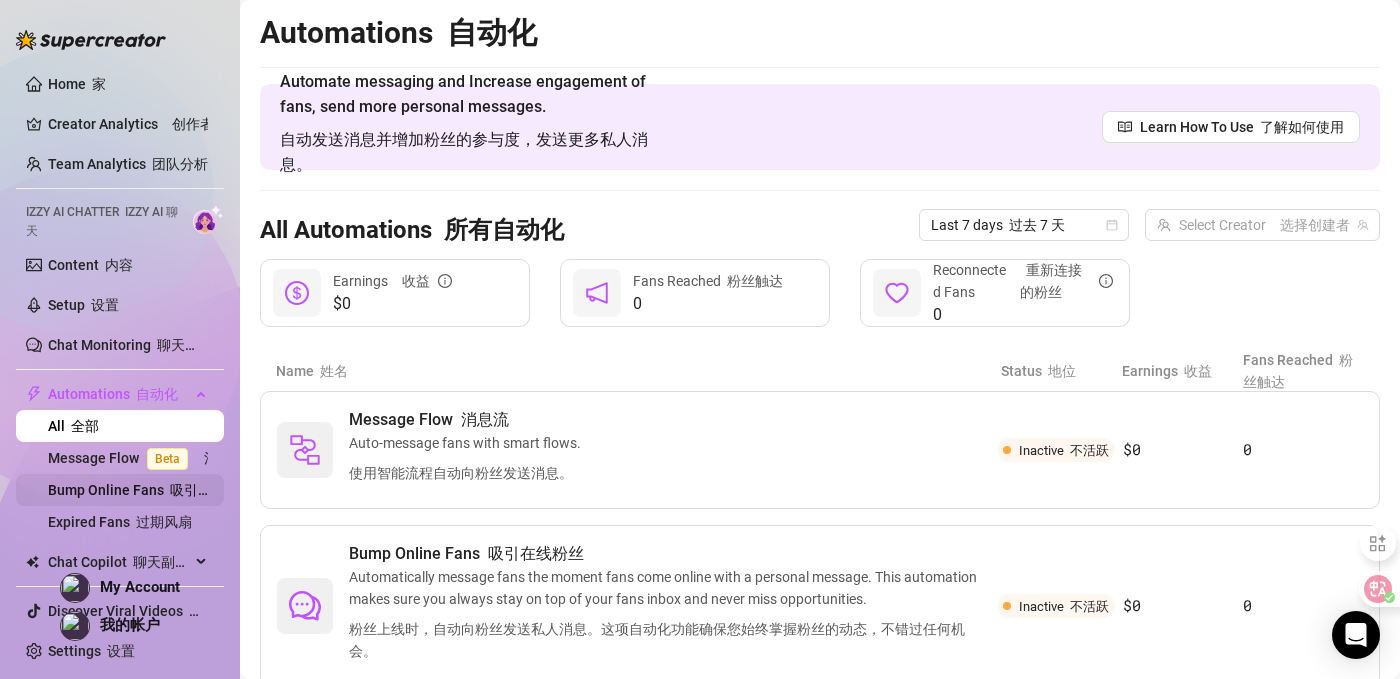 click on "Bump Online Fans    吸引在线粉丝" at bounding box center [151, 490] 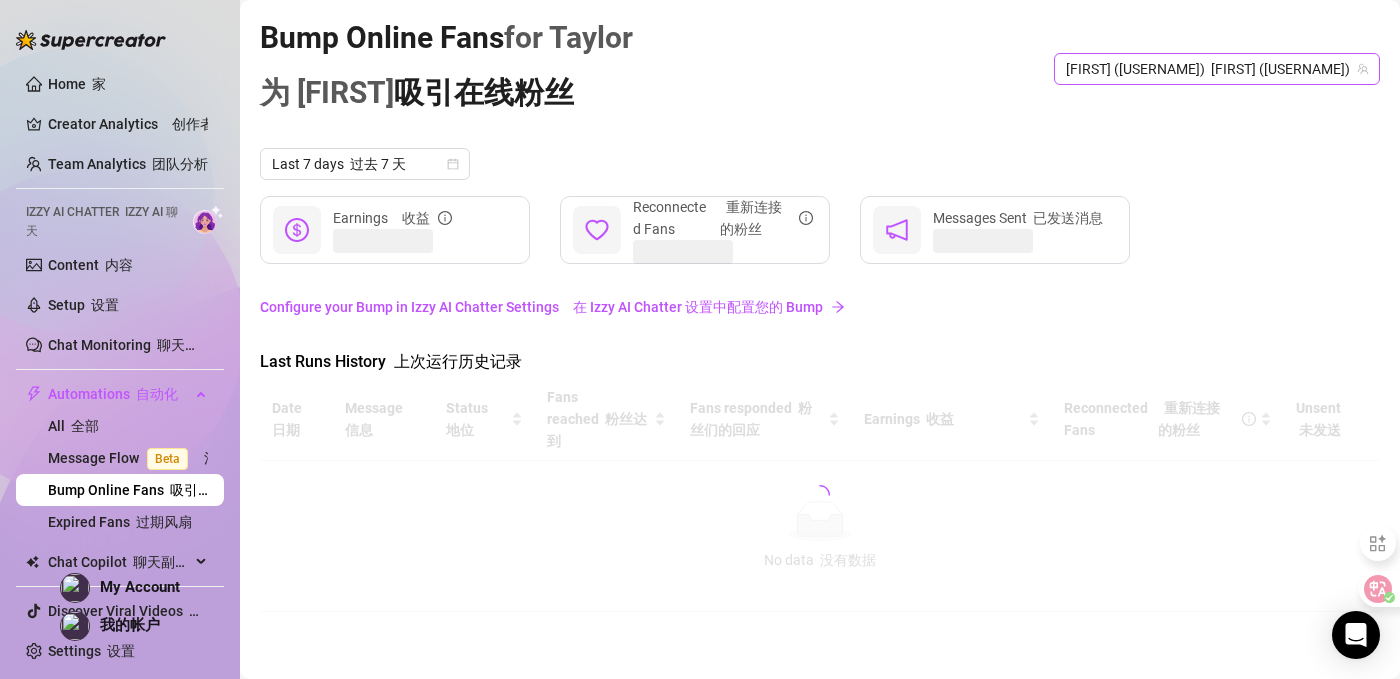 click on "[FIRST] ([USERNAME])    [FIRST]（[USERNAME]）" at bounding box center (1217, 69) 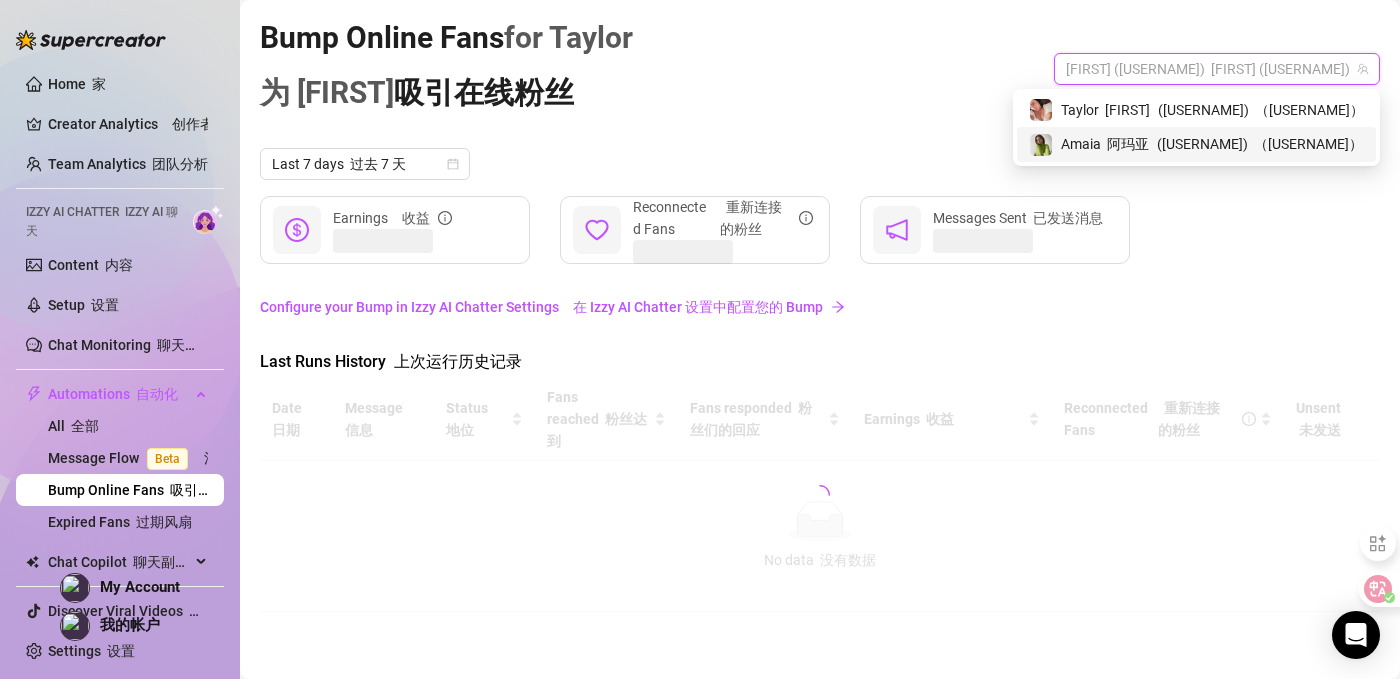 click on "( [USERNAME] )    （[USERNAME]）" at bounding box center (1260, 144) 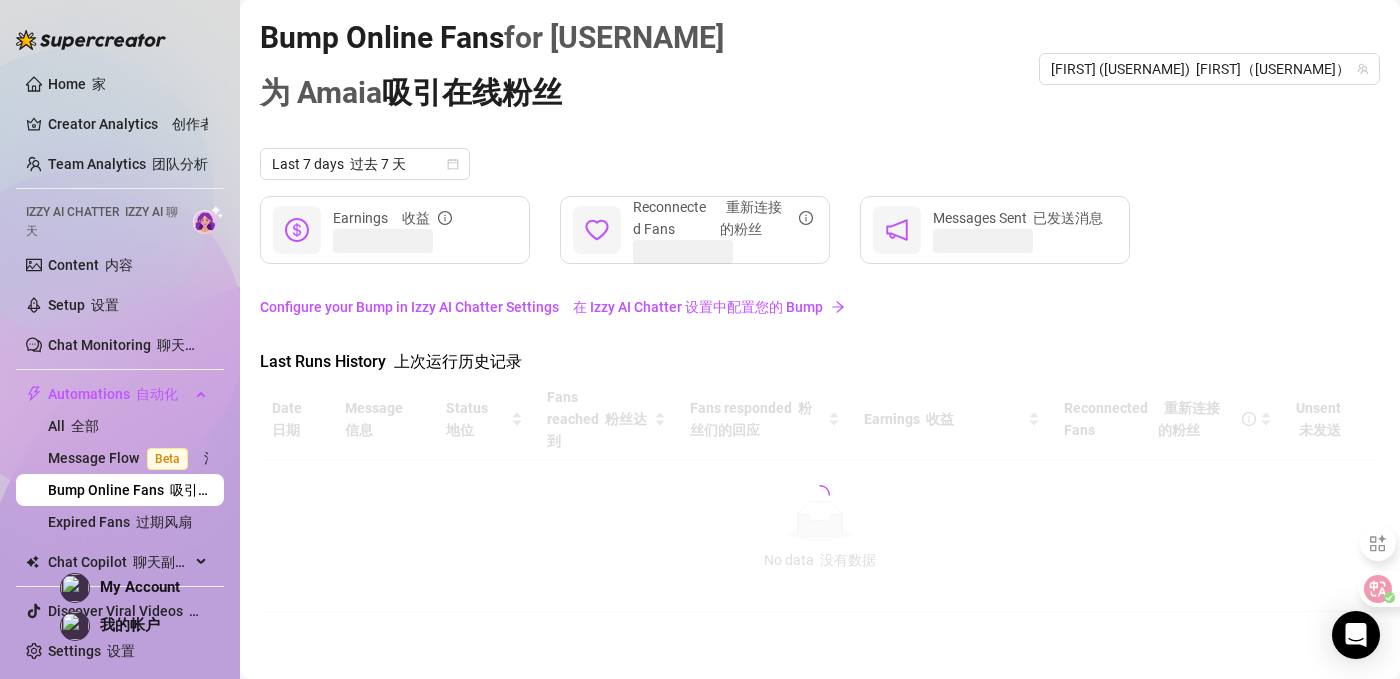 click on "Last 7 days    过去 7 天" at bounding box center (820, 164) 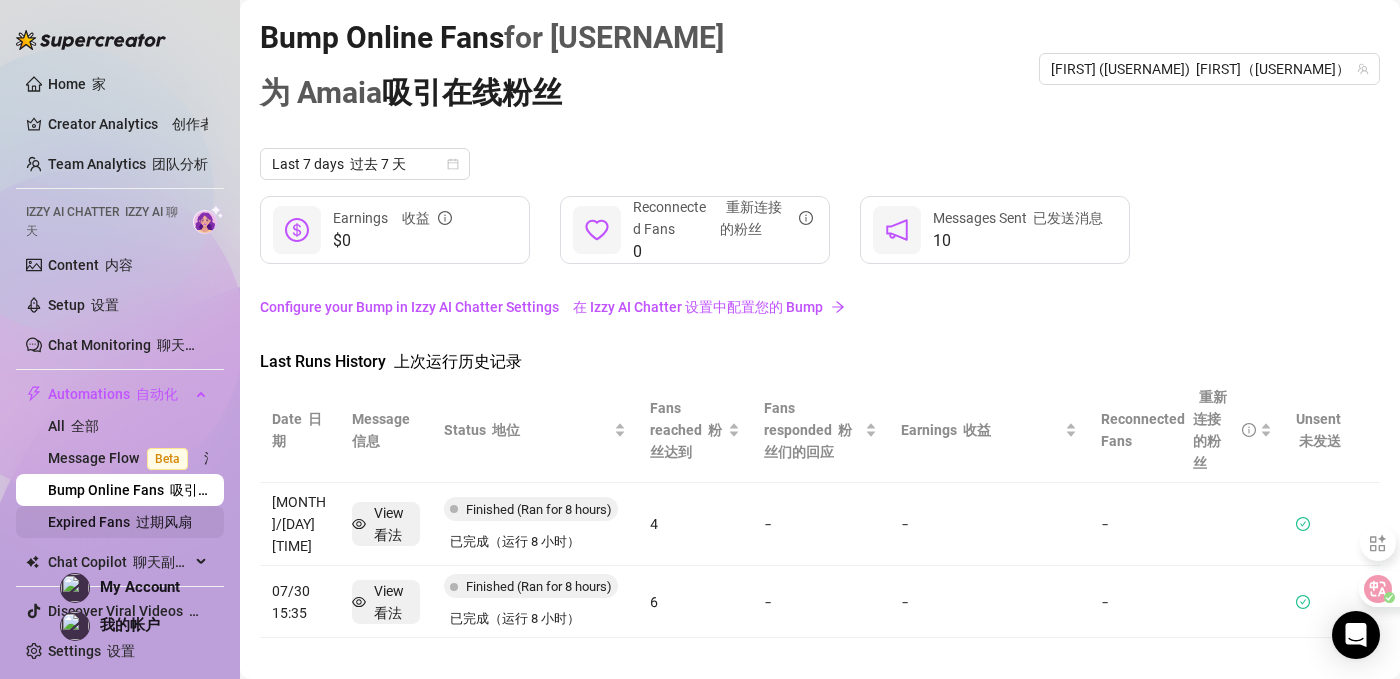 click on "Expired Fans    过期风扇" at bounding box center (120, 522) 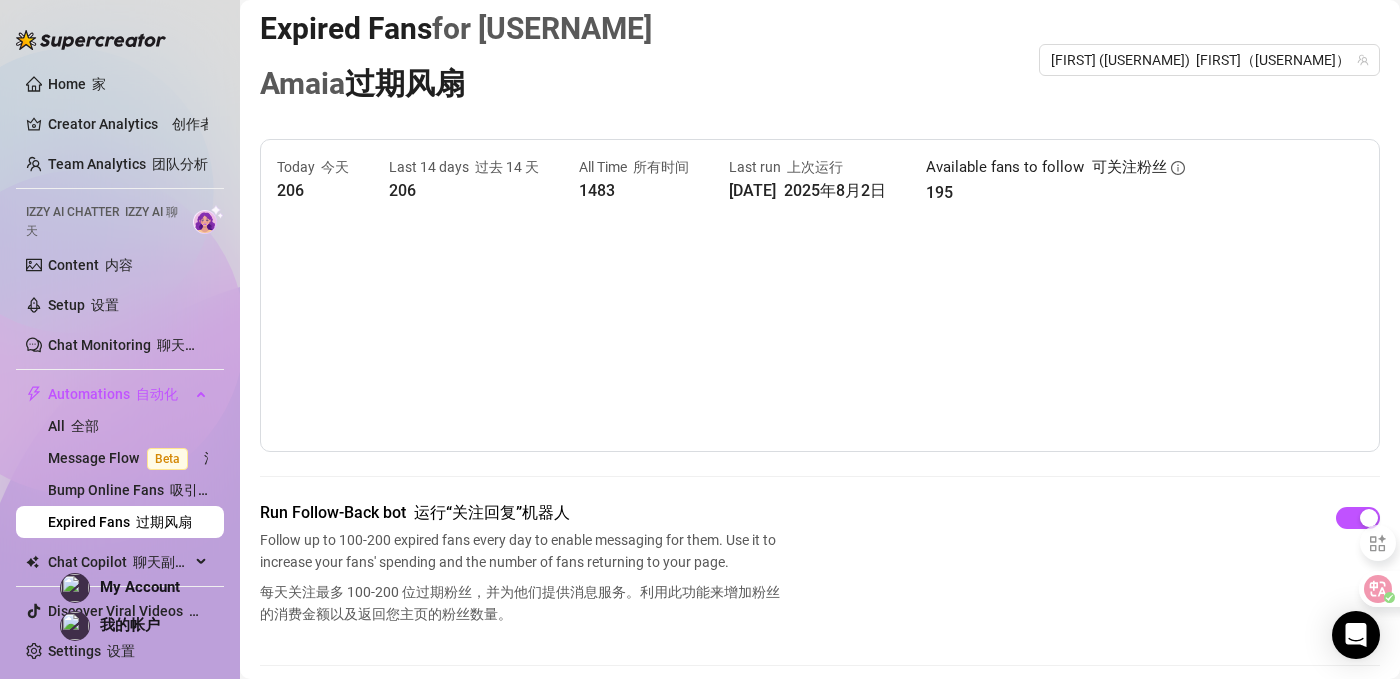 scroll, scrollTop: 13, scrollLeft: 0, axis: vertical 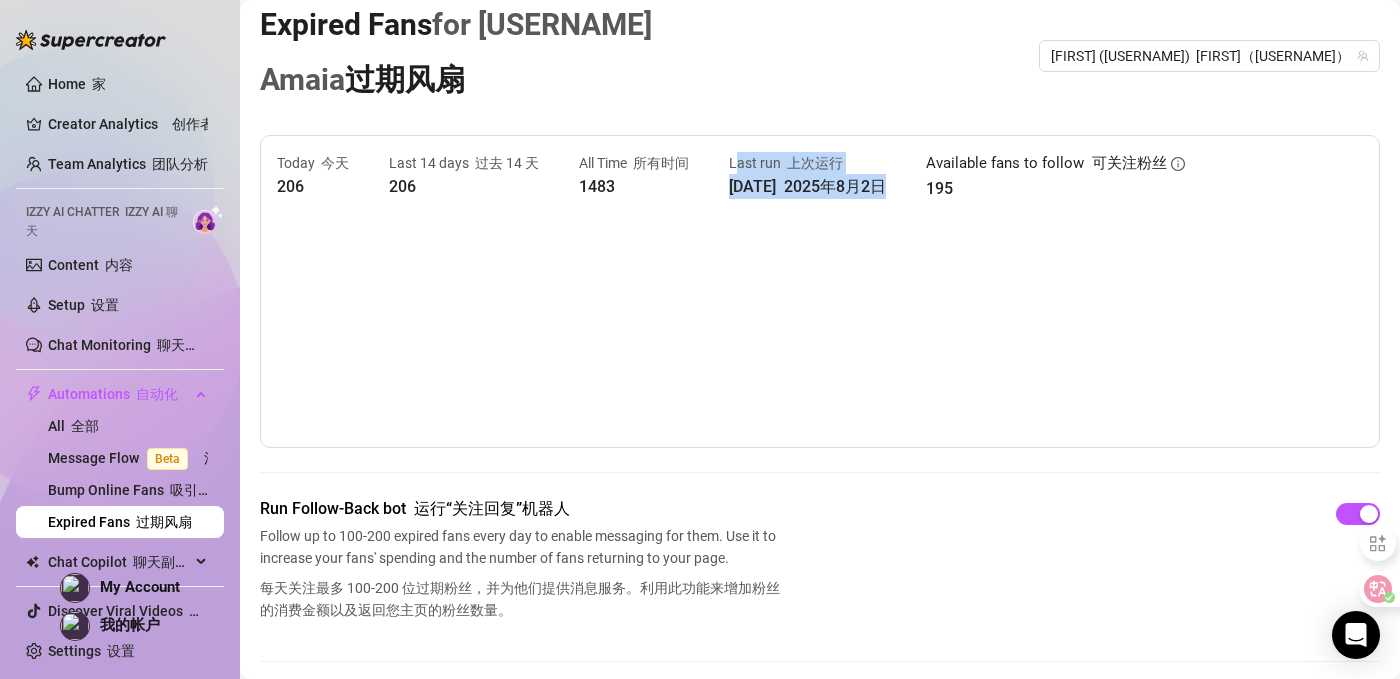 drag, startPoint x: 744, startPoint y: 154, endPoint x: 736, endPoint y: 205, distance: 51.62364 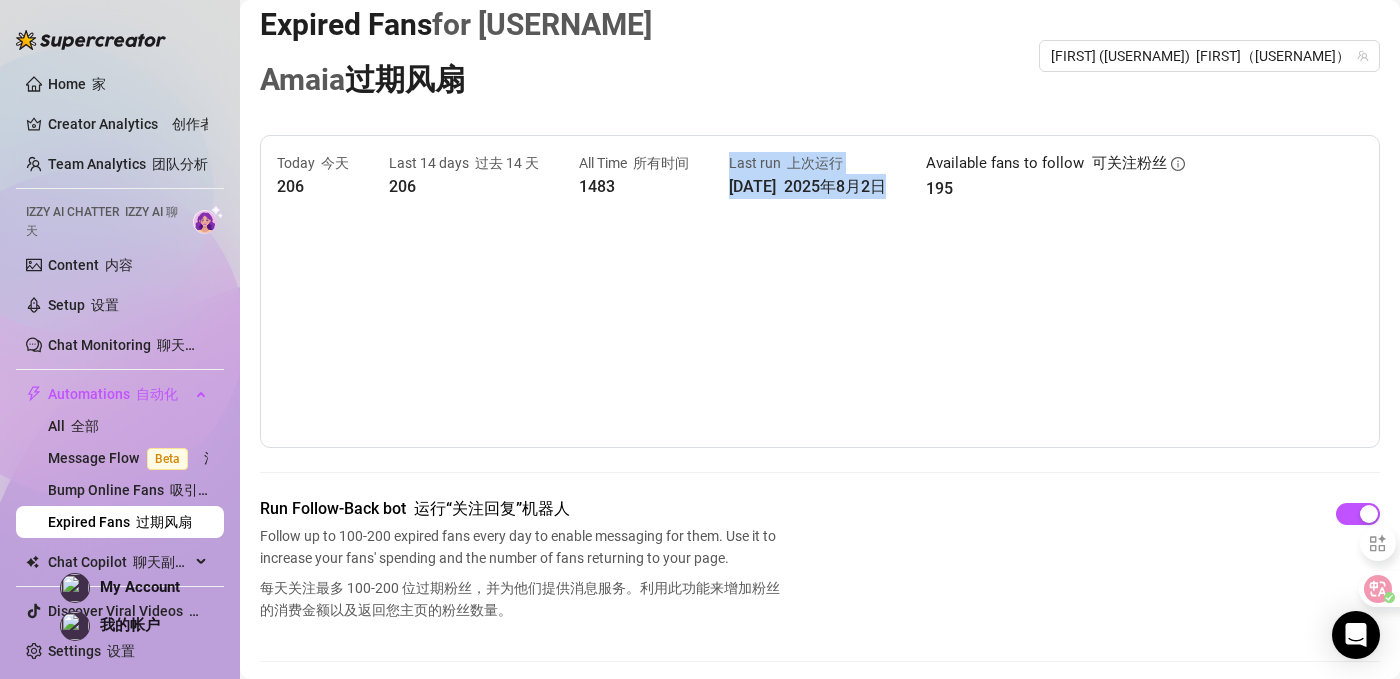 drag, startPoint x: 736, startPoint y: 160, endPoint x: 736, endPoint y: 205, distance: 45 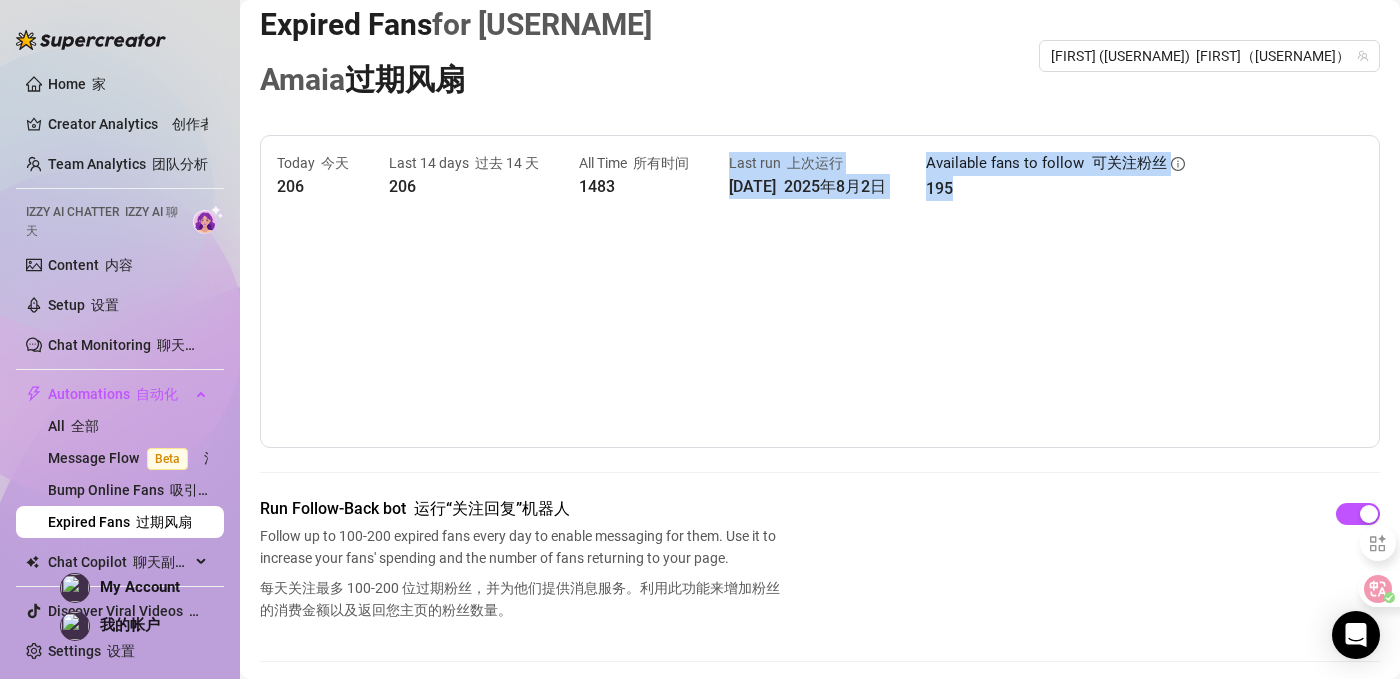 drag, startPoint x: 743, startPoint y: 149, endPoint x: 743, endPoint y: 224, distance: 75 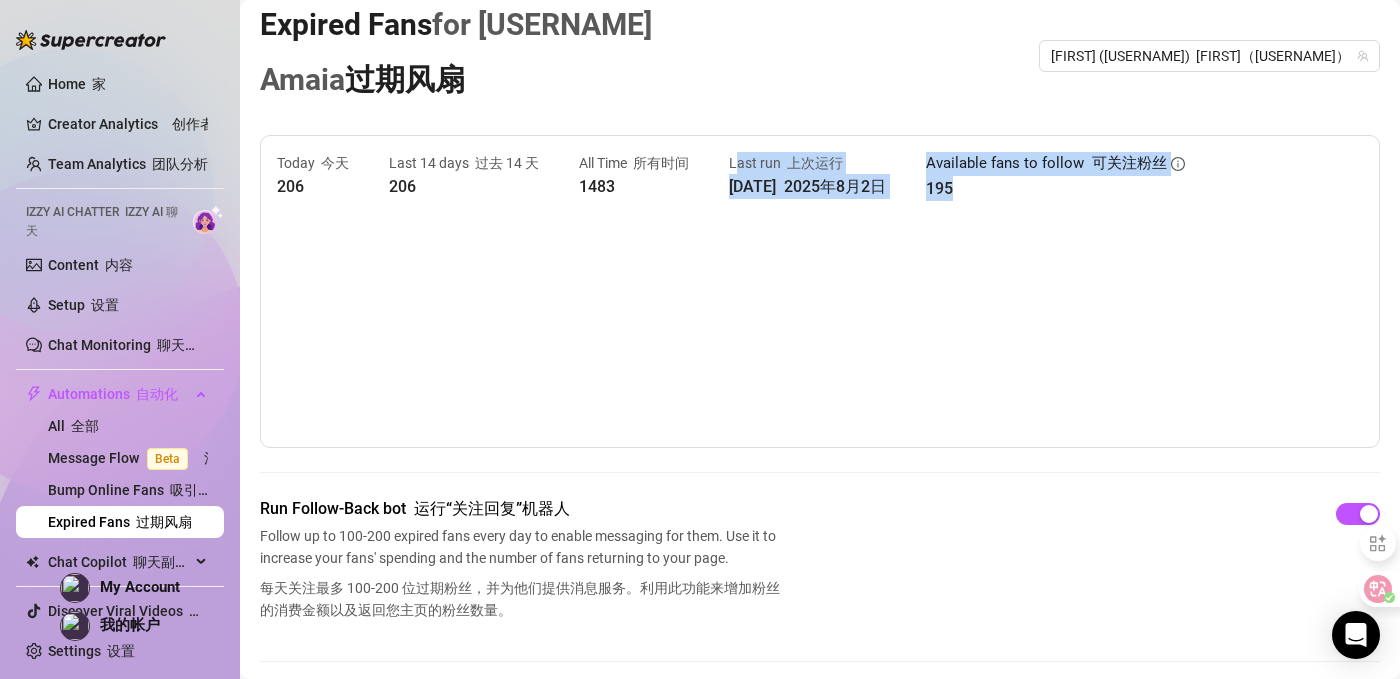 drag, startPoint x: 740, startPoint y: 163, endPoint x: 740, endPoint y: 221, distance: 58 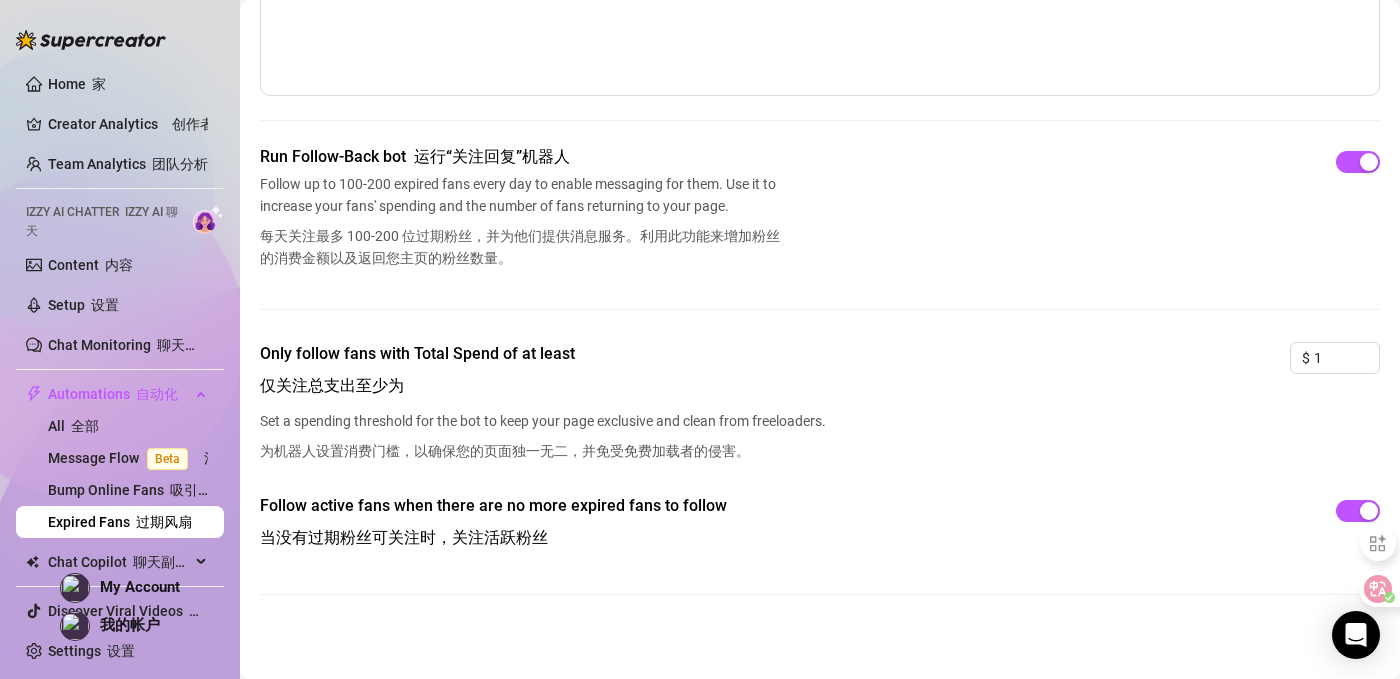 scroll, scrollTop: 373, scrollLeft: 0, axis: vertical 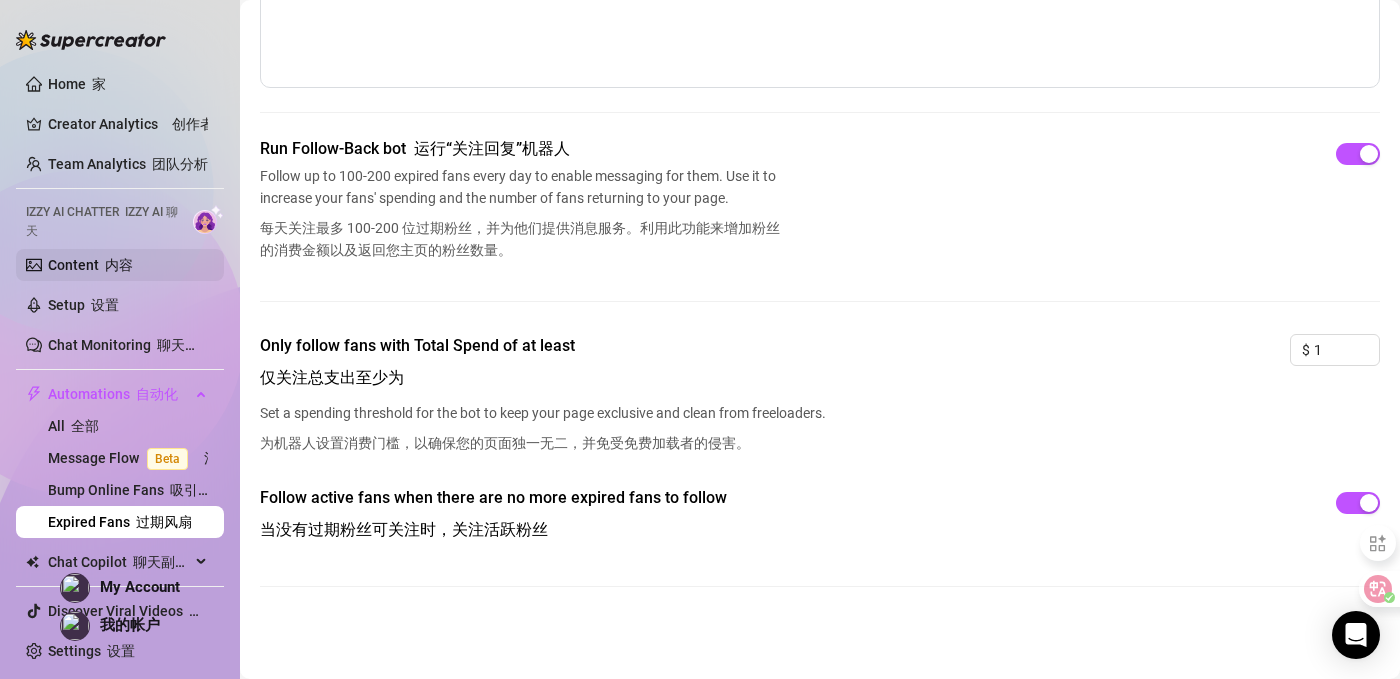 click on "Content    内容" at bounding box center [90, 265] 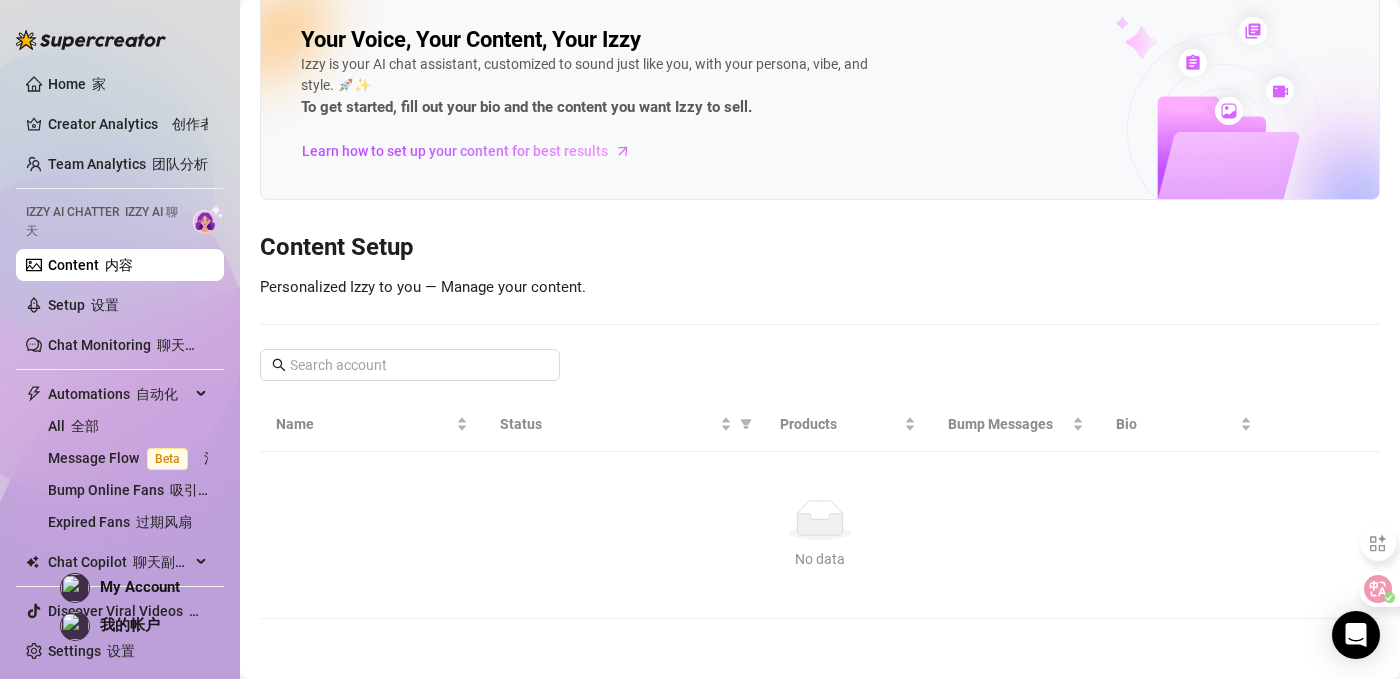 scroll, scrollTop: 0, scrollLeft: 0, axis: both 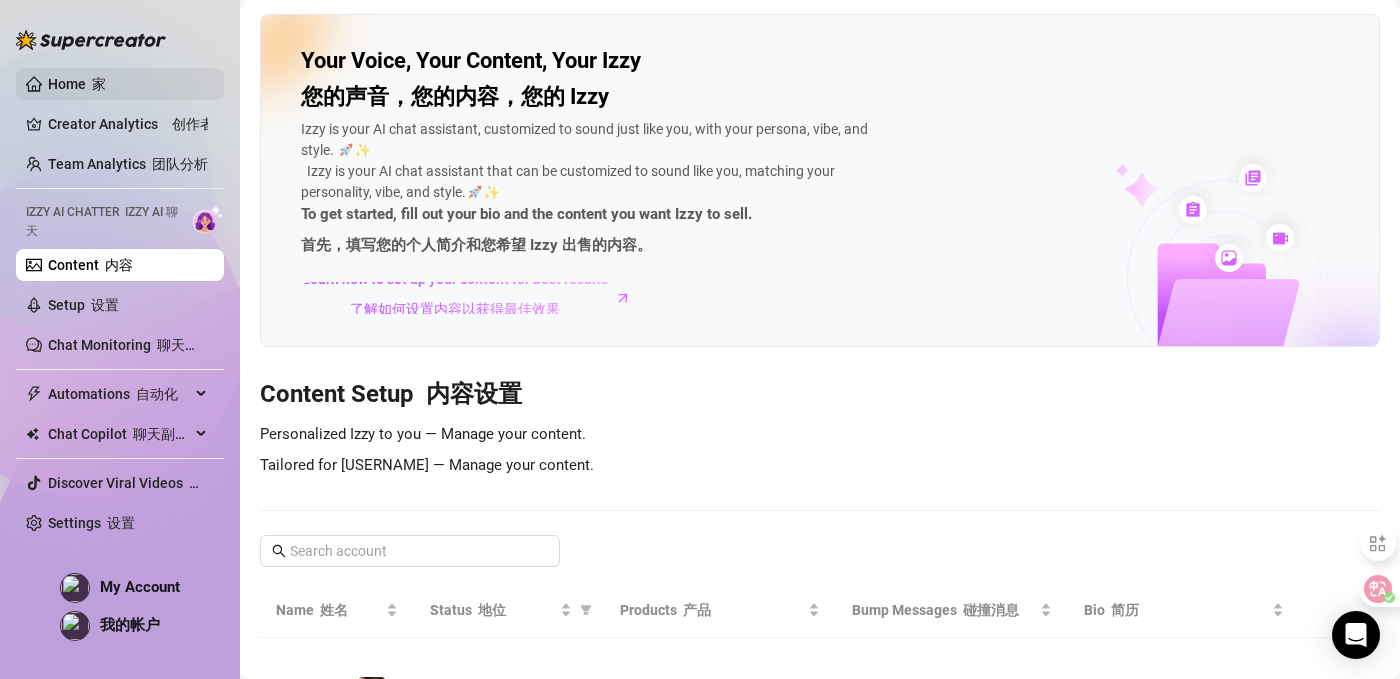 click on "Home    家" at bounding box center (77, 84) 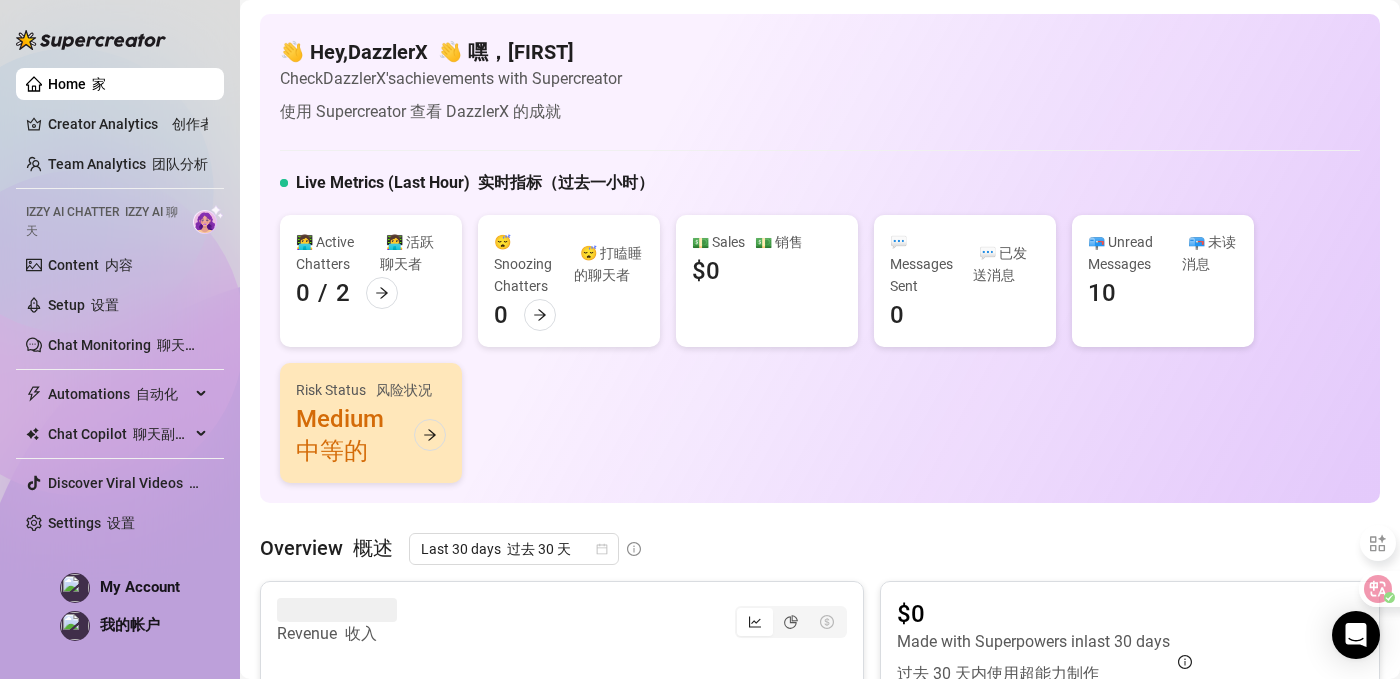 click at bounding box center (91, 40) 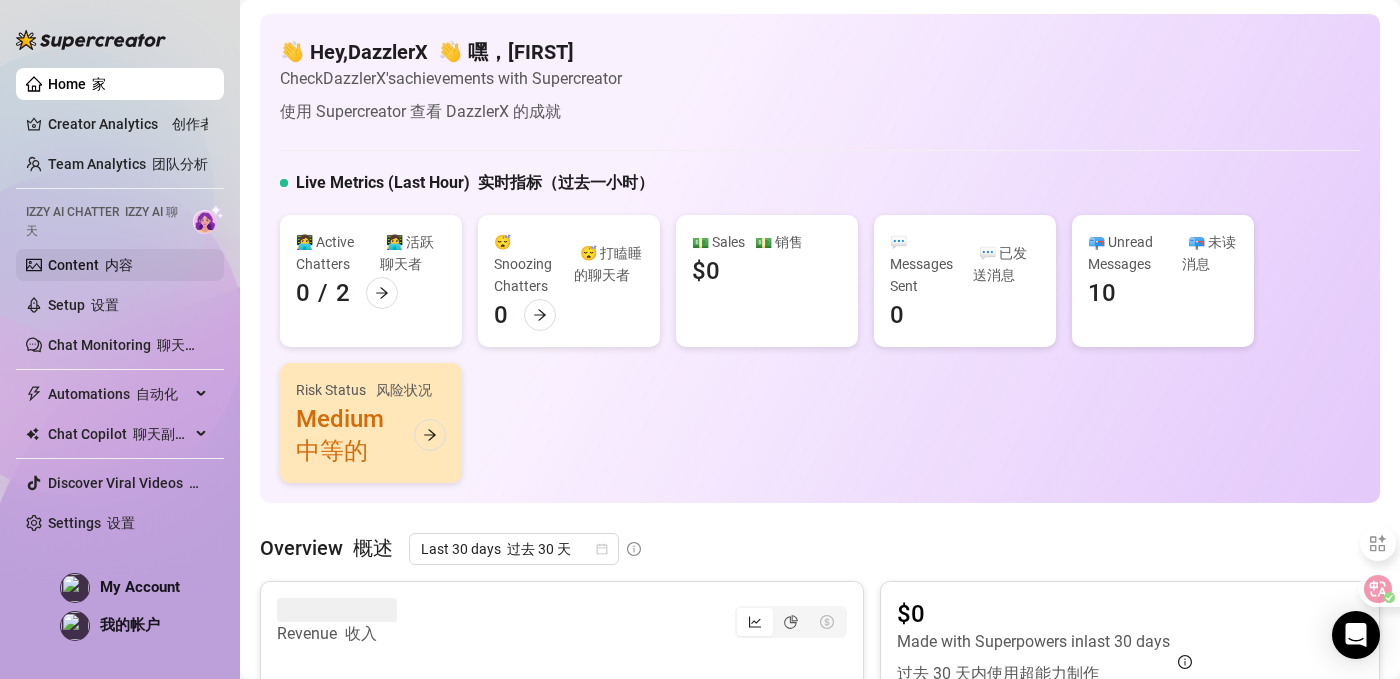 click on "Content    内容" at bounding box center [90, 265] 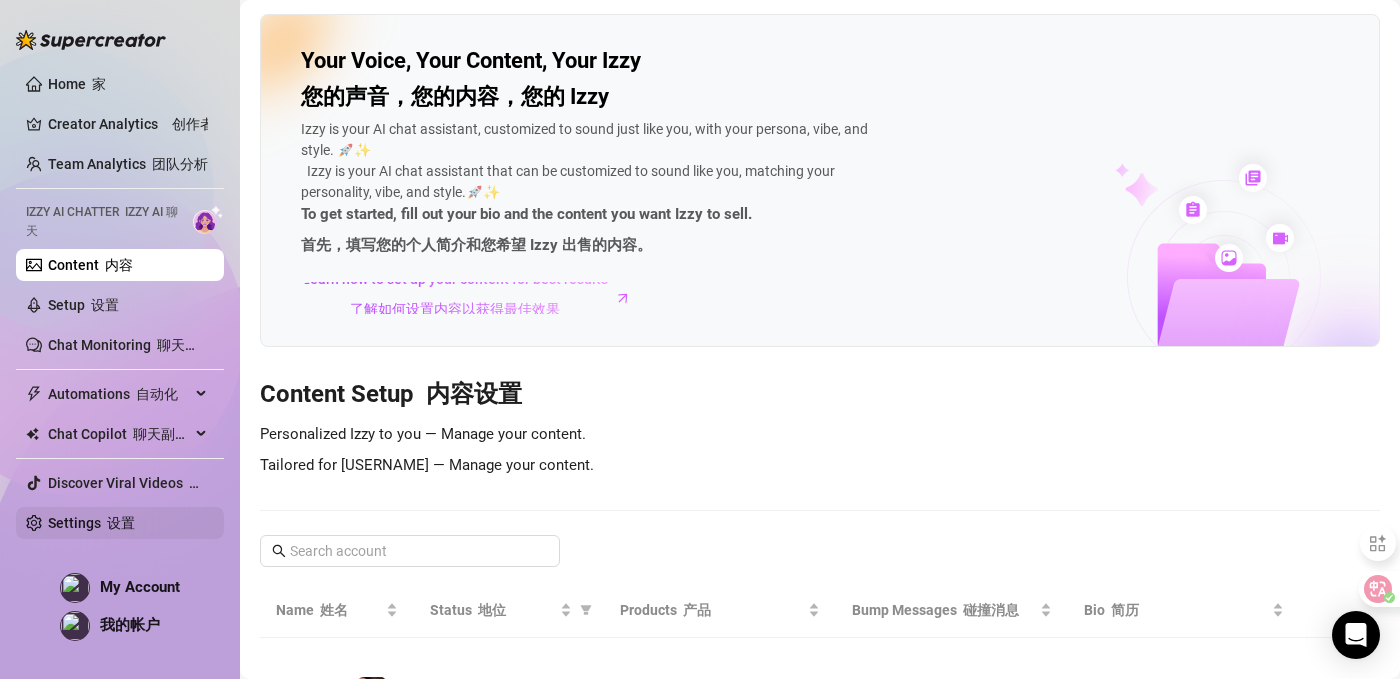 click on "Settings    设置" at bounding box center (91, 523) 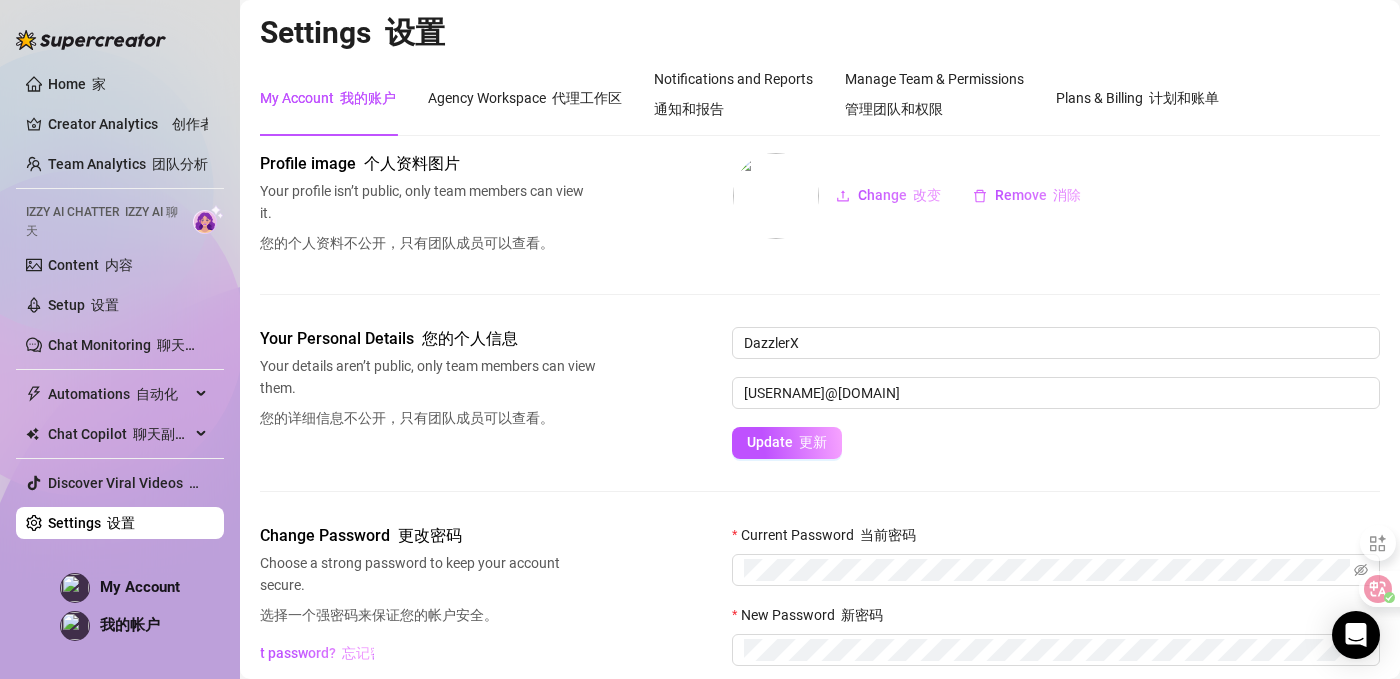 click on "Home    家 Creator Analytics    创作者分析   Team Analytics    团队分析 Izzy AI Chatter    IZZY AI 聊天 Content    内容 Setup    设置 Chat Monitoring    聊天监控 Automations    自动化 All    全部 Message Flow Beta    消息流 测试版 Bump Online Fans    吸引在线粉丝 Expired Fans    过期风扇 Chat Copilot    聊天副驾驶 Discover Viral Videos    发现热门视频 Settings    设置" at bounding box center (120, 303) 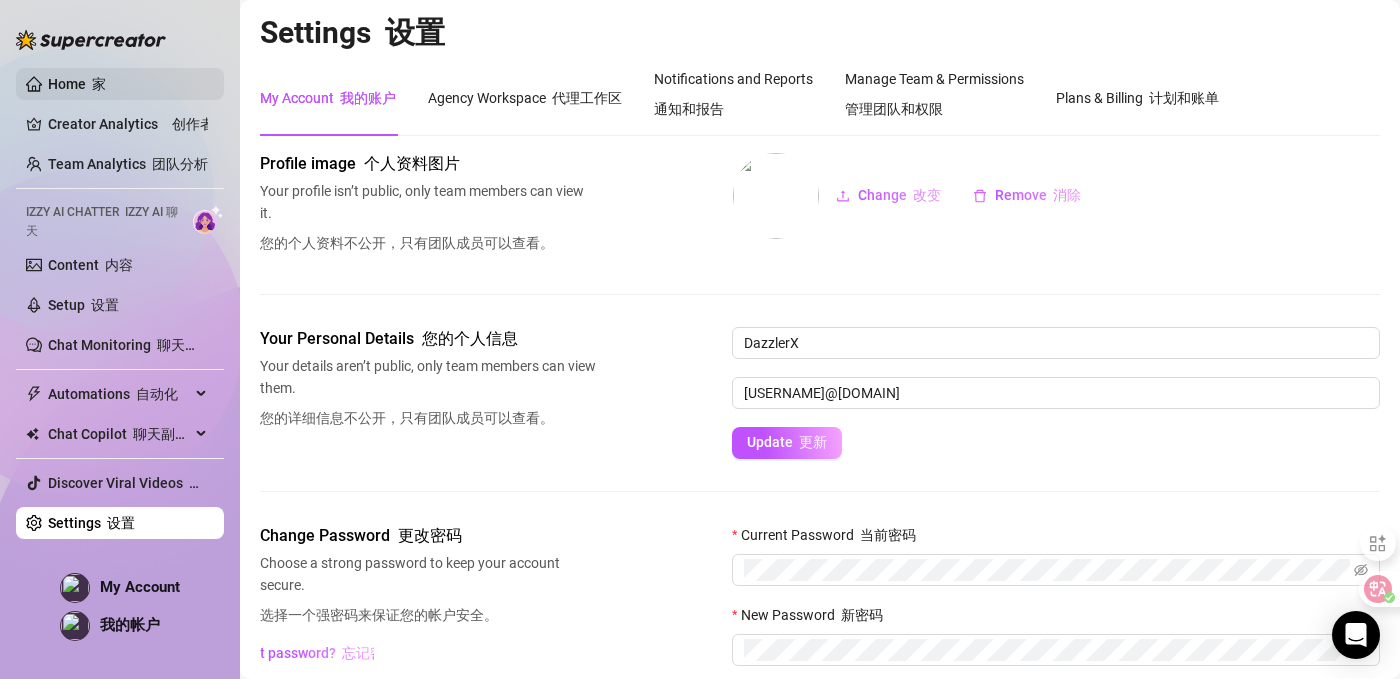 click on "Home    家" at bounding box center (77, 84) 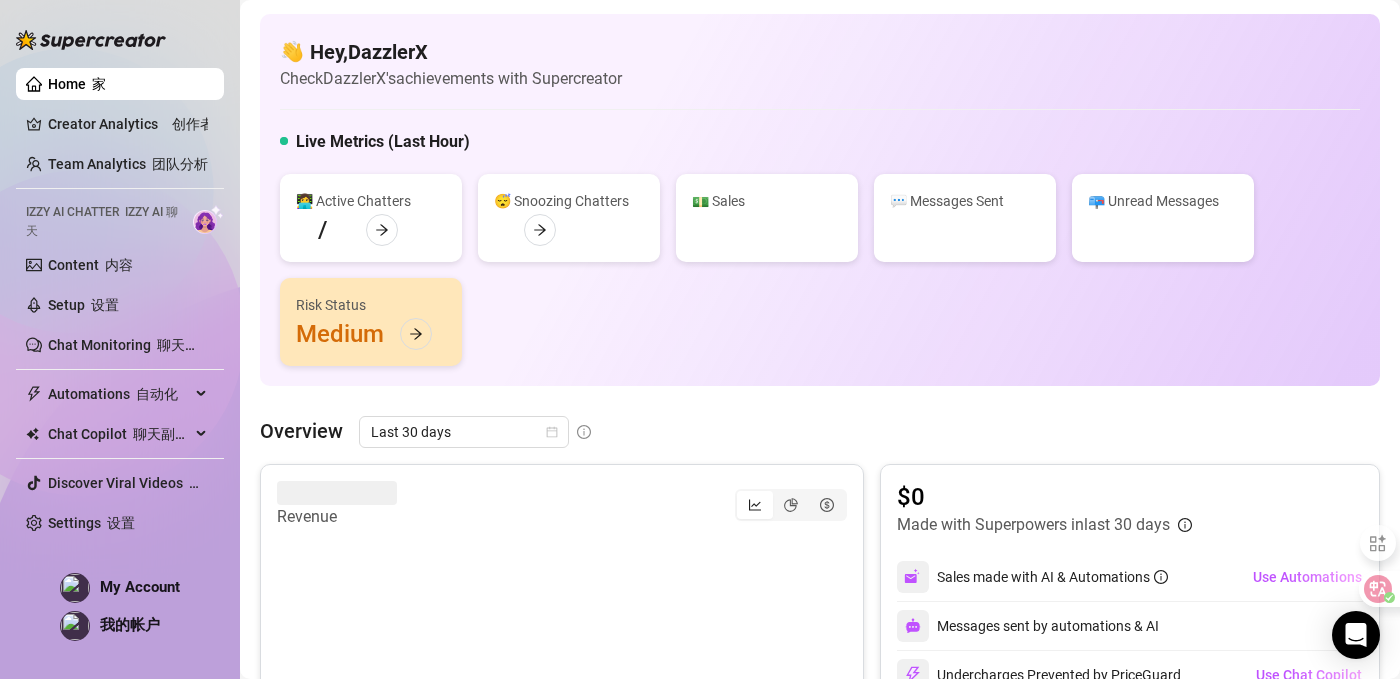 click on "Home    家 Creator Analytics    创作者分析   Team Analytics    团队分析 Izzy AI Chatter    IZZY AI 聊天 Content    内容 Setup    设置 Chat Monitoring    聊天监控 Automations    自动化 All    全部 Message Flow Beta    消息流 测试版 Bump Online Fans    吸引在线粉丝 Expired Fans    过期风扇 Chat Copilot    聊天副驾驶 Discover Viral Videos    发现热门视频 Settings    设置" at bounding box center [120, 303] 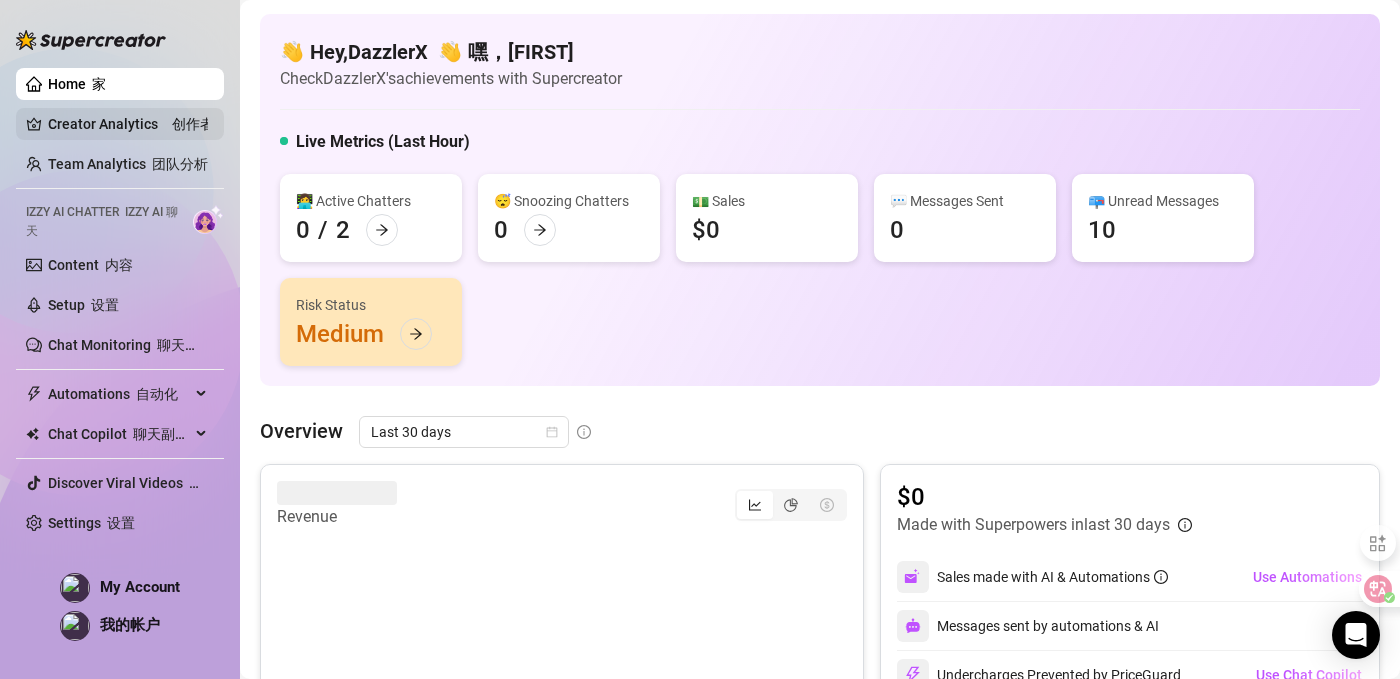 click on "Creator Analytics    创作者分析" at bounding box center [128, 124] 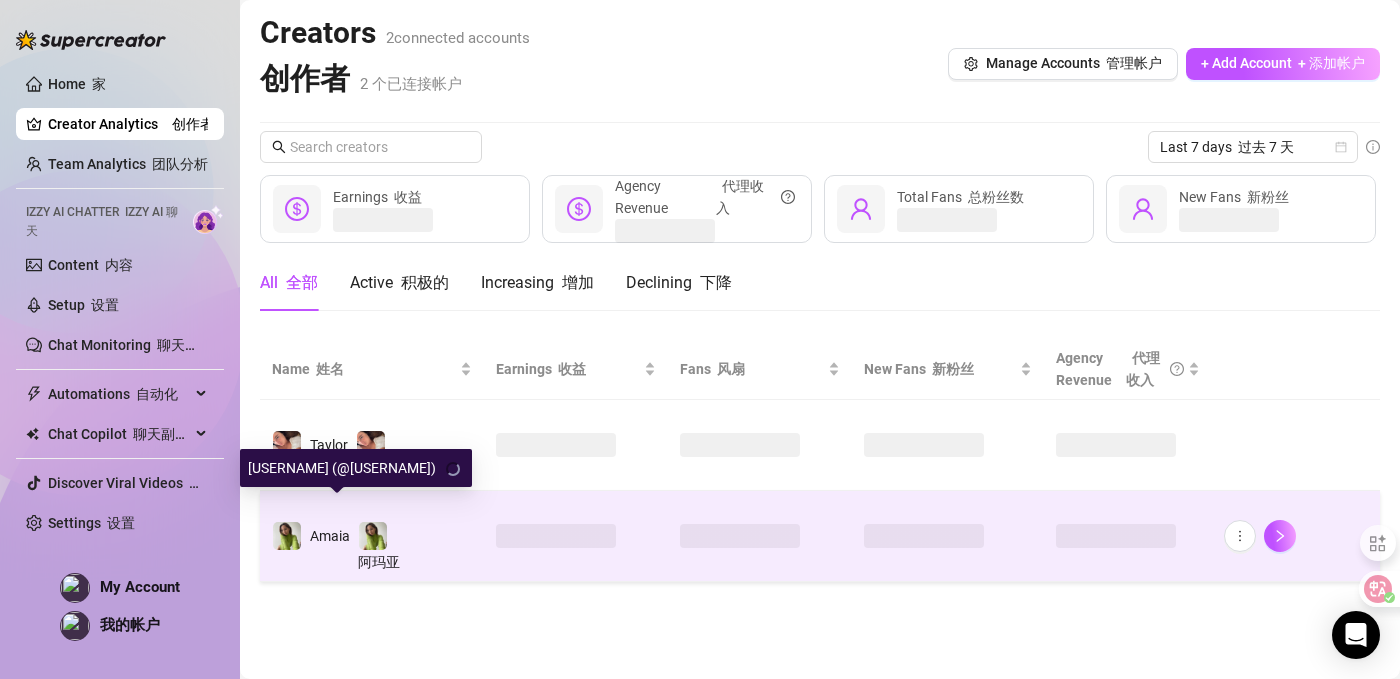 click at bounding box center [287, 536] 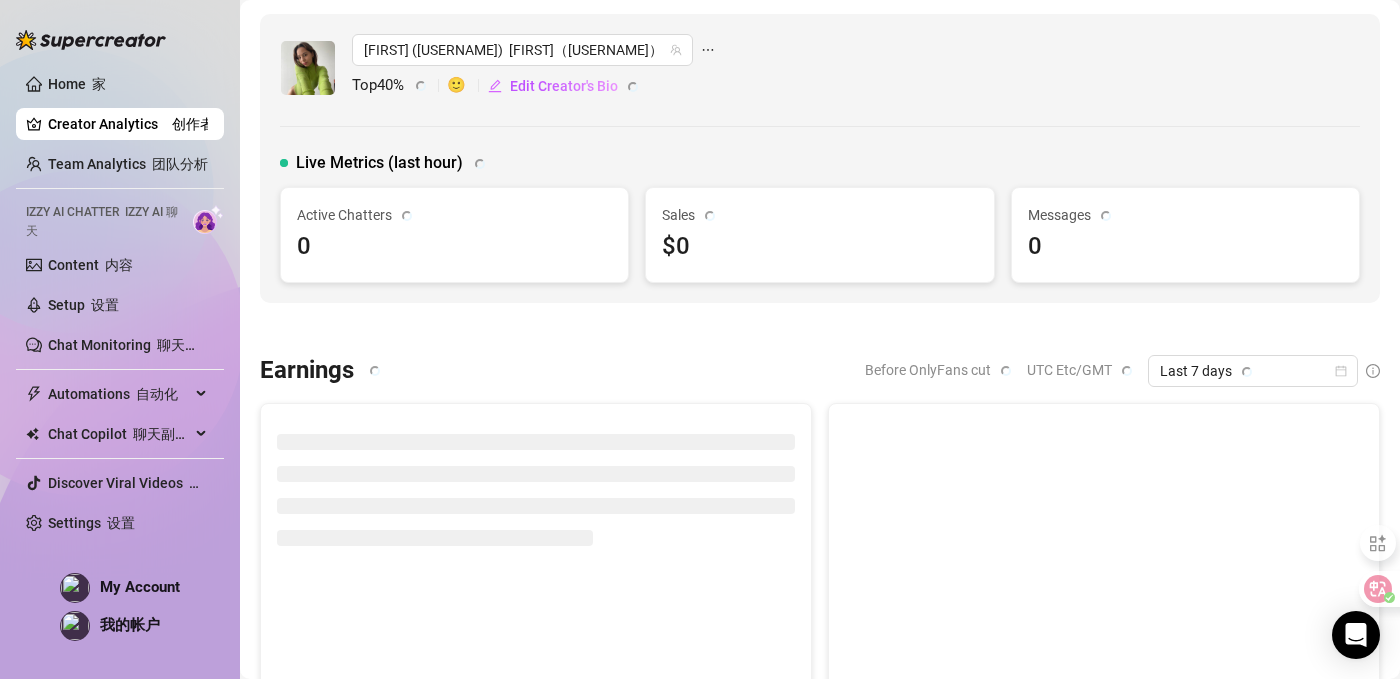 click at bounding box center (308, 68) 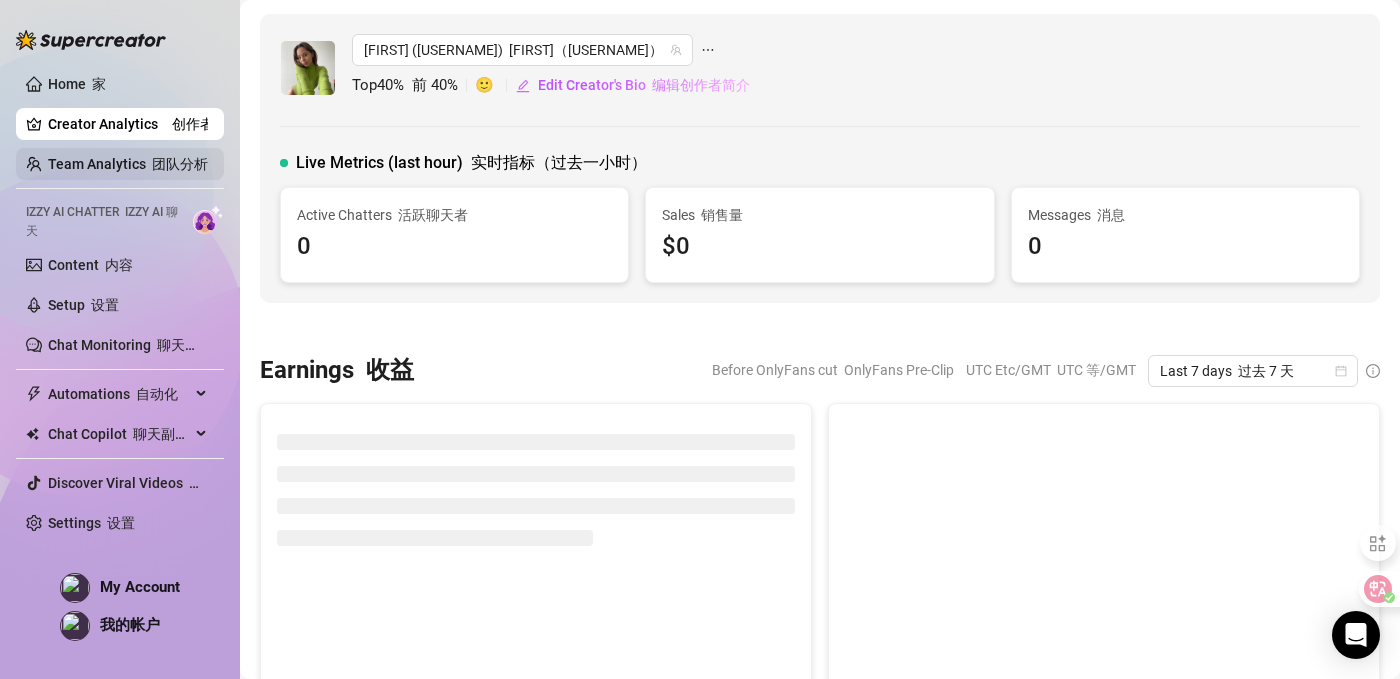 click on "Team Analytics    团队分析" at bounding box center (128, 164) 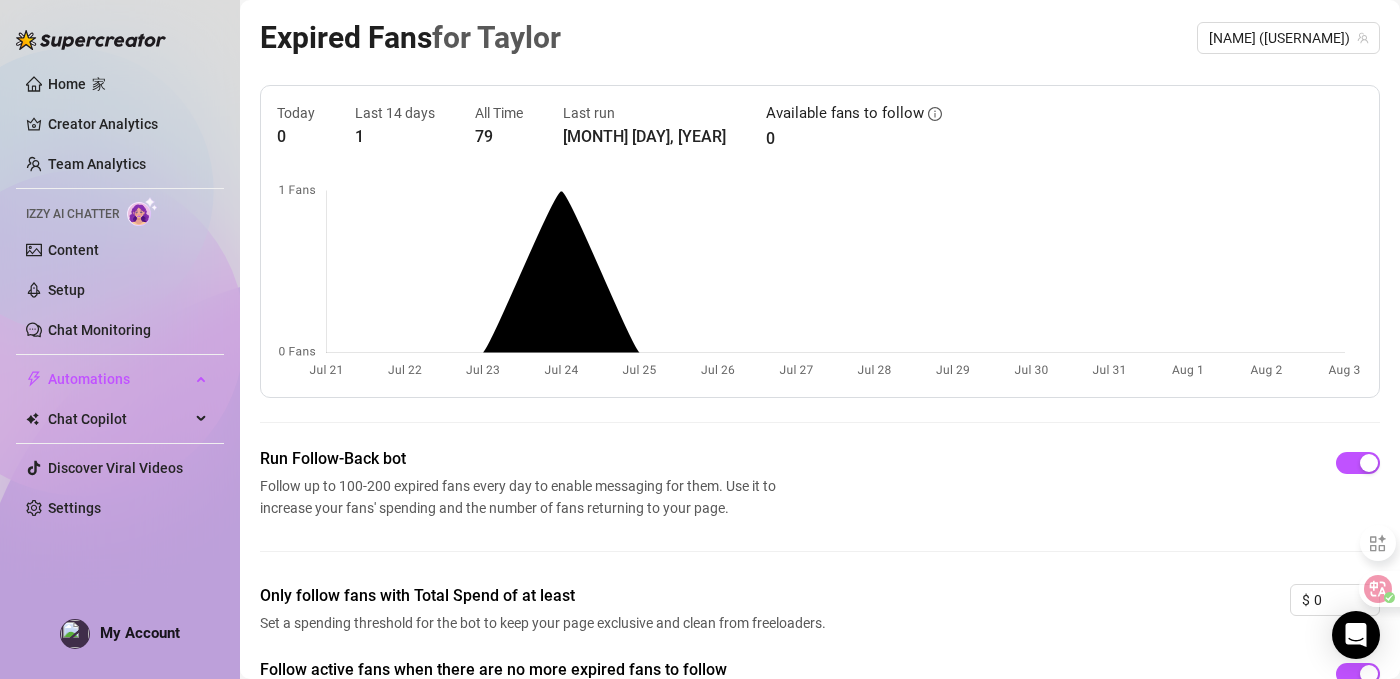 scroll, scrollTop: 0, scrollLeft: 0, axis: both 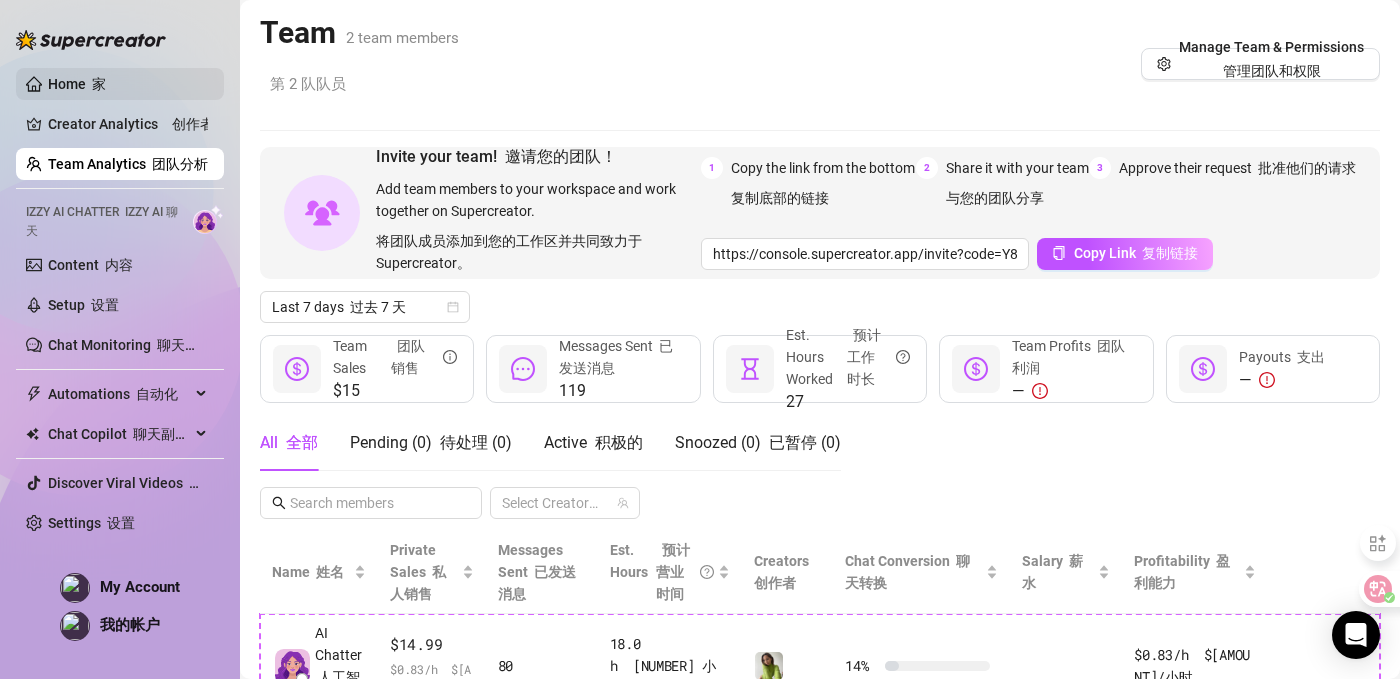 click on "Home    家" at bounding box center [77, 84] 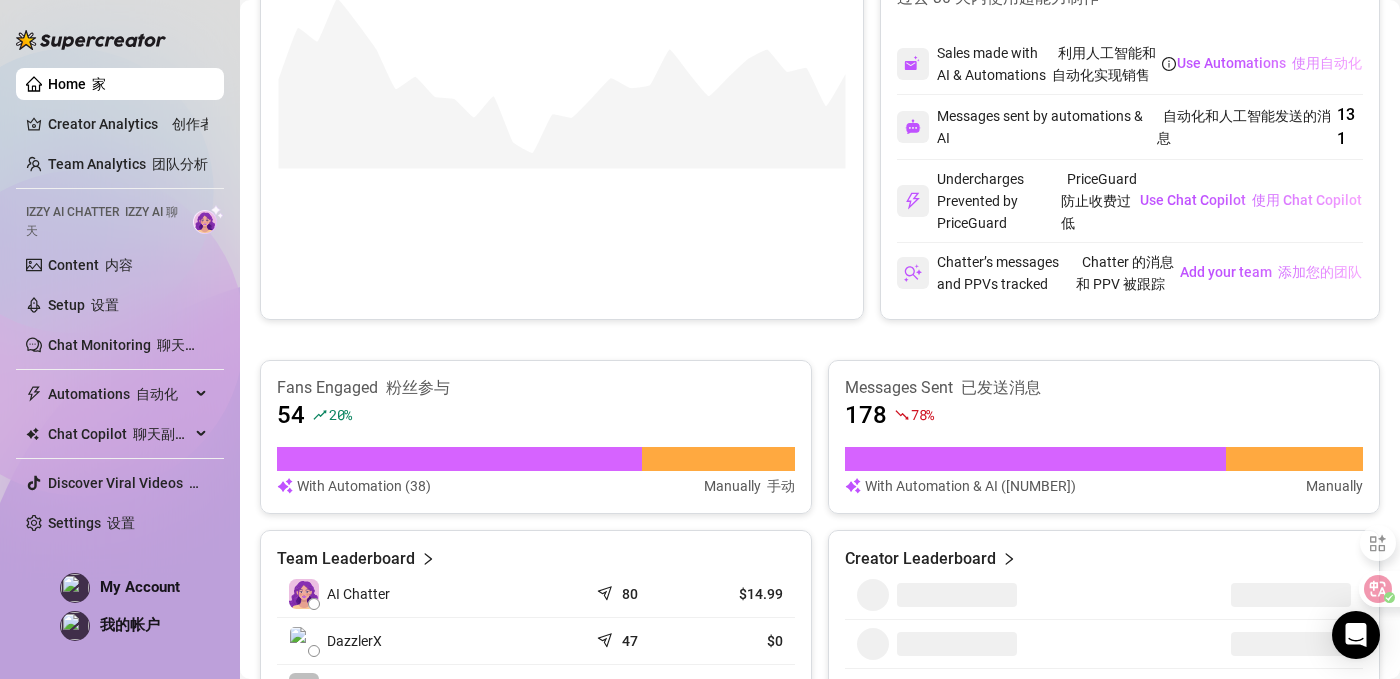 scroll, scrollTop: 1009, scrollLeft: 0, axis: vertical 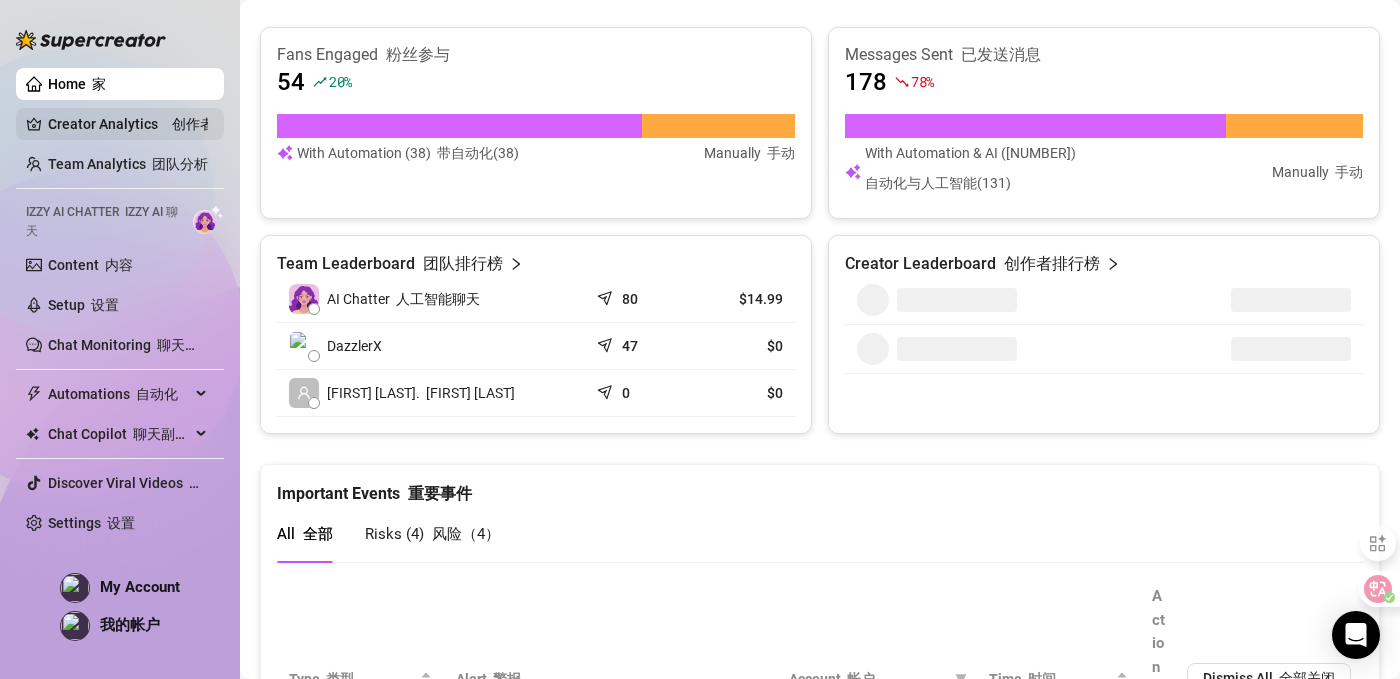 click on "Creator Analytics    创作者分析" at bounding box center (128, 124) 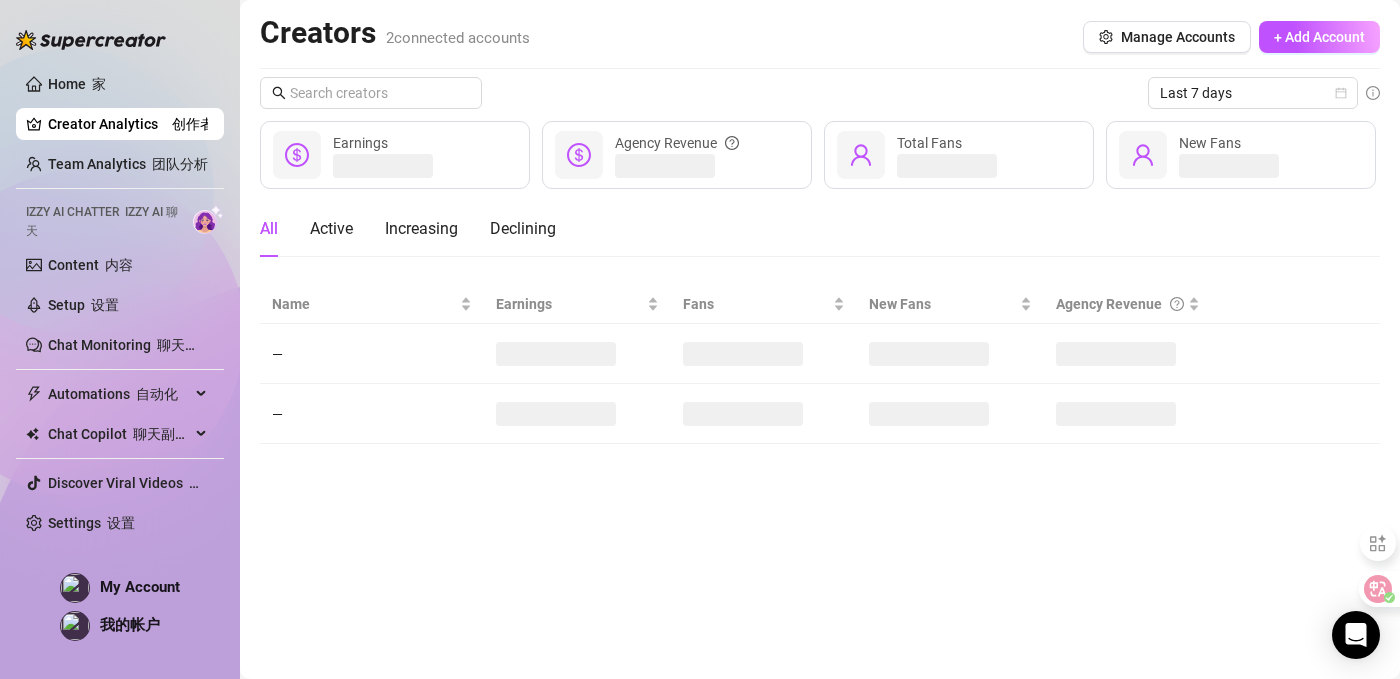 scroll, scrollTop: 0, scrollLeft: 0, axis: both 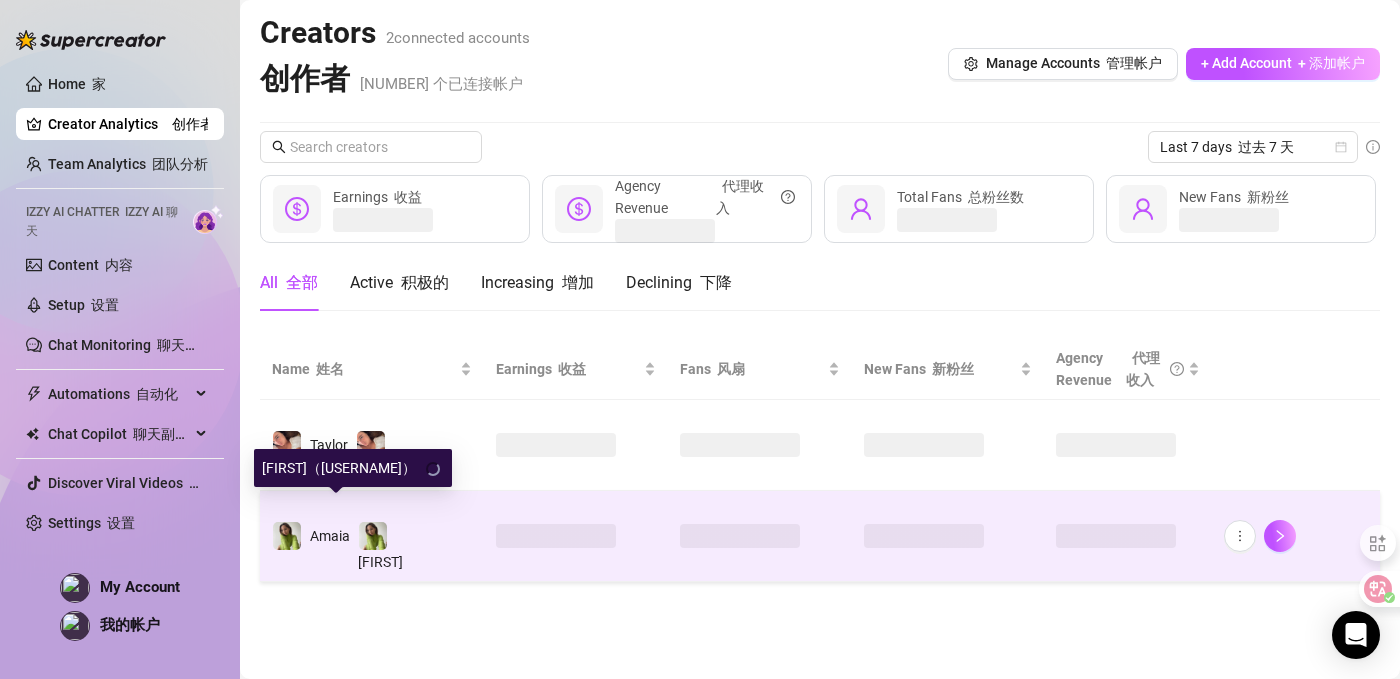 click at bounding box center [287, 536] 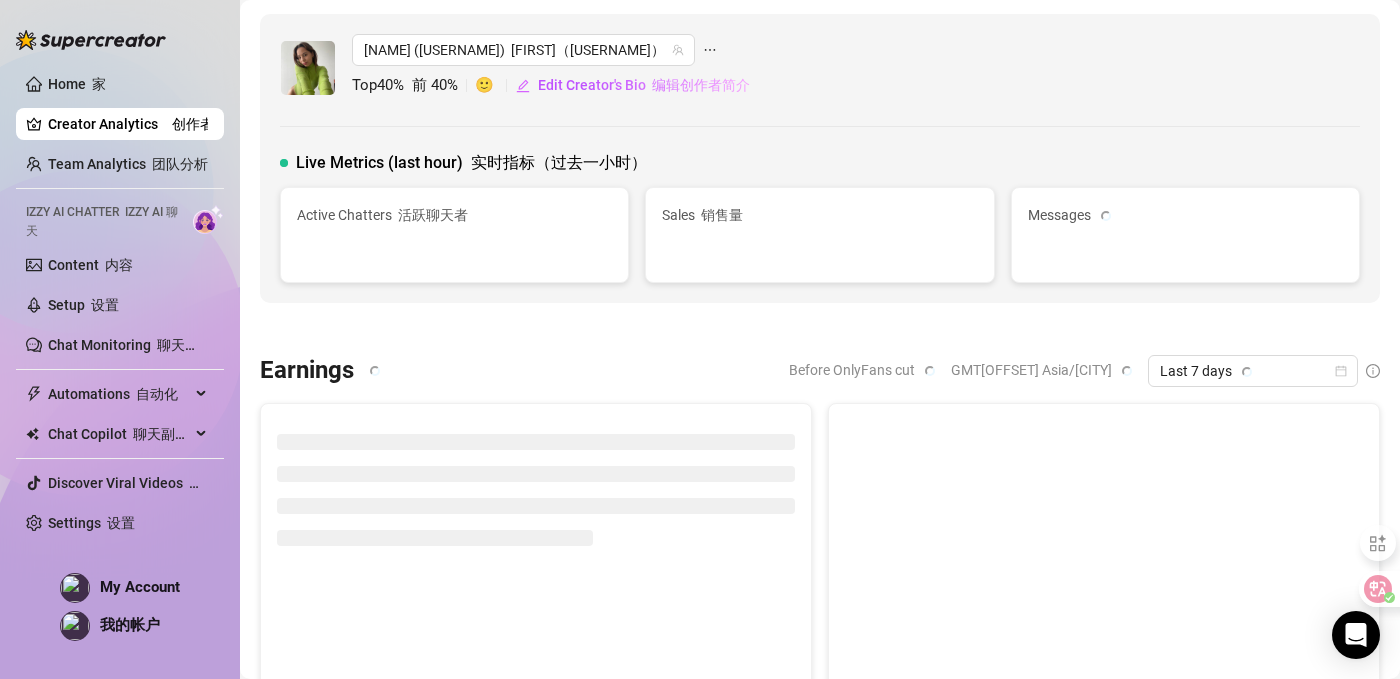 click at bounding box center [308, 68] 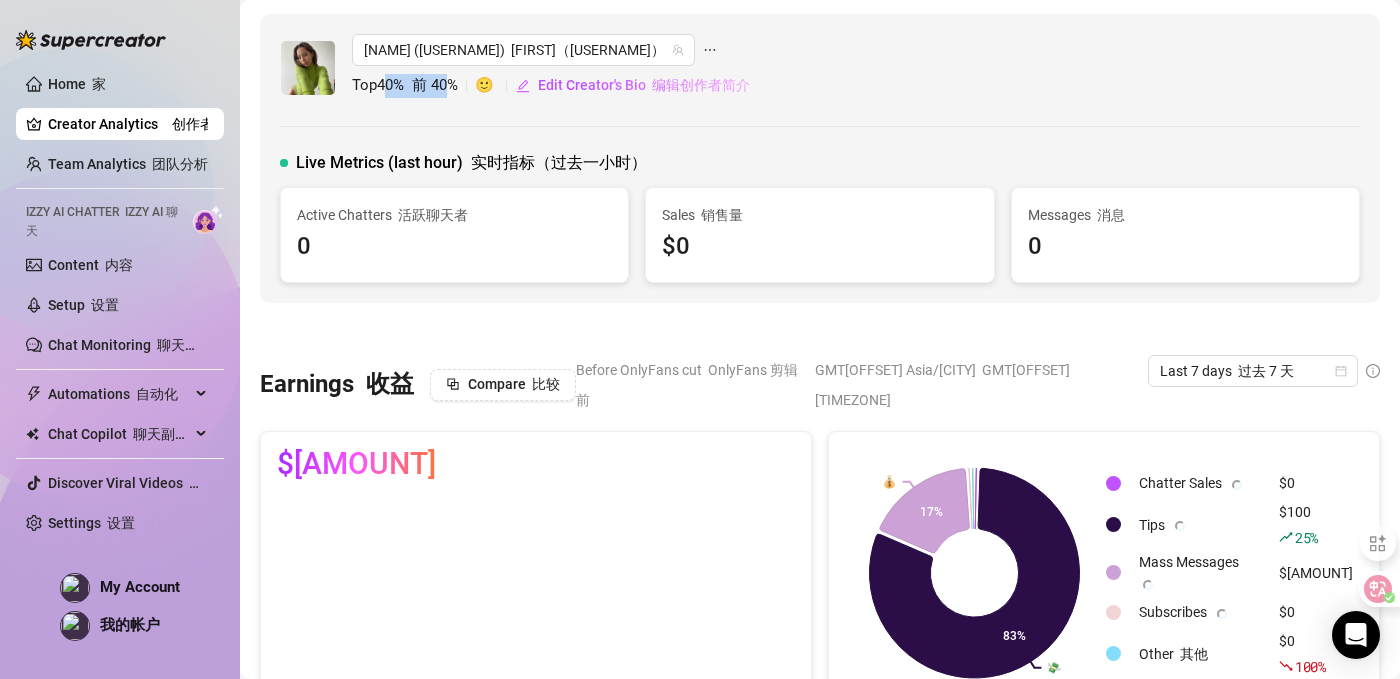drag, startPoint x: 389, startPoint y: 85, endPoint x: 453, endPoint y: 98, distance: 65.30697 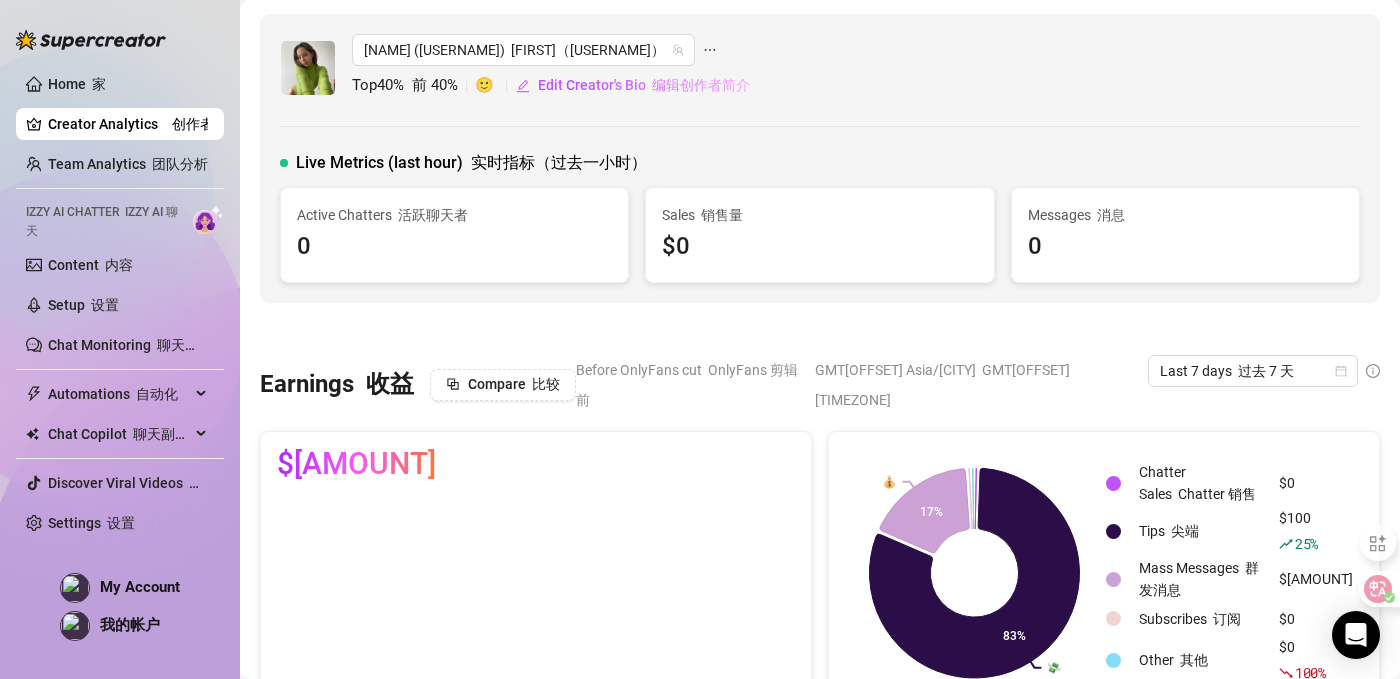 click on "Top  40 %    前 40% 🙂   Edit Creator's Bio    编辑创作者简介" at bounding box center (551, 86) 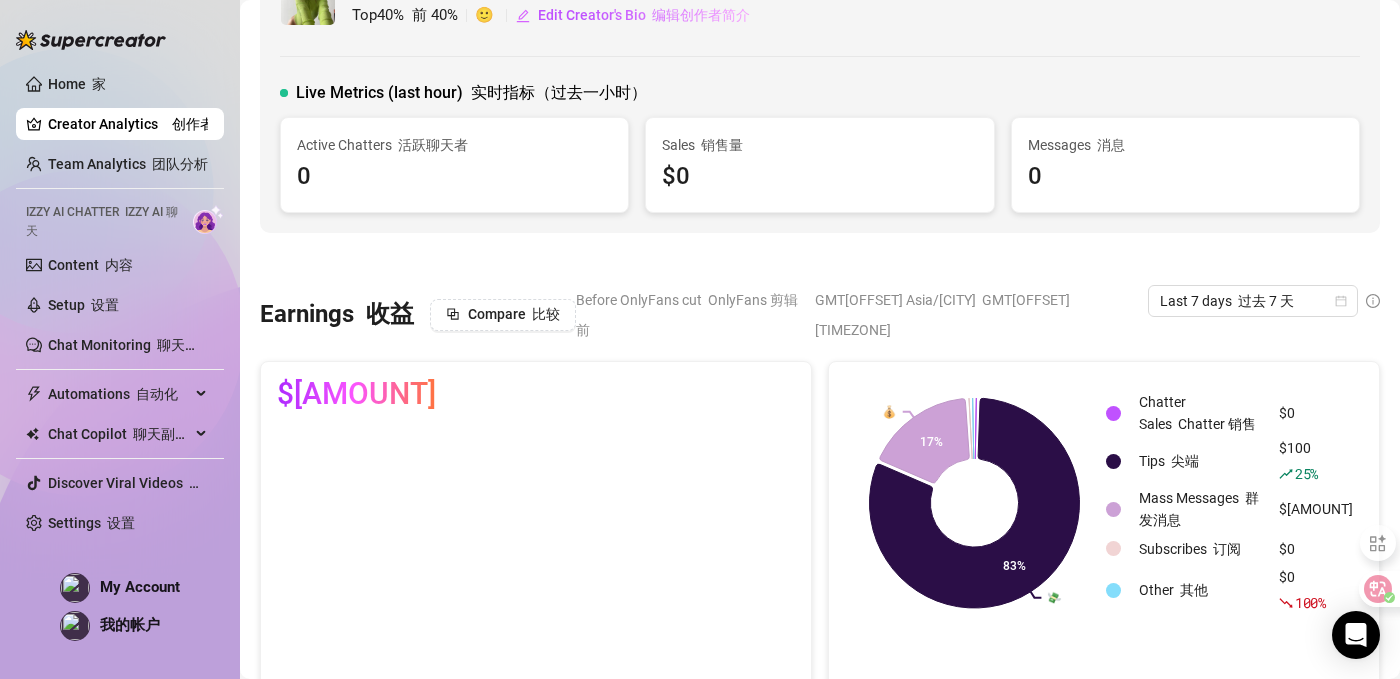 scroll, scrollTop: 0, scrollLeft: 0, axis: both 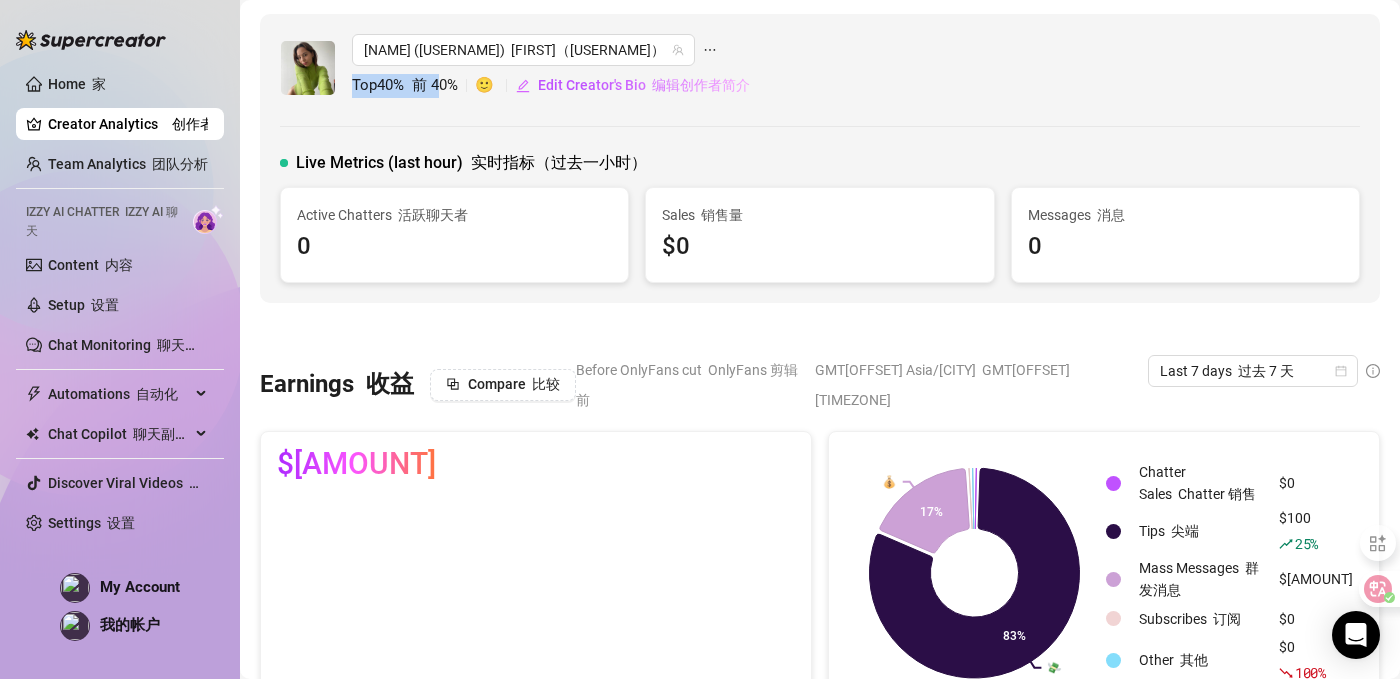 drag, startPoint x: 350, startPoint y: 83, endPoint x: 442, endPoint y: 96, distance: 92.91394 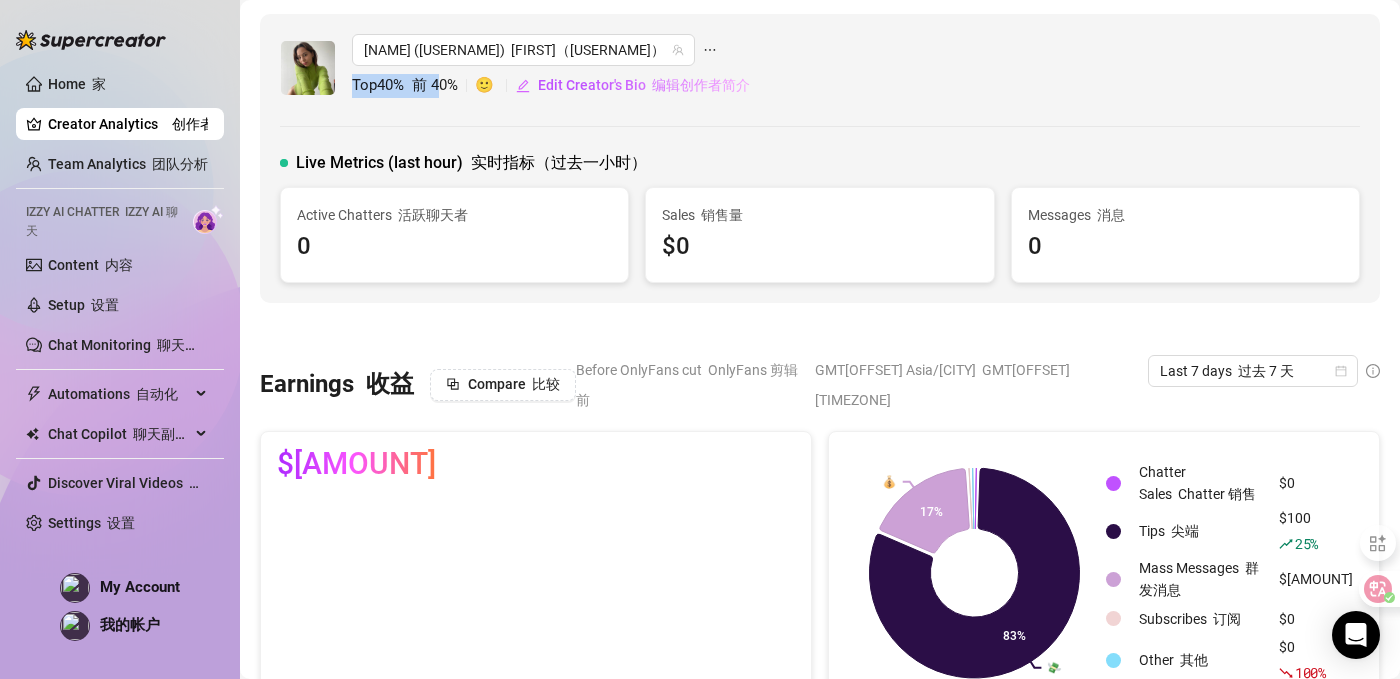 click on "Amaia (amaiathatgirl)    Amaia（amaiathatgirl） Top  40 %    前 40% 🙂   Edit Creator's Bio    编辑创作者简介" at bounding box center (820, 68) 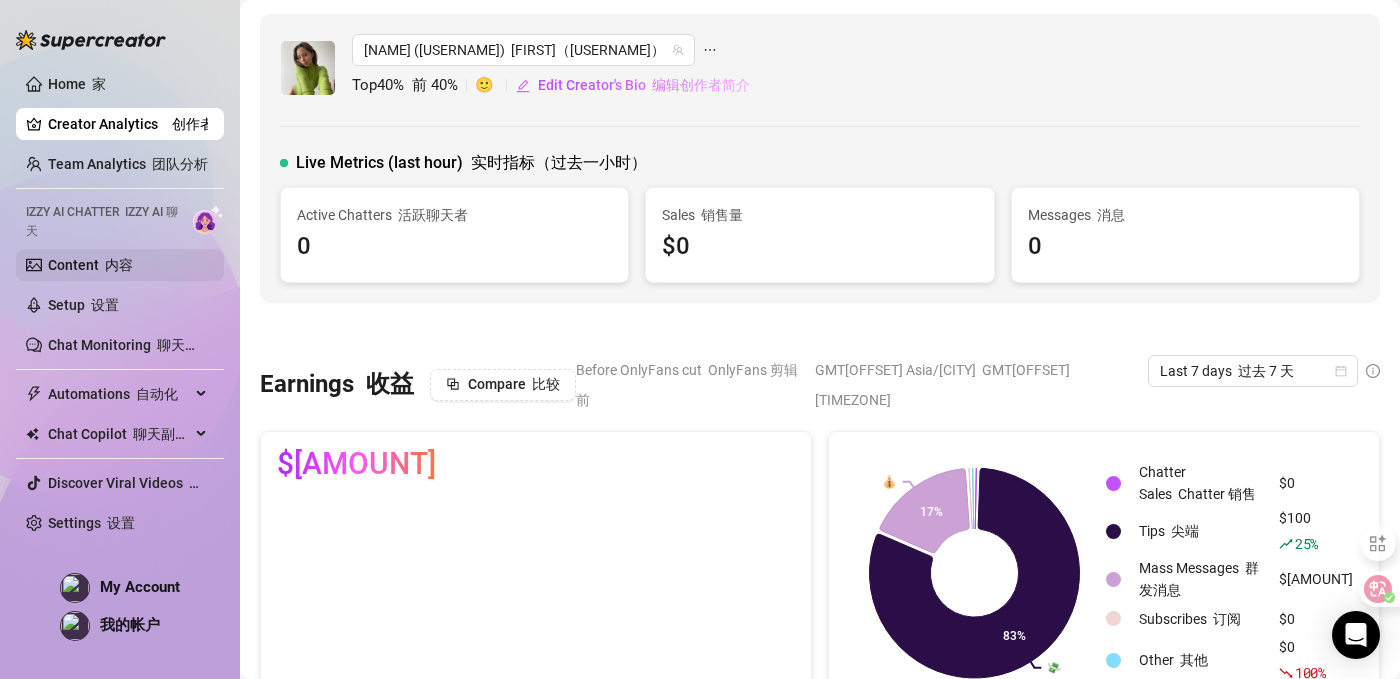 click on "Content    内容" at bounding box center (90, 265) 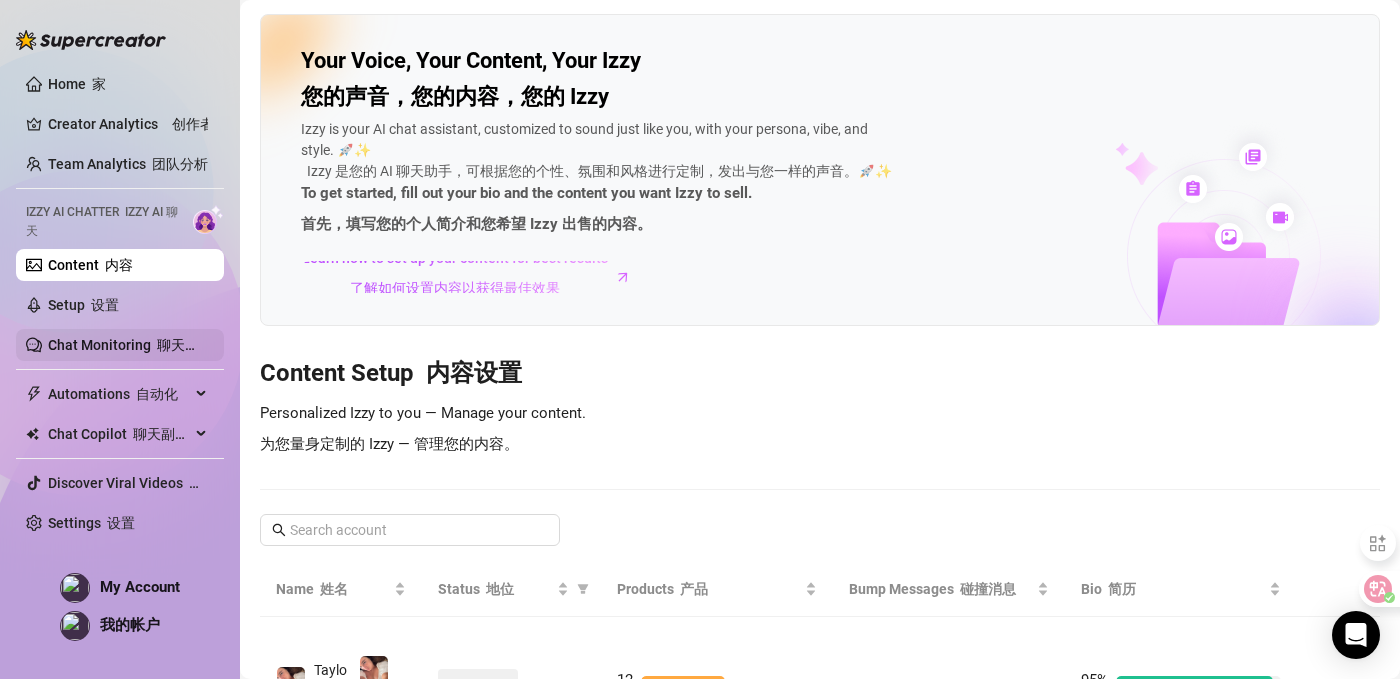 click on "Chat Monitoring    聊天监控" at bounding box center [130, 345] 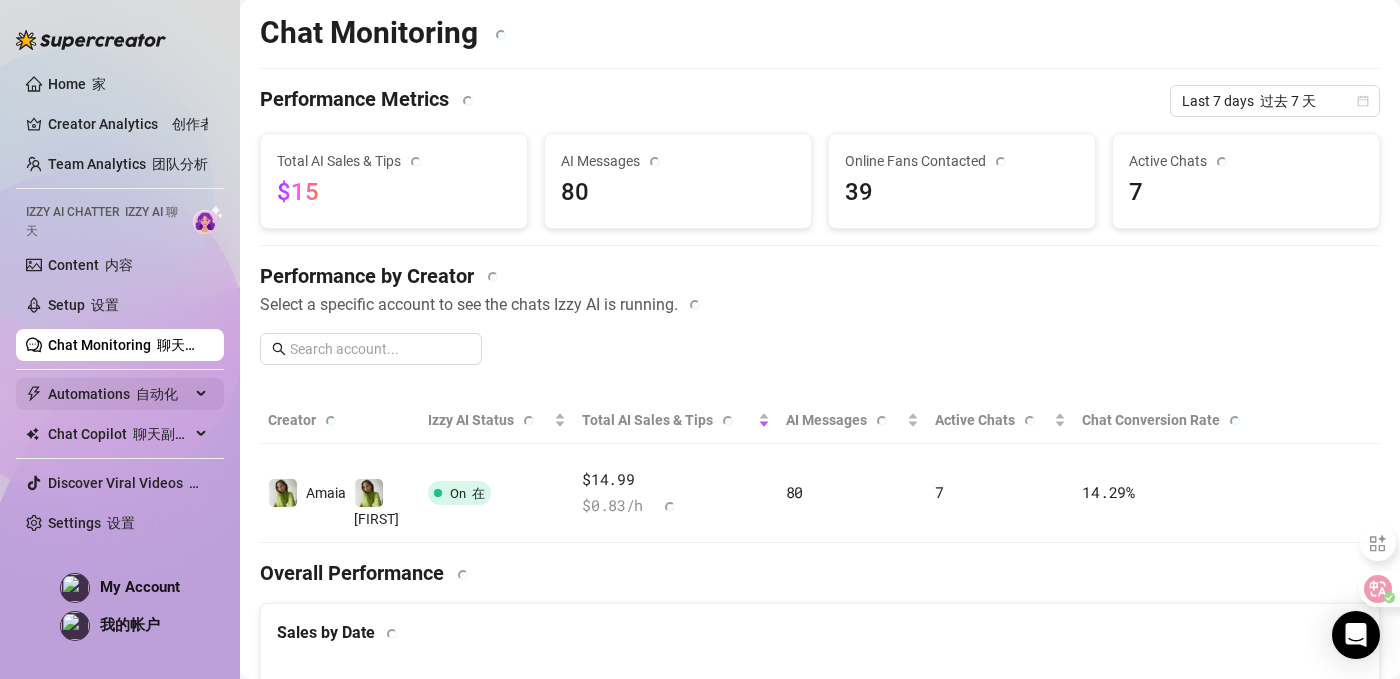 click on "Automations    自动化" at bounding box center (119, 394) 